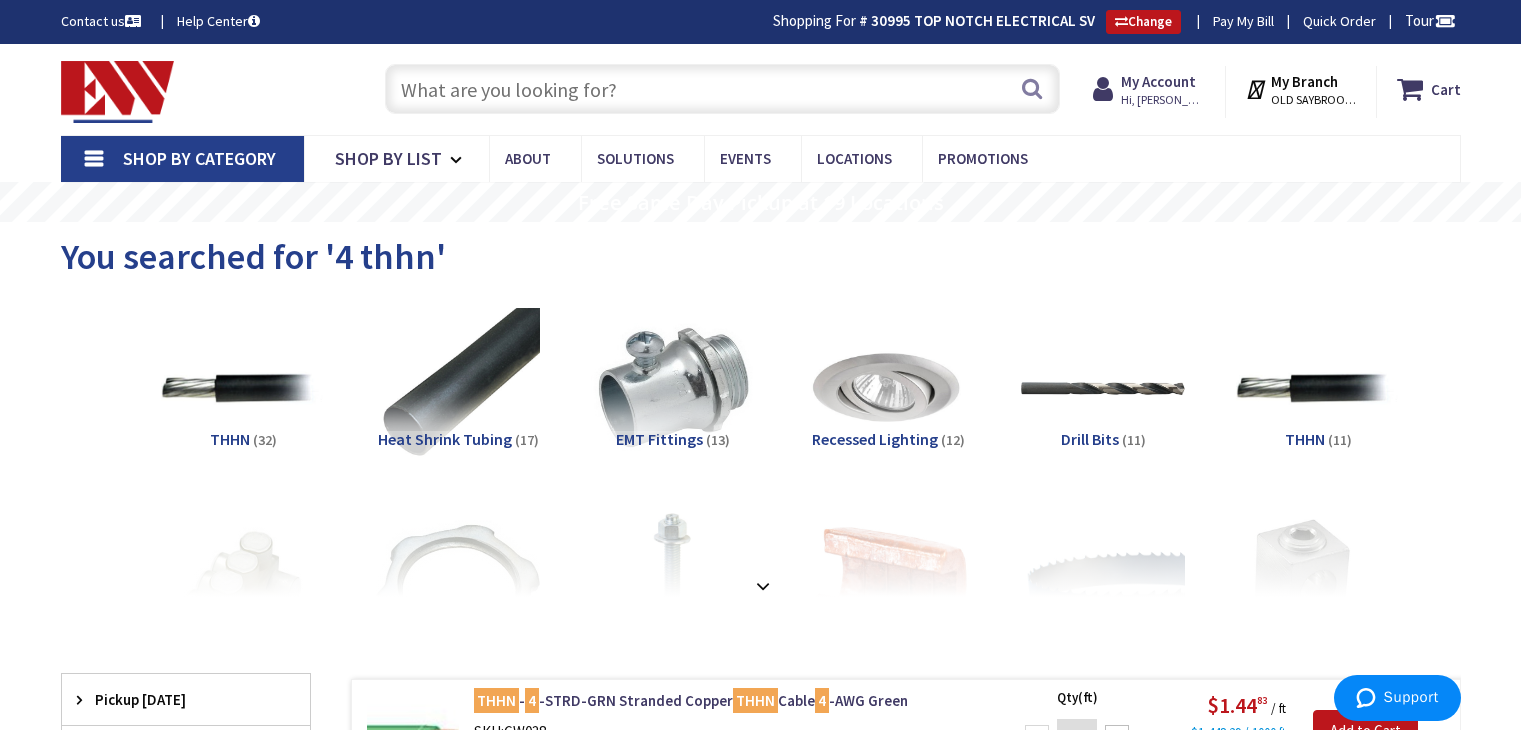 scroll, scrollTop: 0, scrollLeft: 0, axis: both 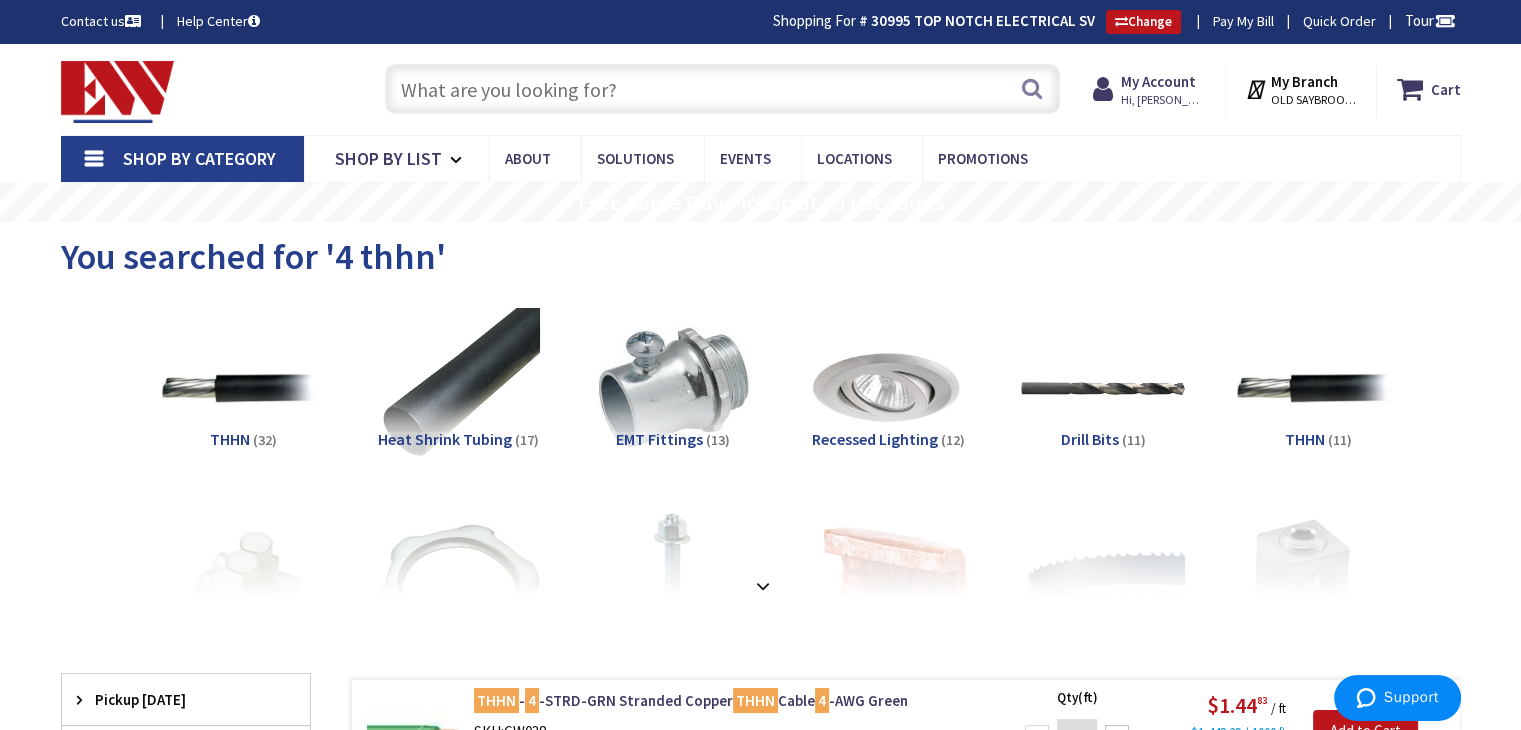 click at bounding box center (722, 89) 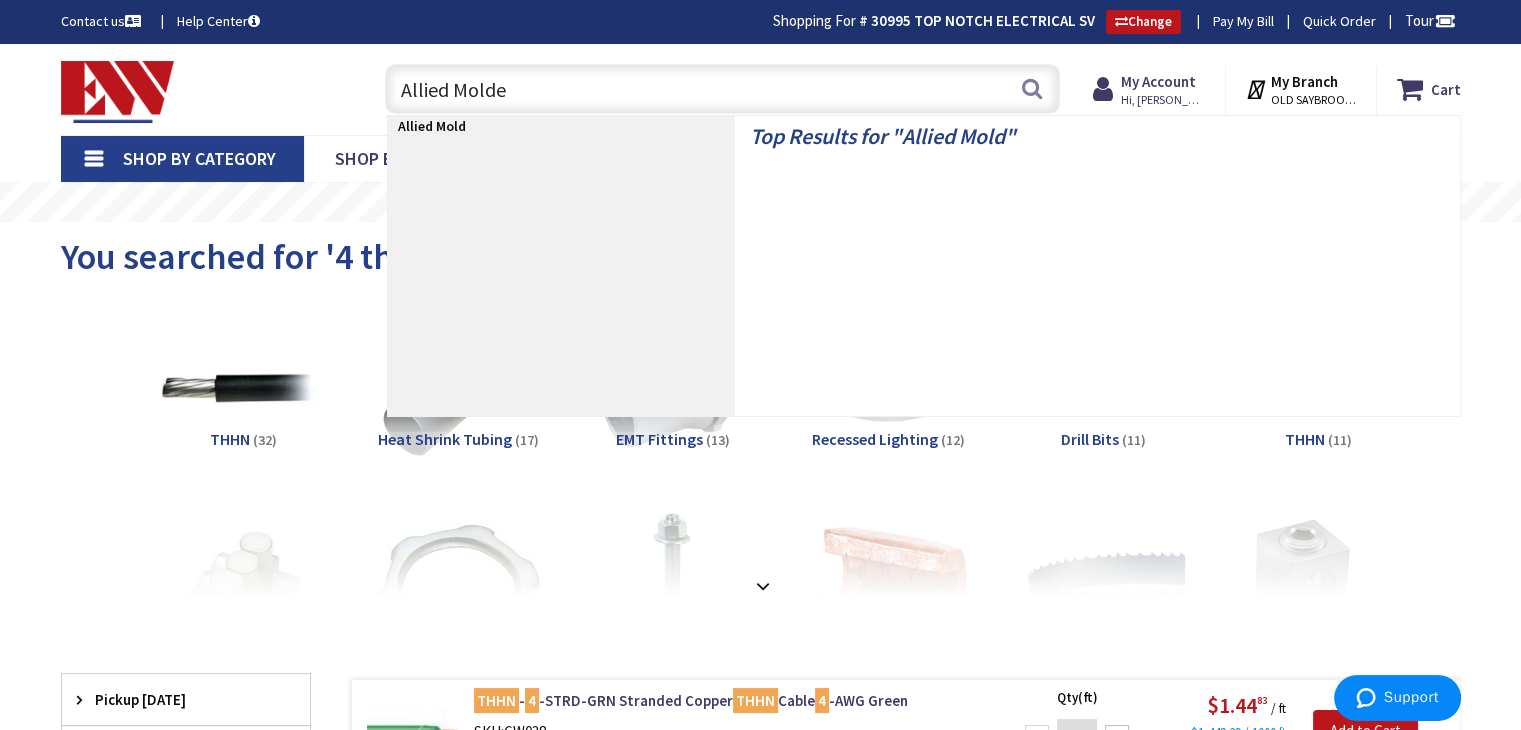 type on "Allied Molded" 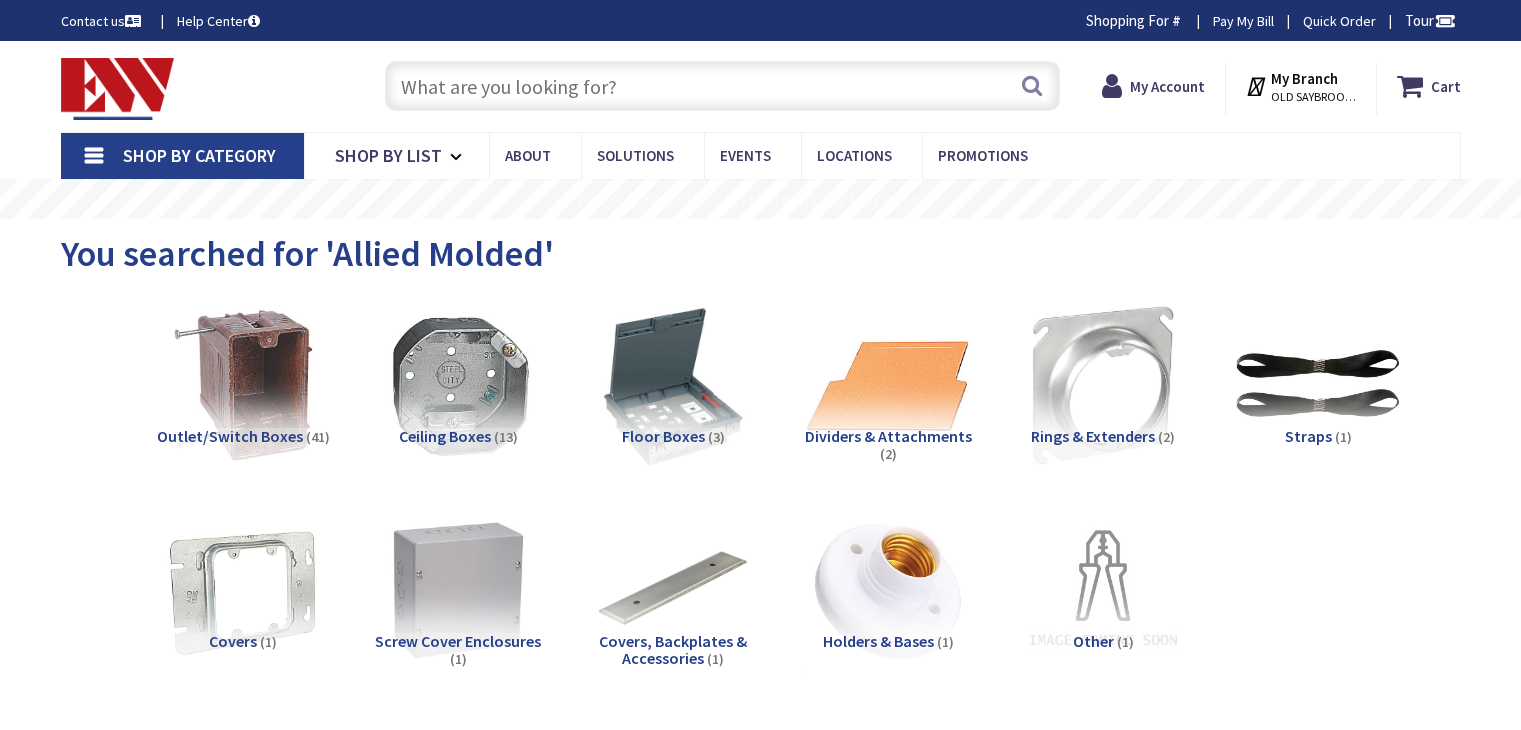 scroll, scrollTop: 0, scrollLeft: 0, axis: both 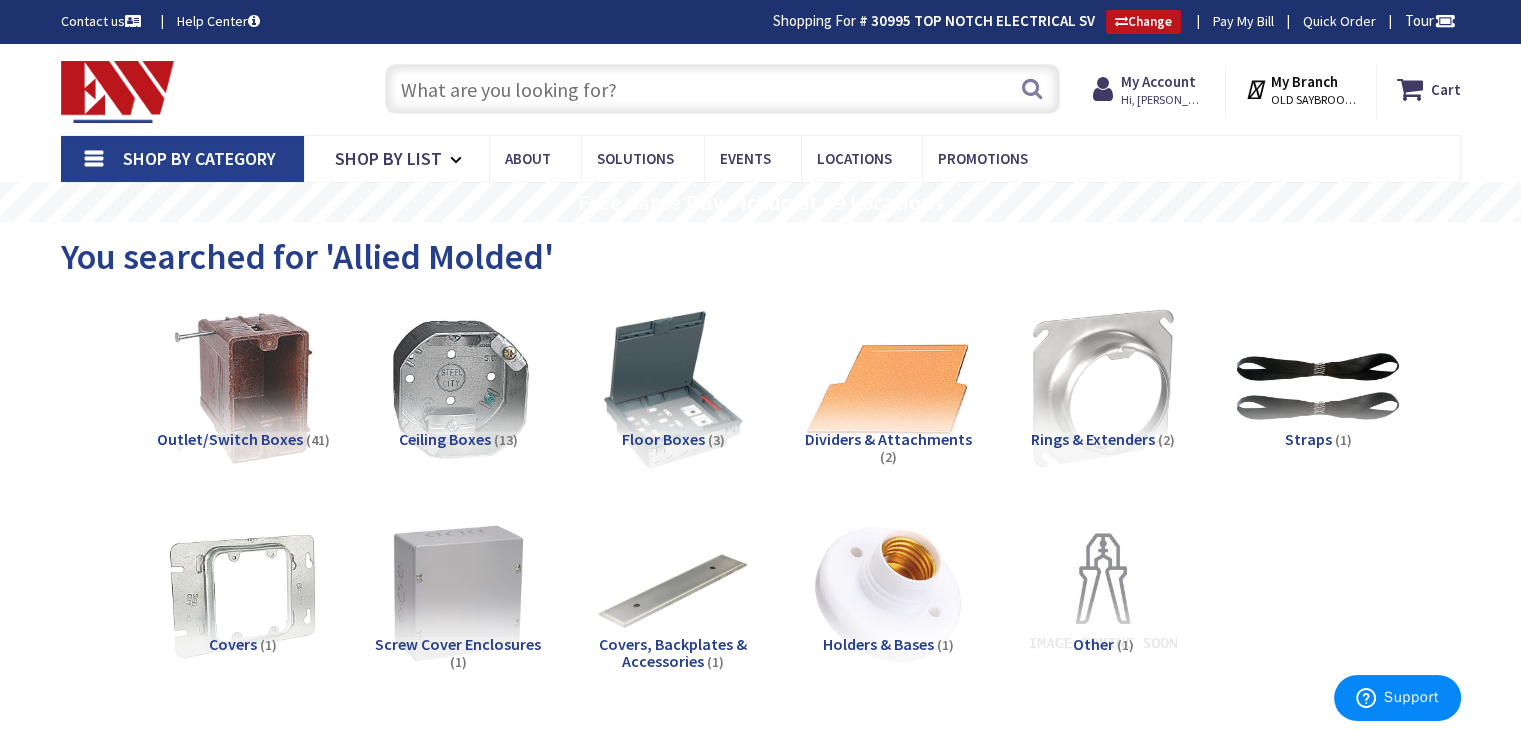 click at bounding box center [722, 89] 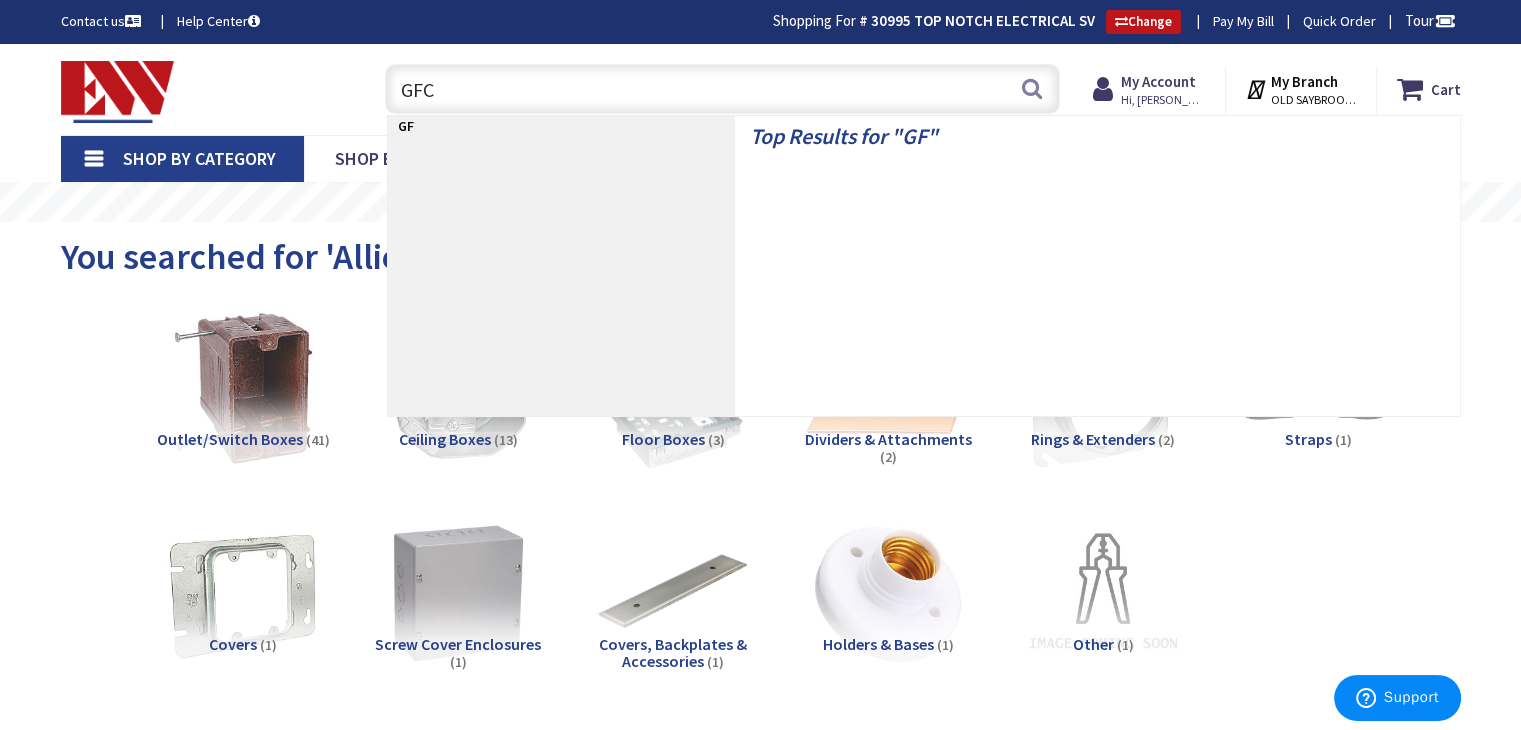 type on "GFCI" 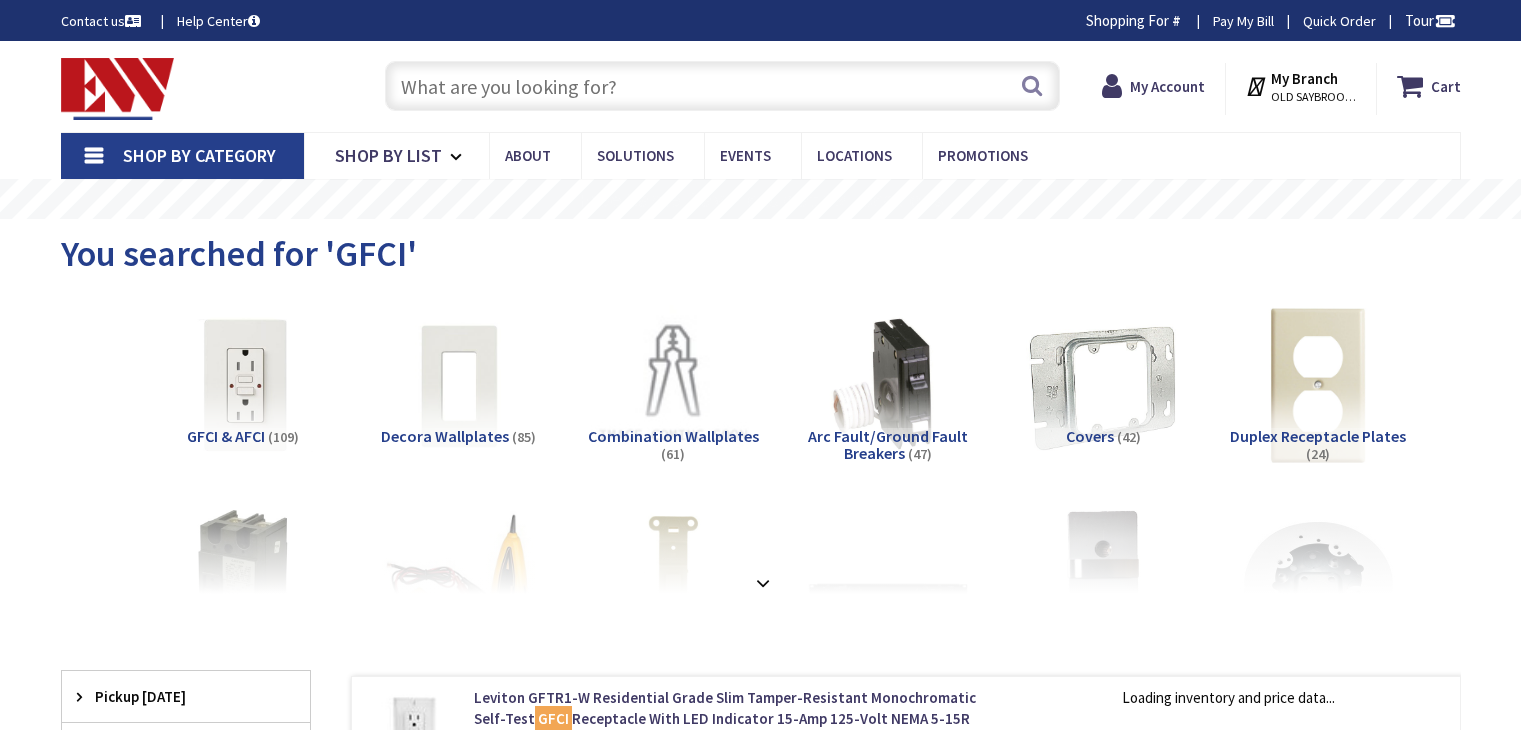scroll, scrollTop: 0, scrollLeft: 0, axis: both 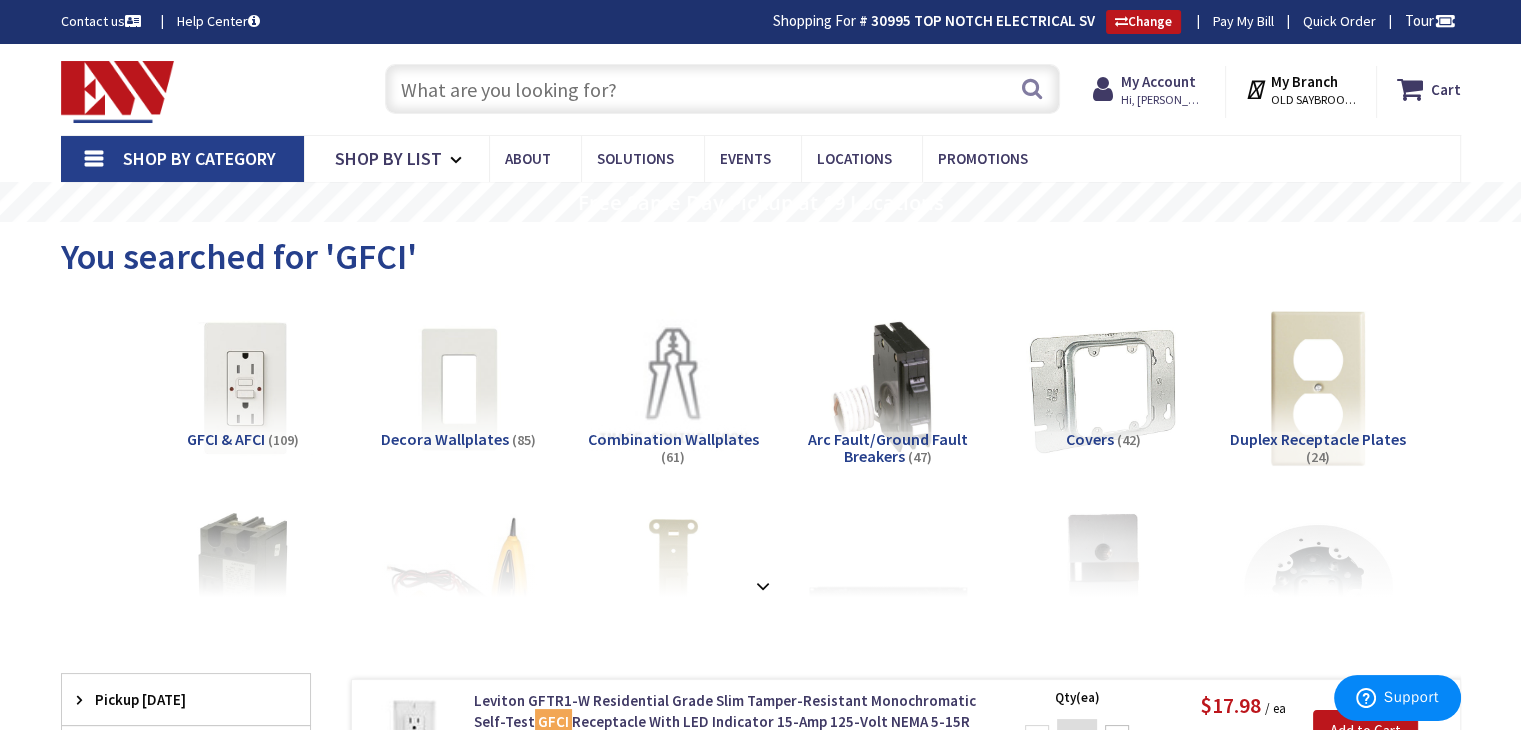 click at bounding box center (722, 89) 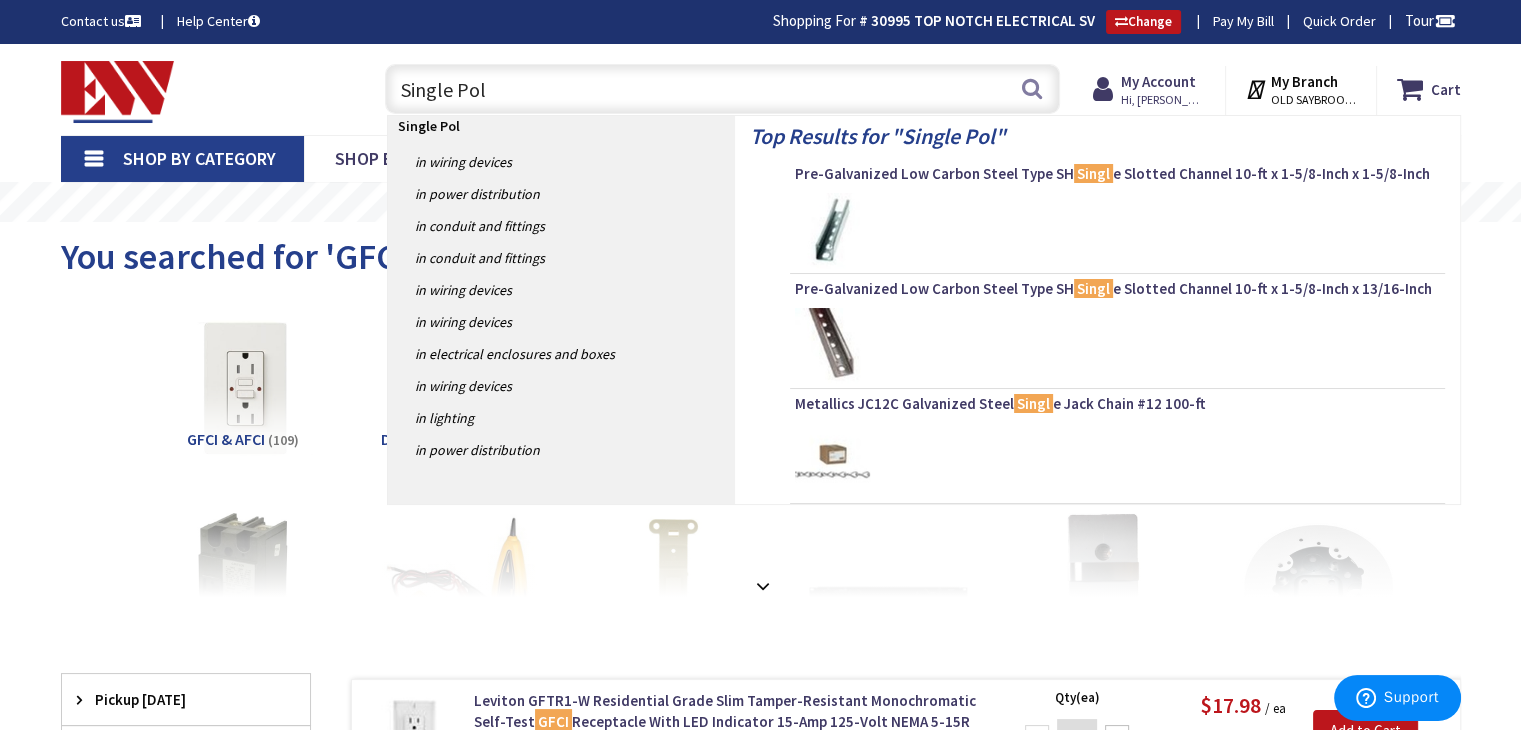 type on "Single Pole" 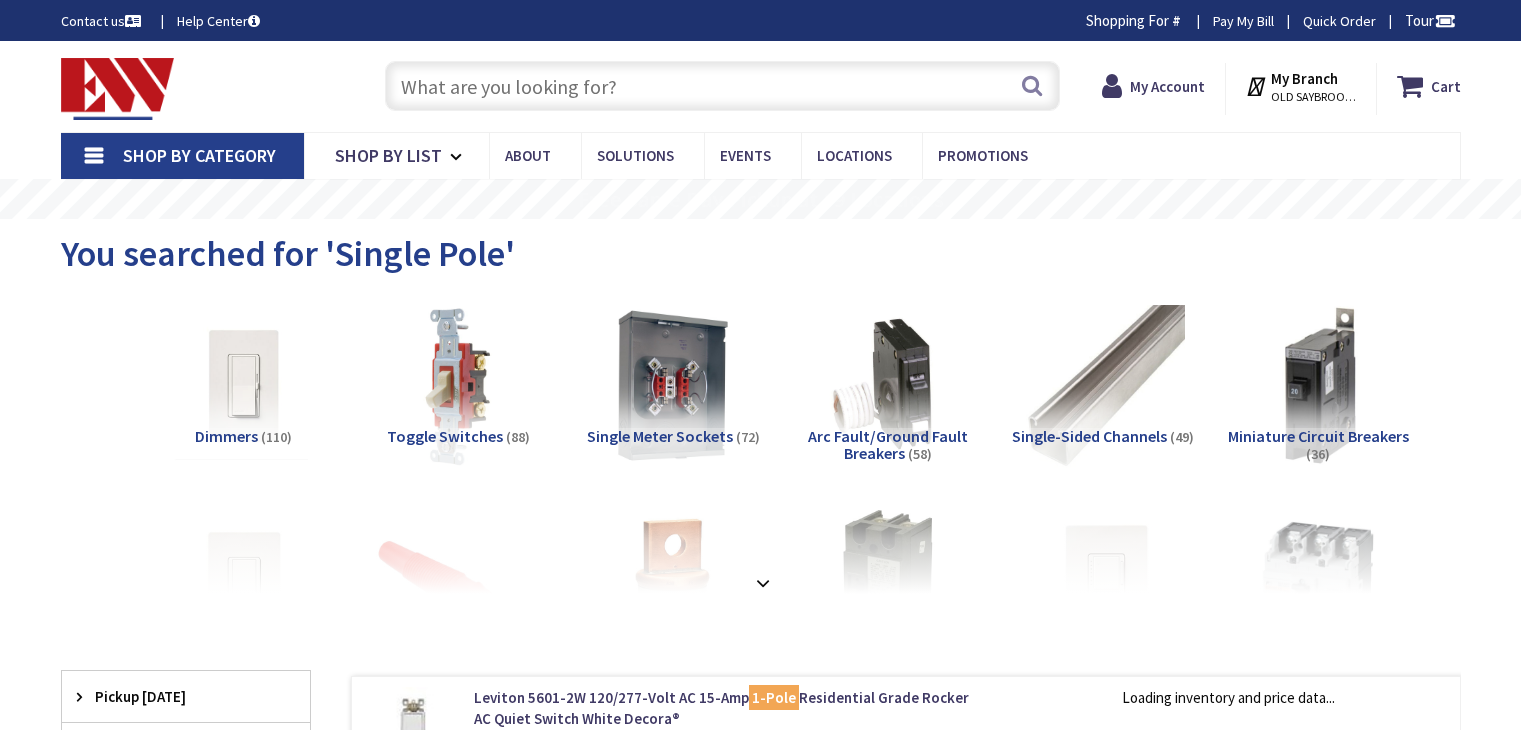 scroll, scrollTop: 0, scrollLeft: 0, axis: both 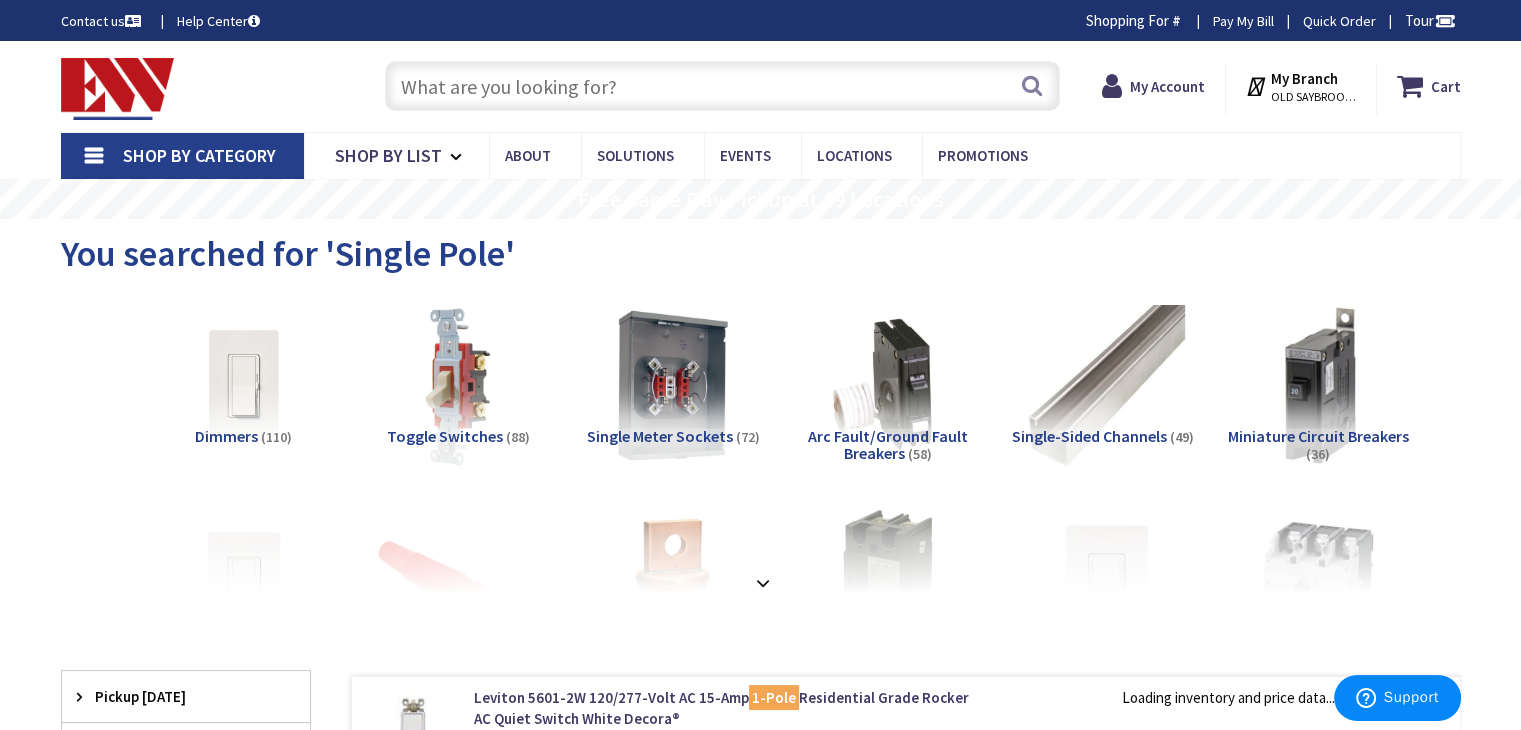 click at bounding box center (722, 86) 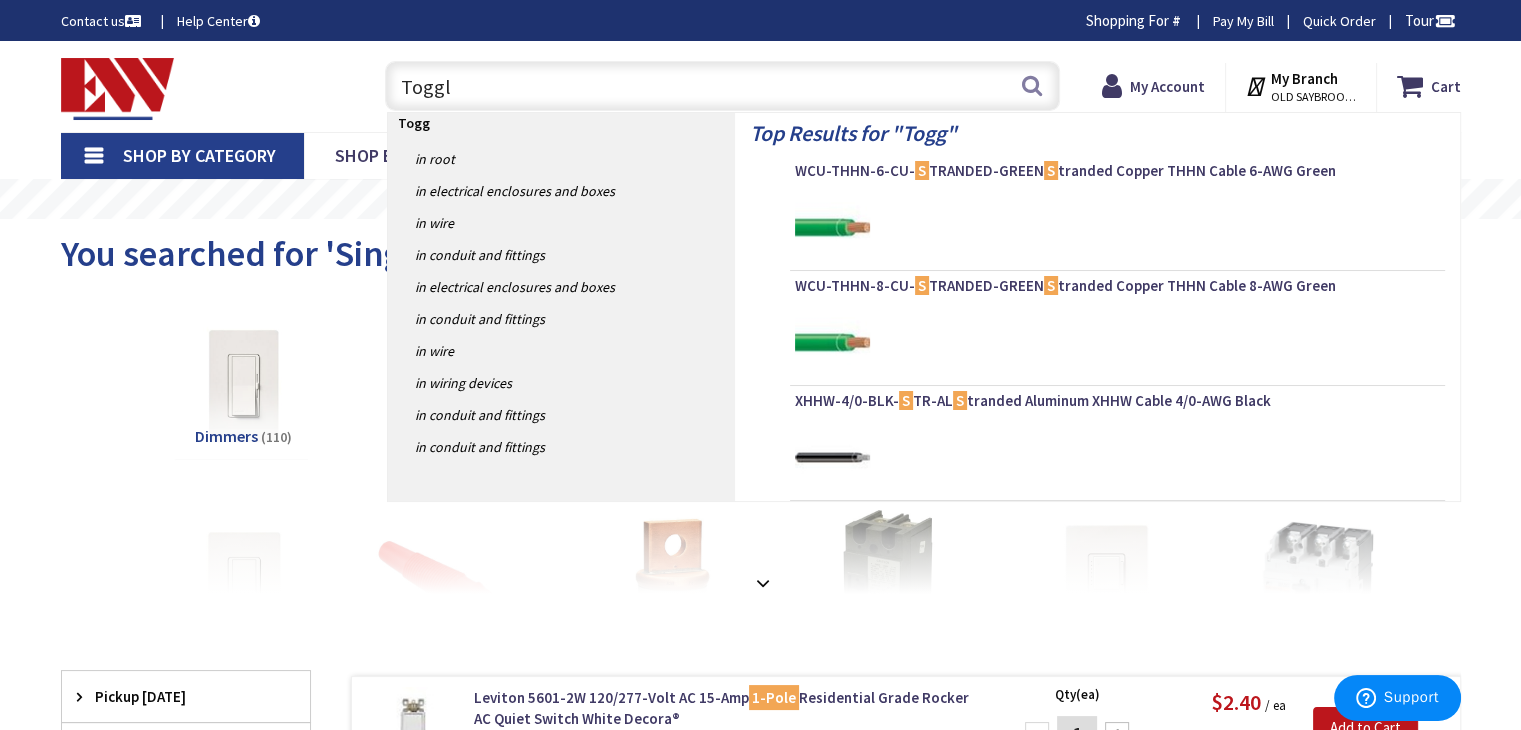 type on "Toggle" 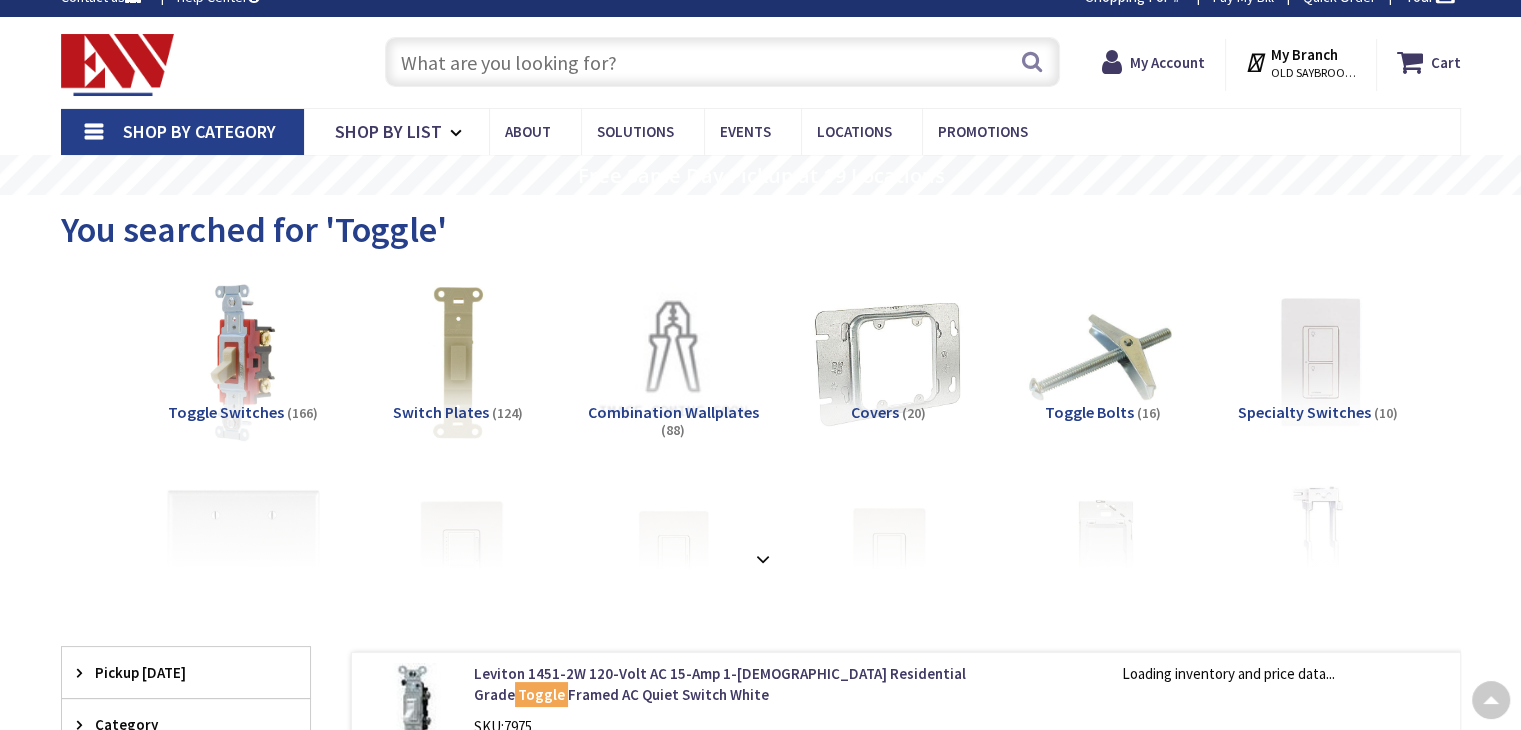 scroll, scrollTop: 500, scrollLeft: 0, axis: vertical 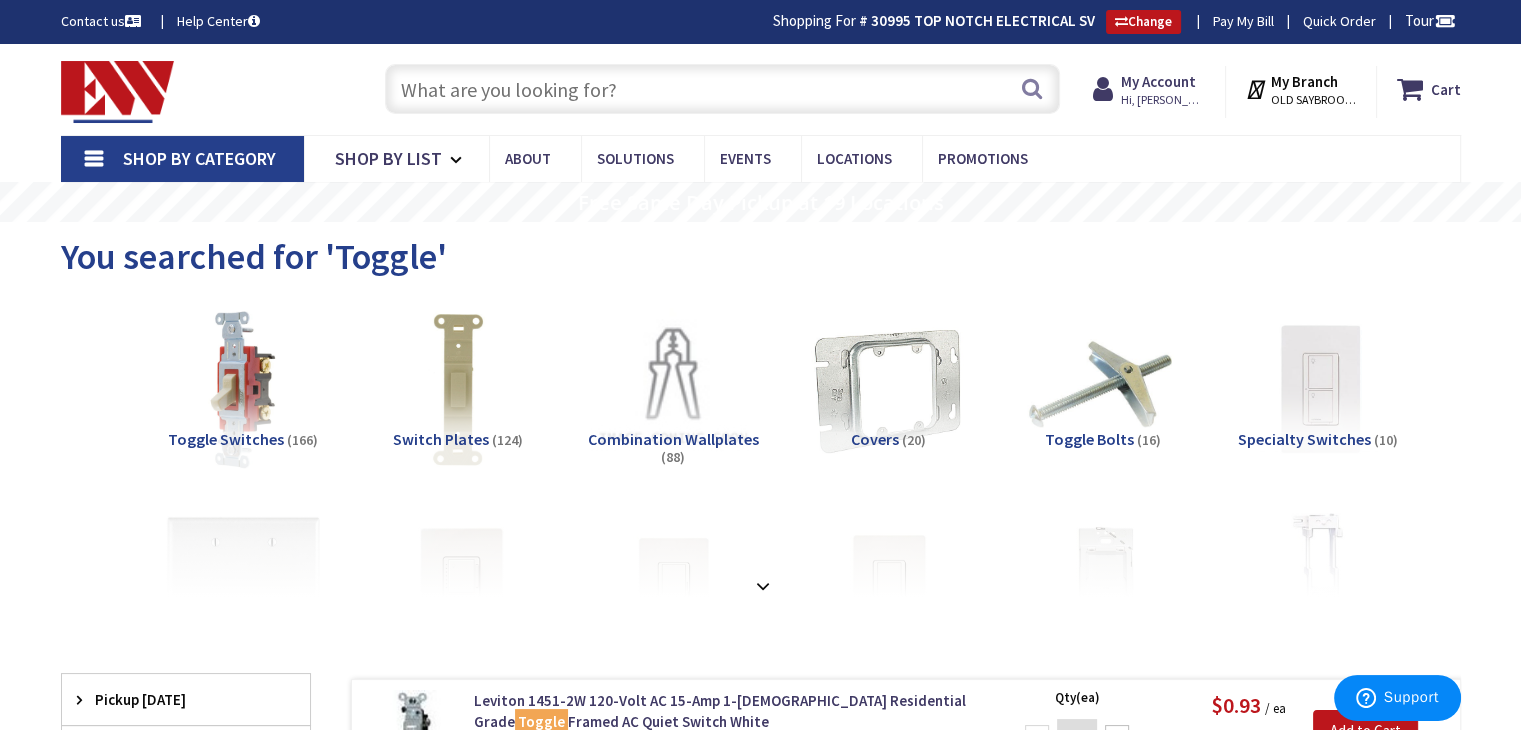 click at bounding box center (722, 89) 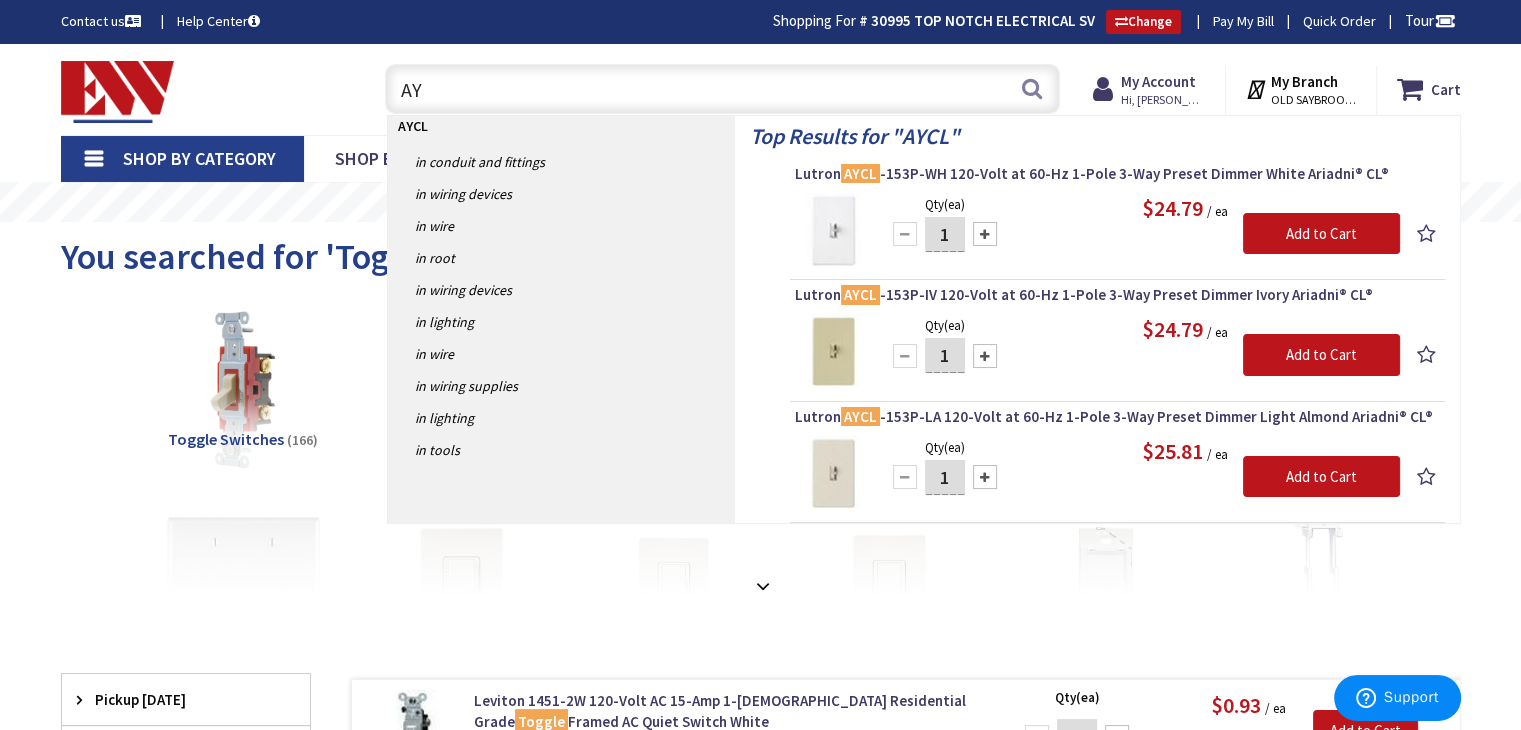 type on "A" 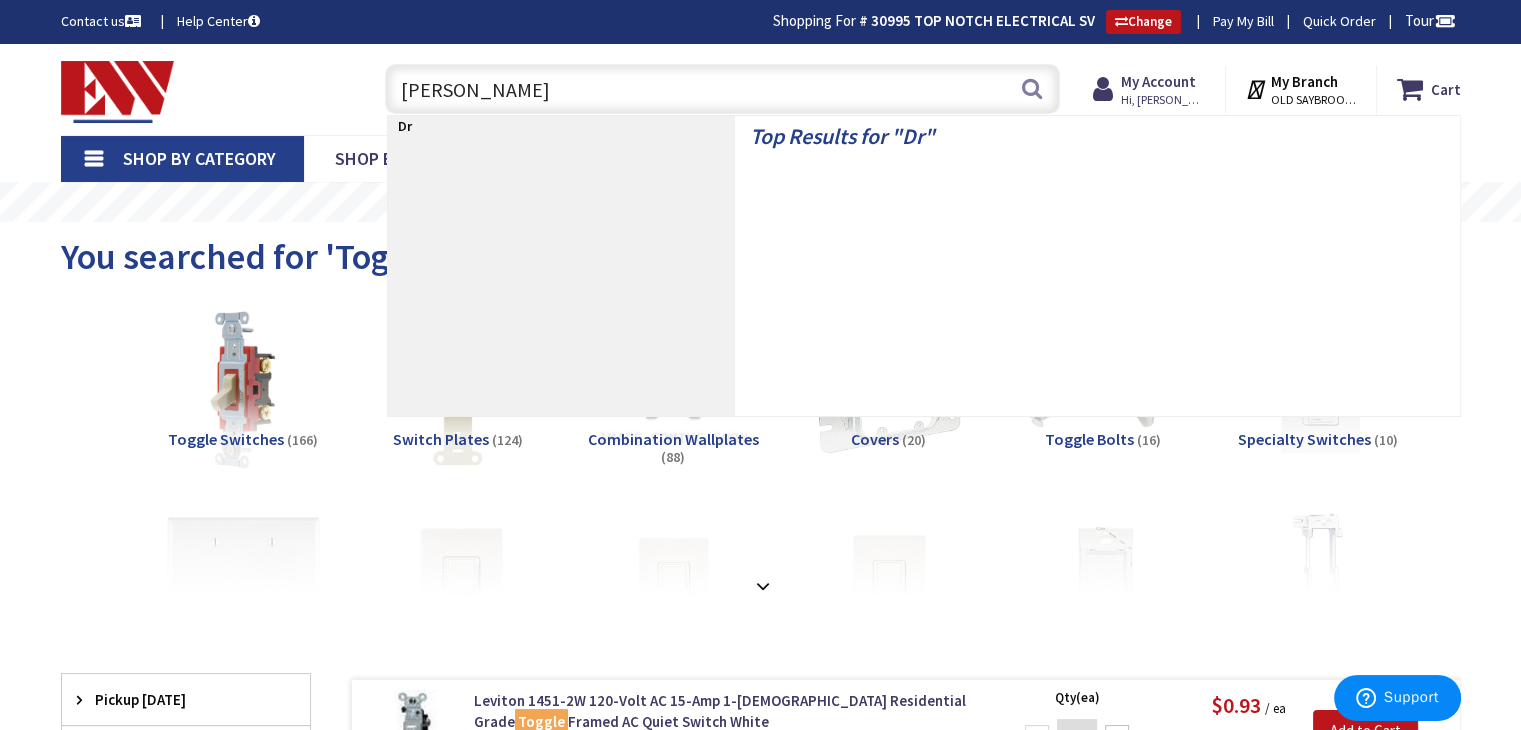 type on "Dryer" 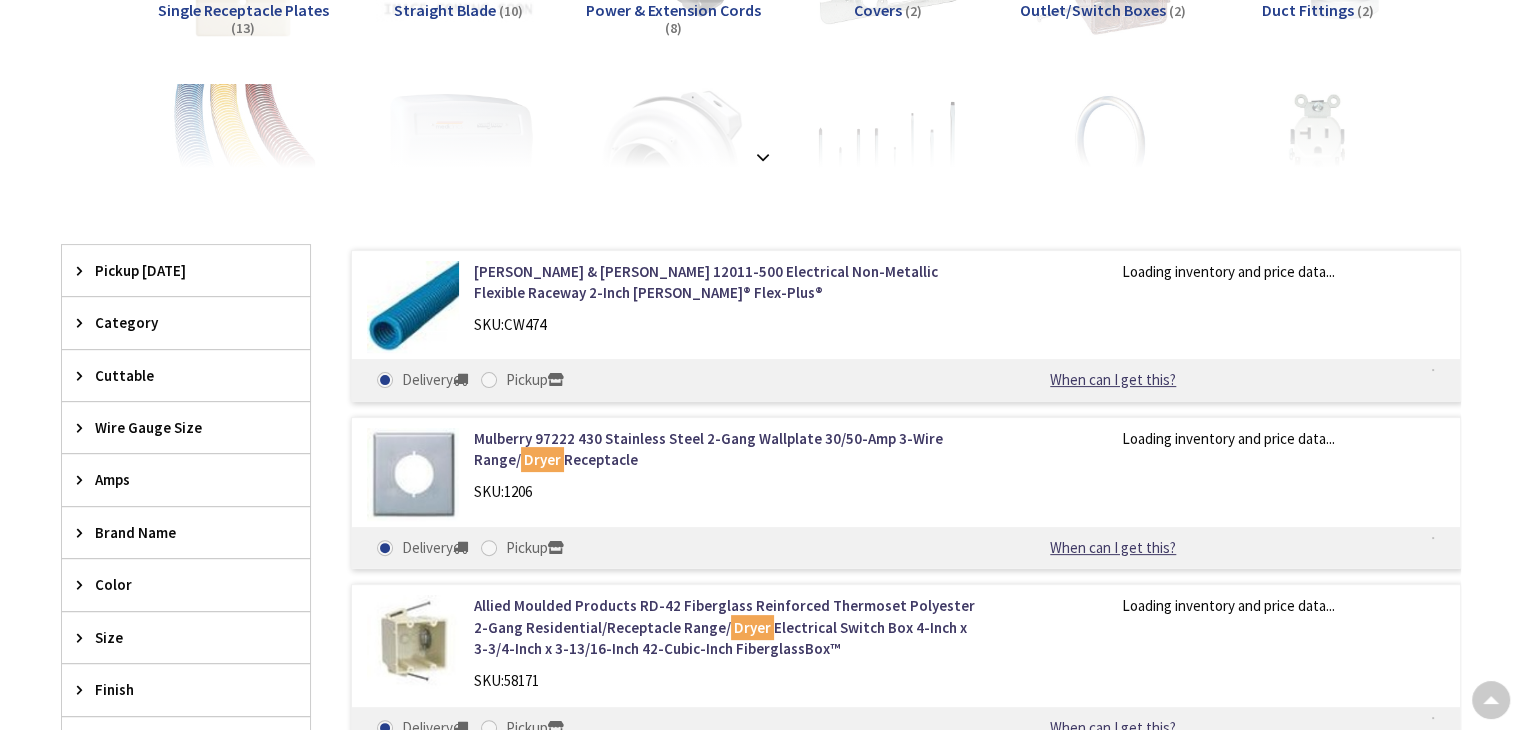 scroll, scrollTop: 888, scrollLeft: 0, axis: vertical 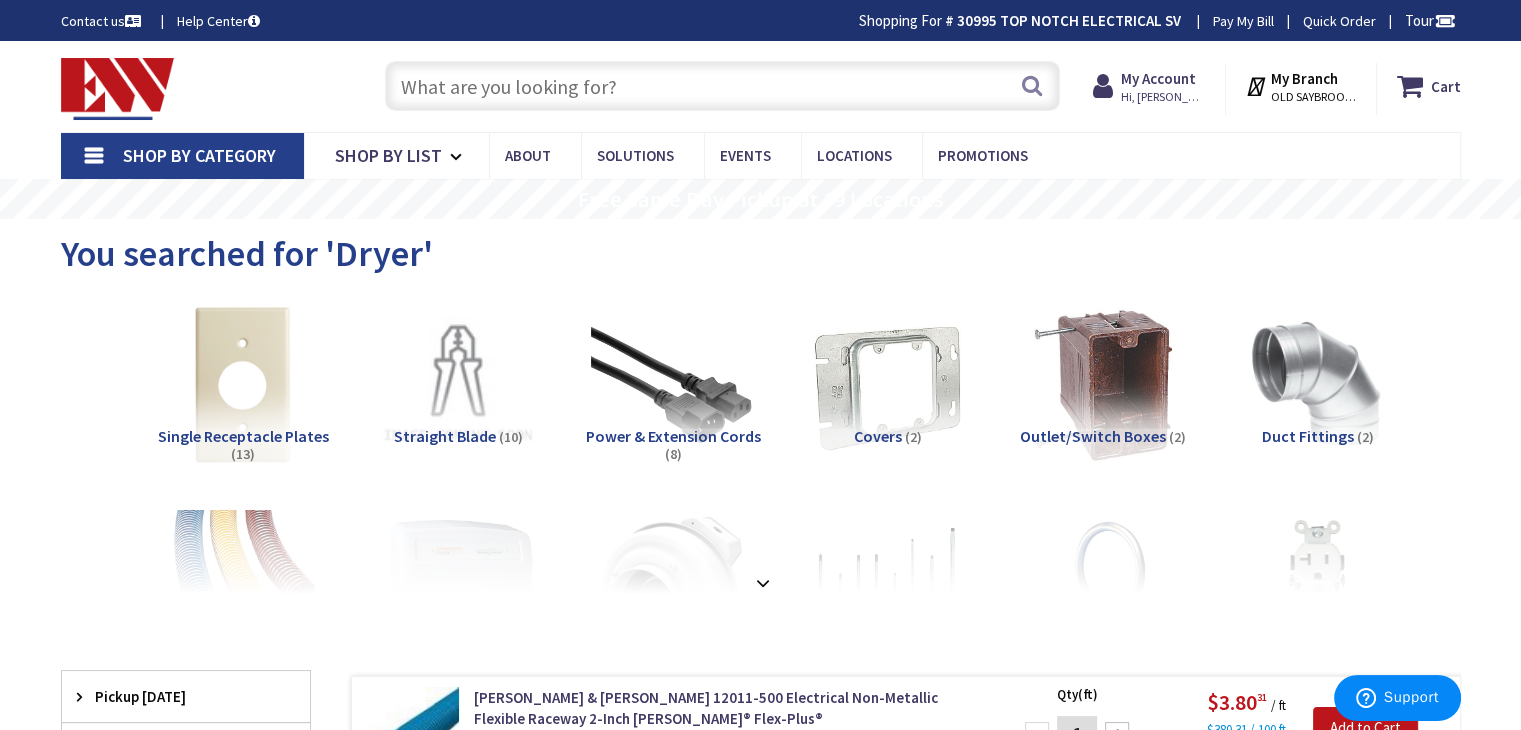 click at bounding box center [722, 86] 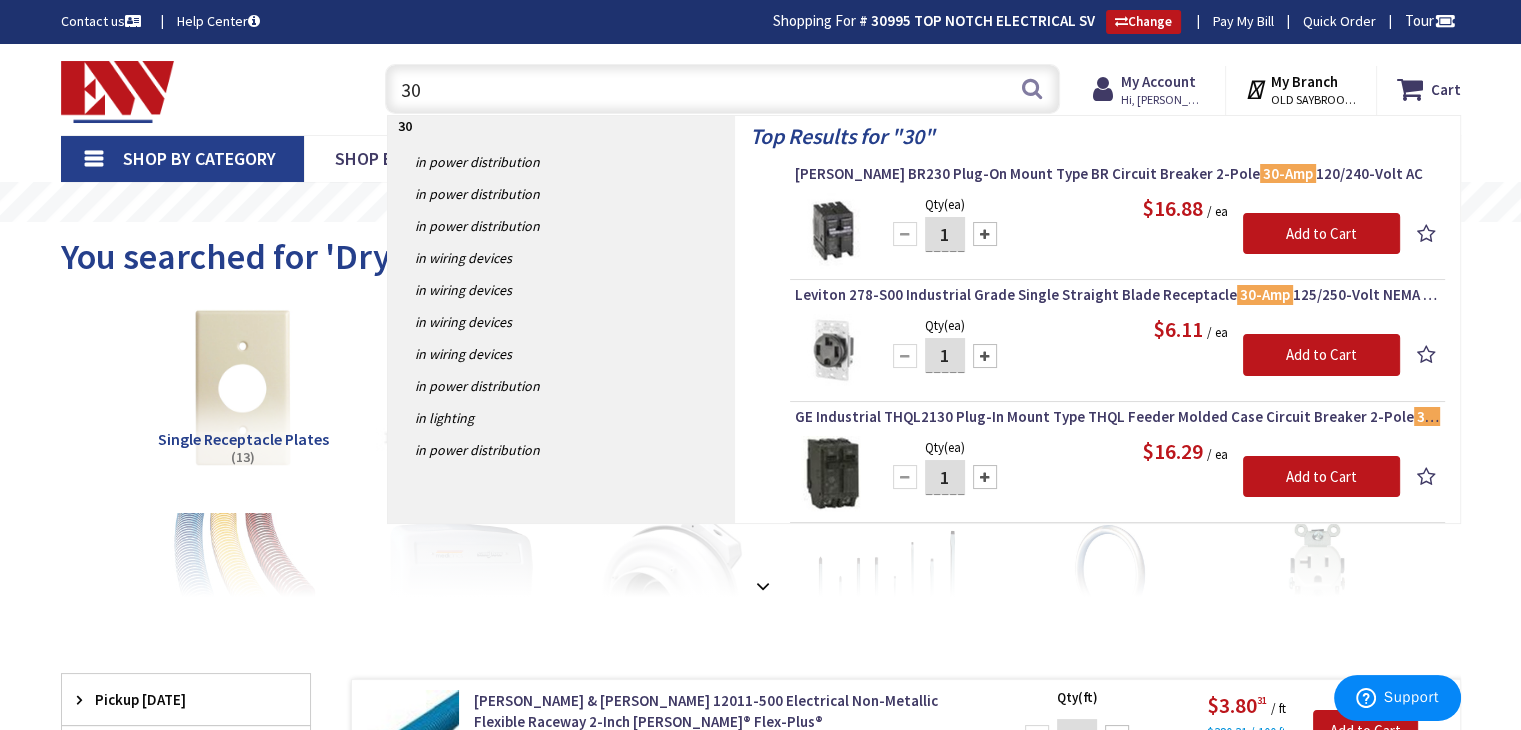 type on "3" 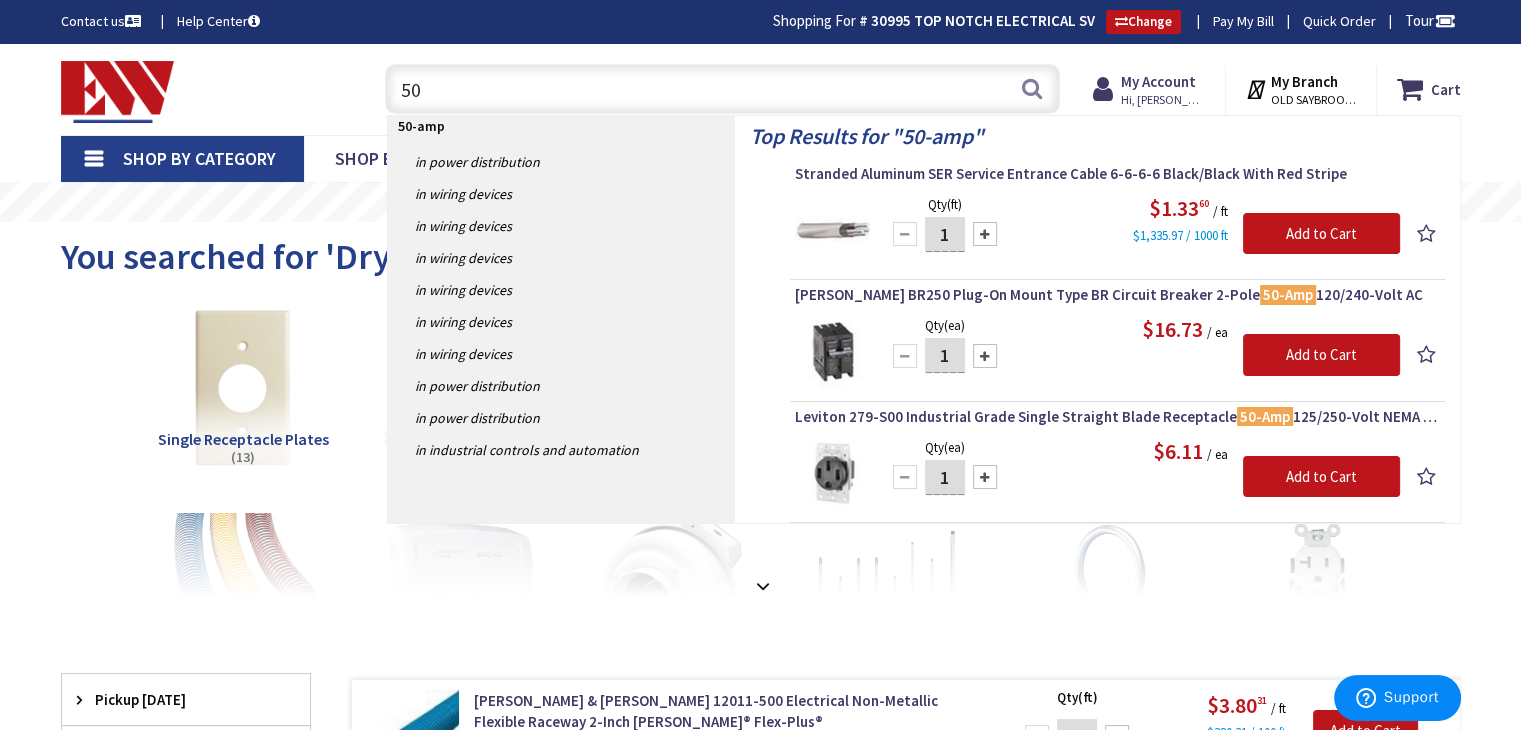type on "5" 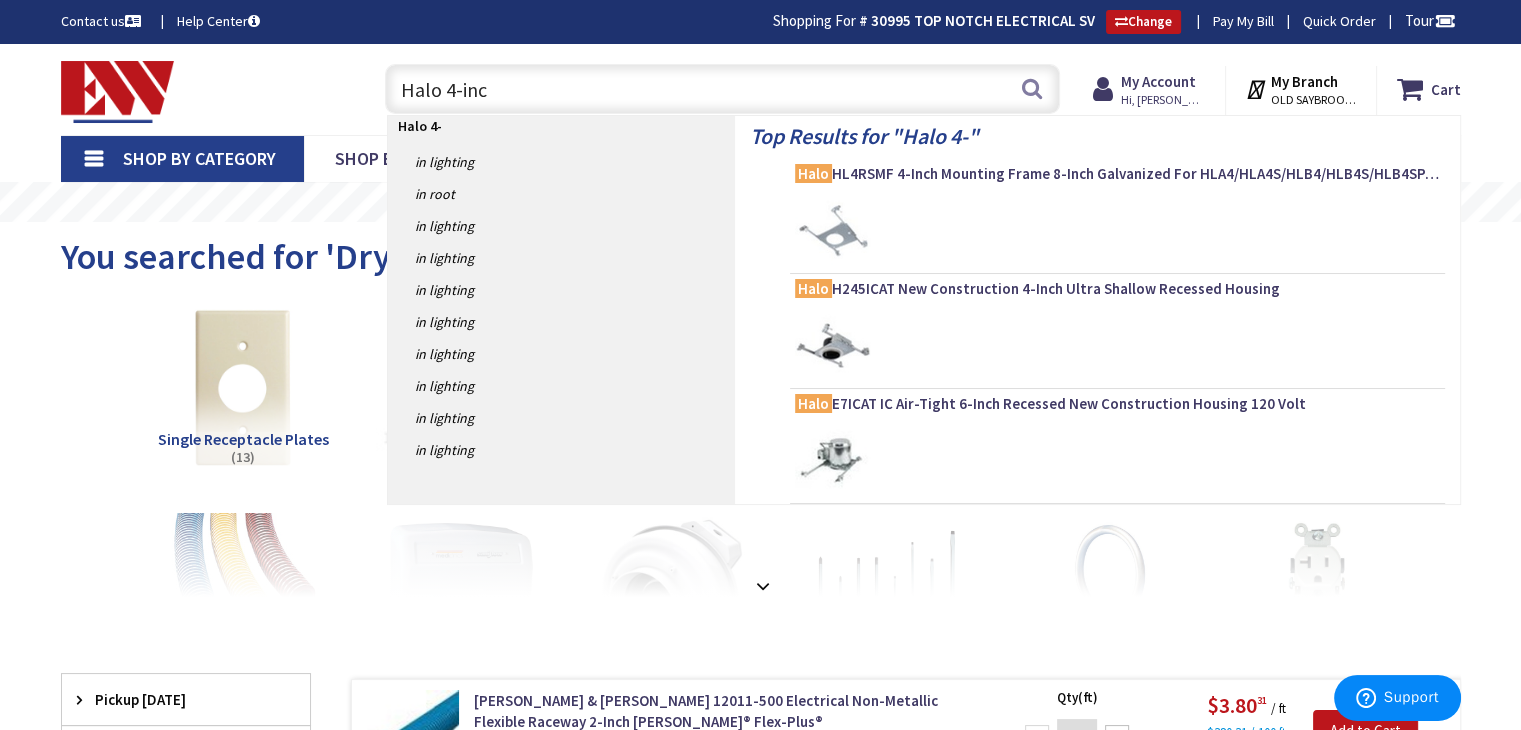 type on "Halo 4-inch" 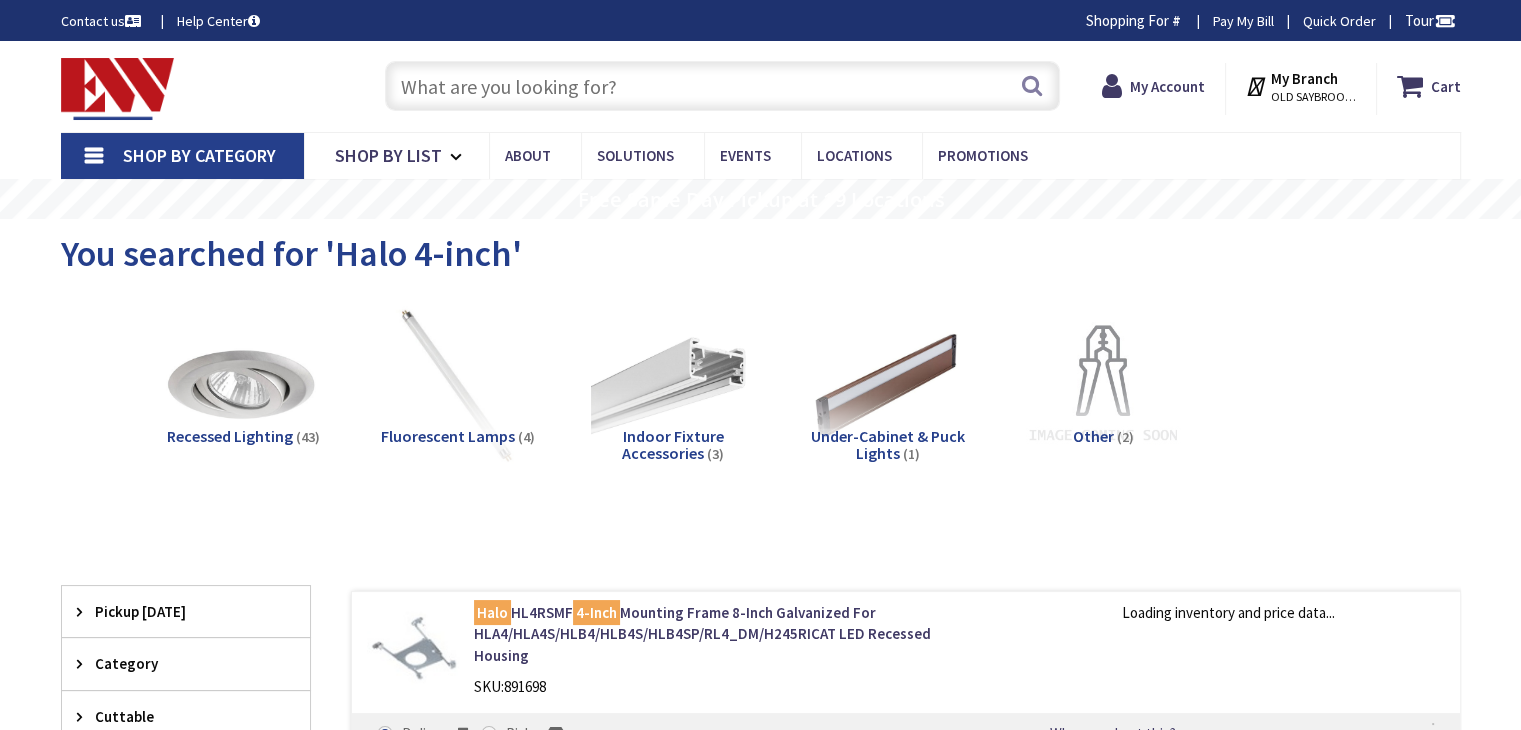 scroll, scrollTop: 481, scrollLeft: 0, axis: vertical 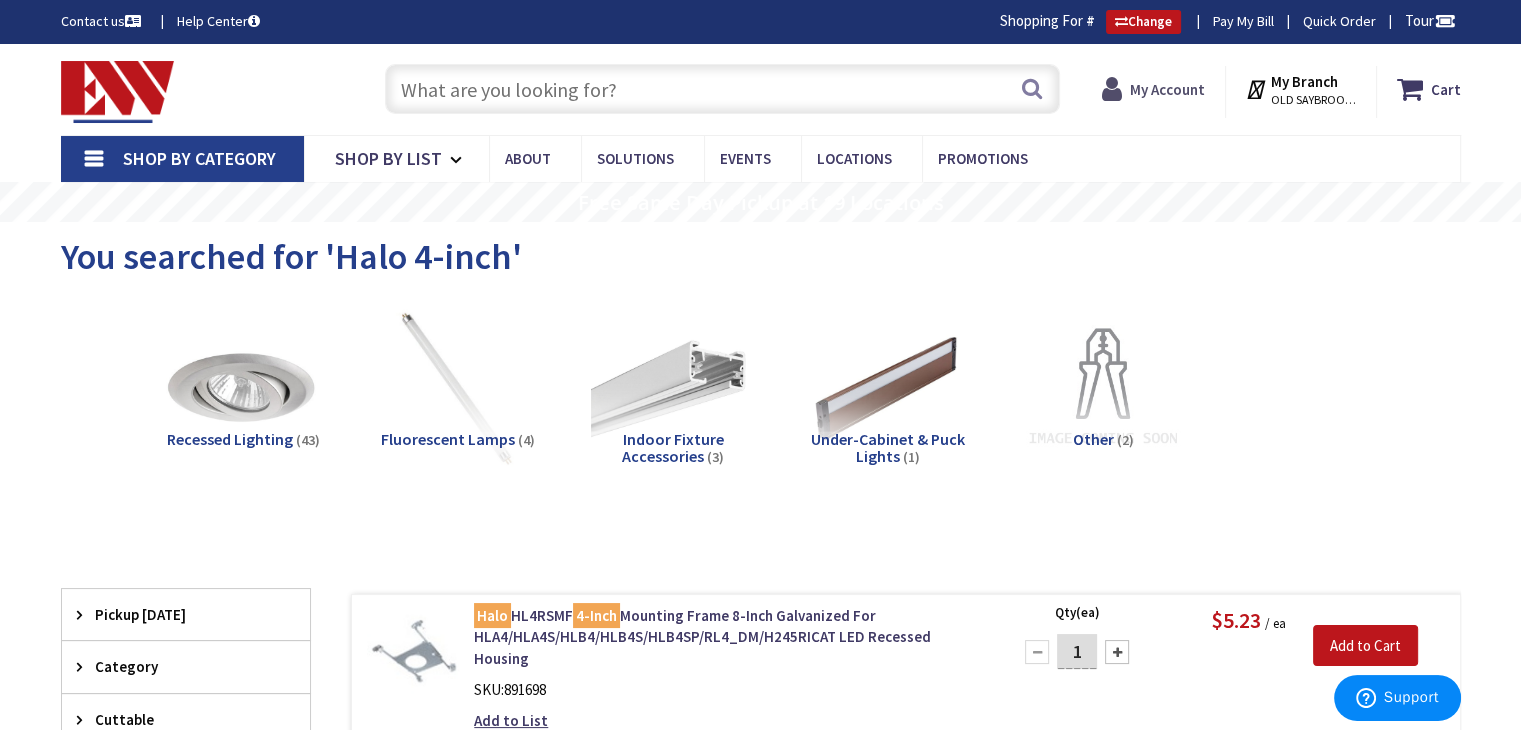 click on "My Account" at bounding box center (1167, 89) 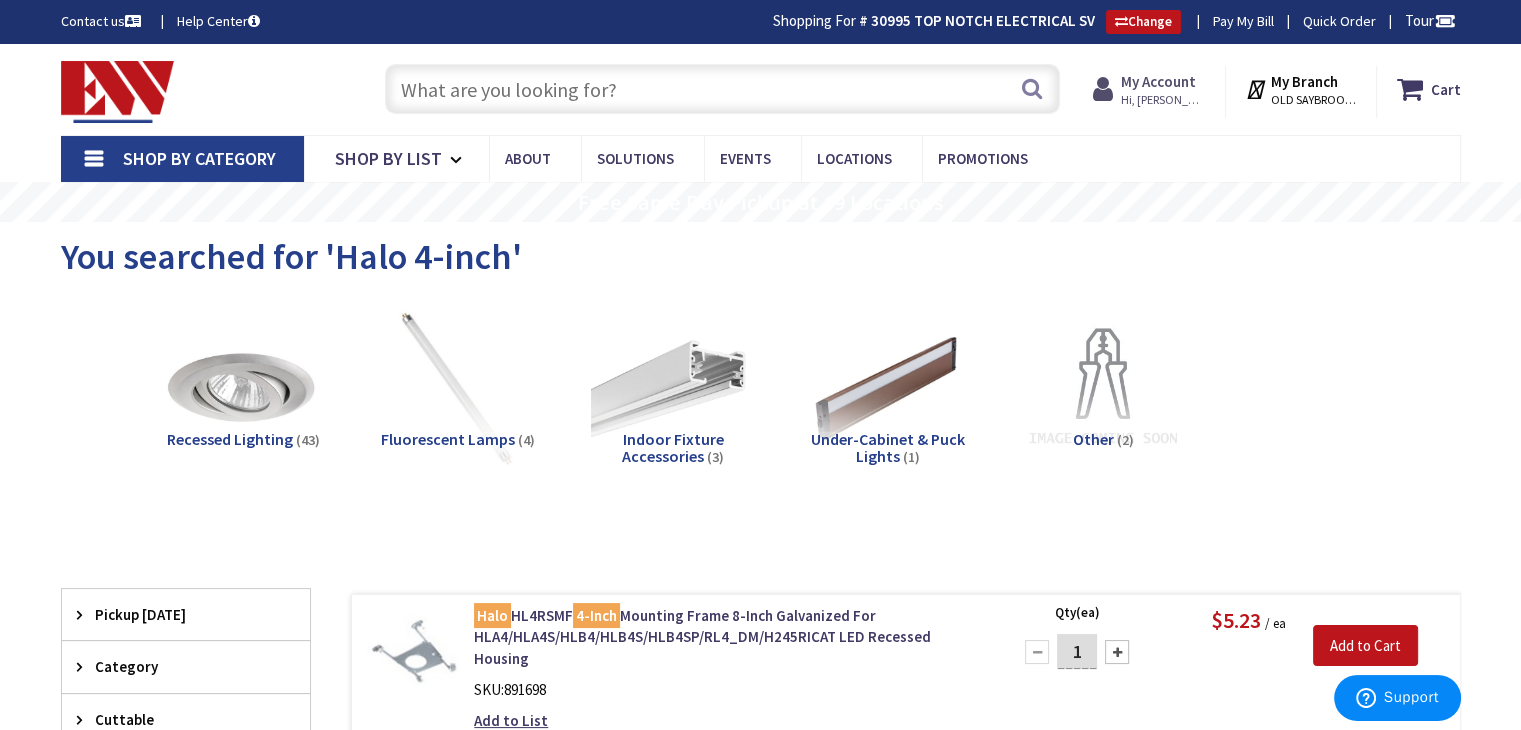 click on "My Account" at bounding box center [1158, 81] 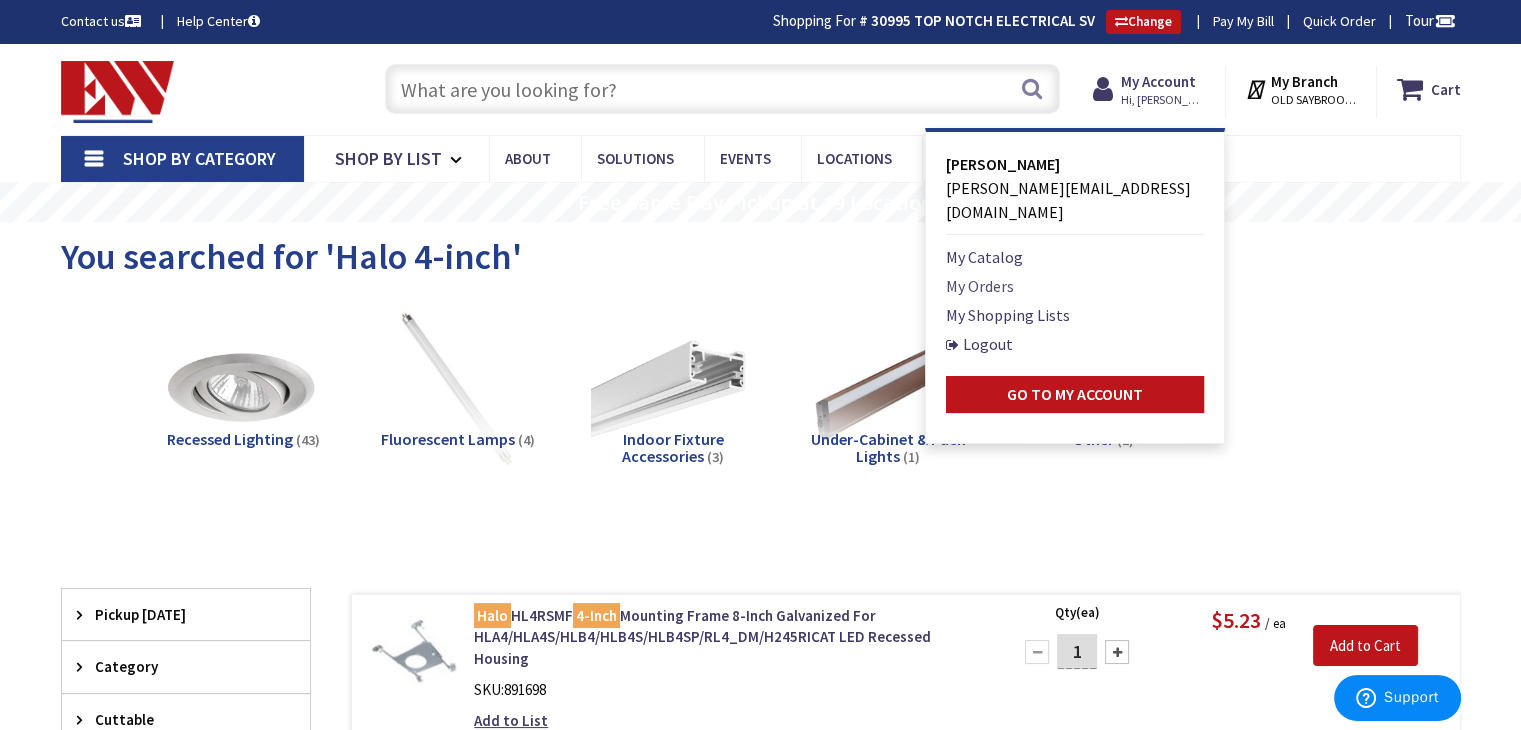 click on "My Orders" at bounding box center [980, 286] 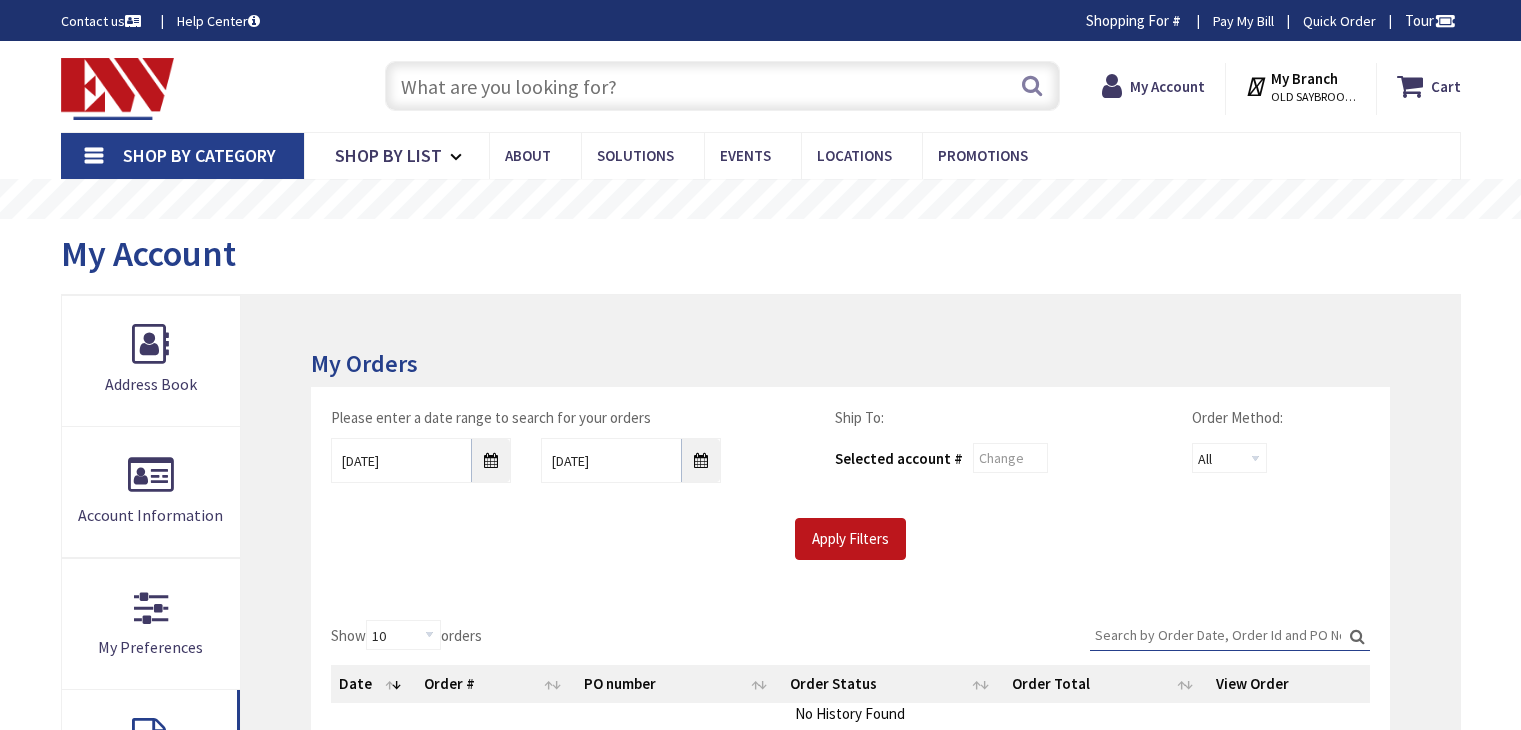 scroll, scrollTop: 0, scrollLeft: 0, axis: both 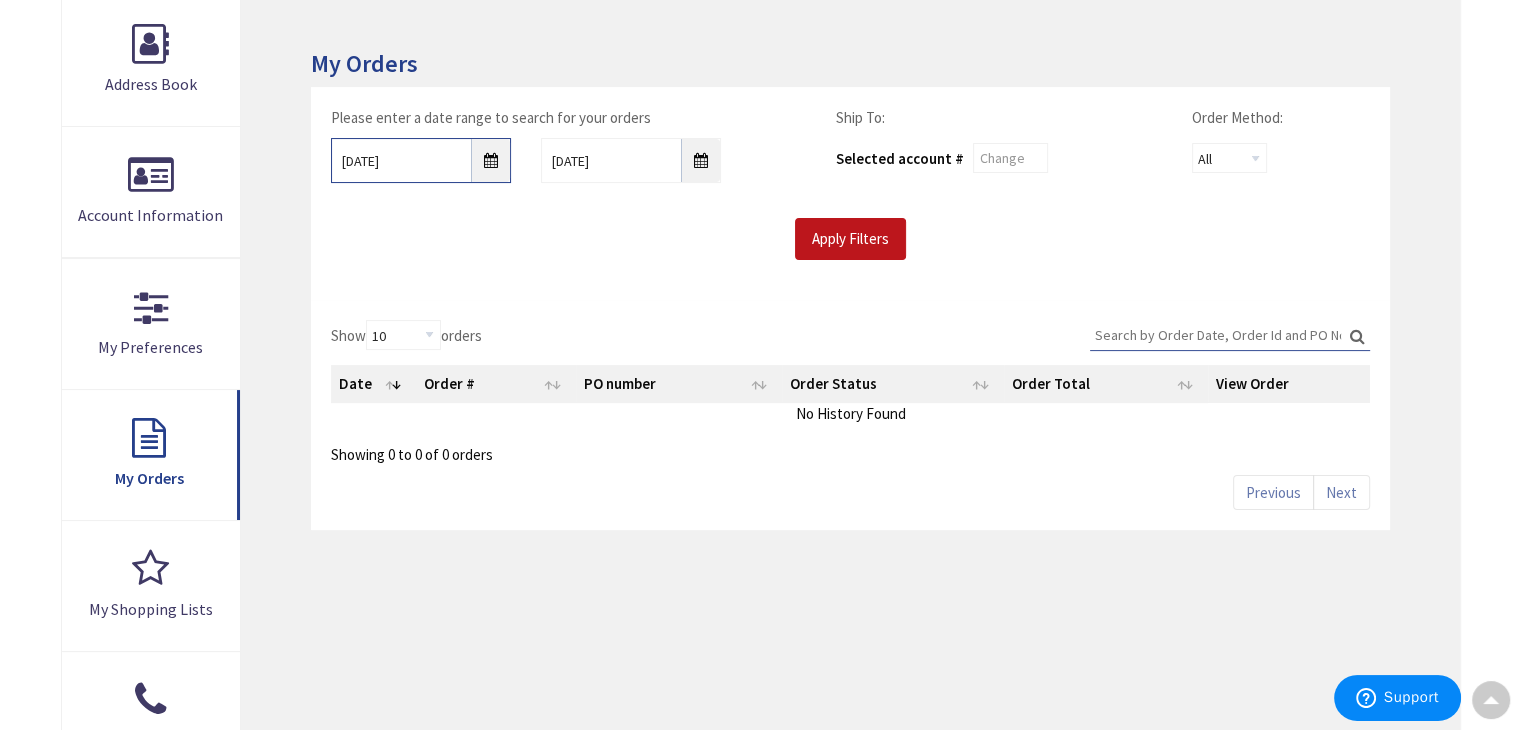 click on "[DATE]" at bounding box center (421, 160) 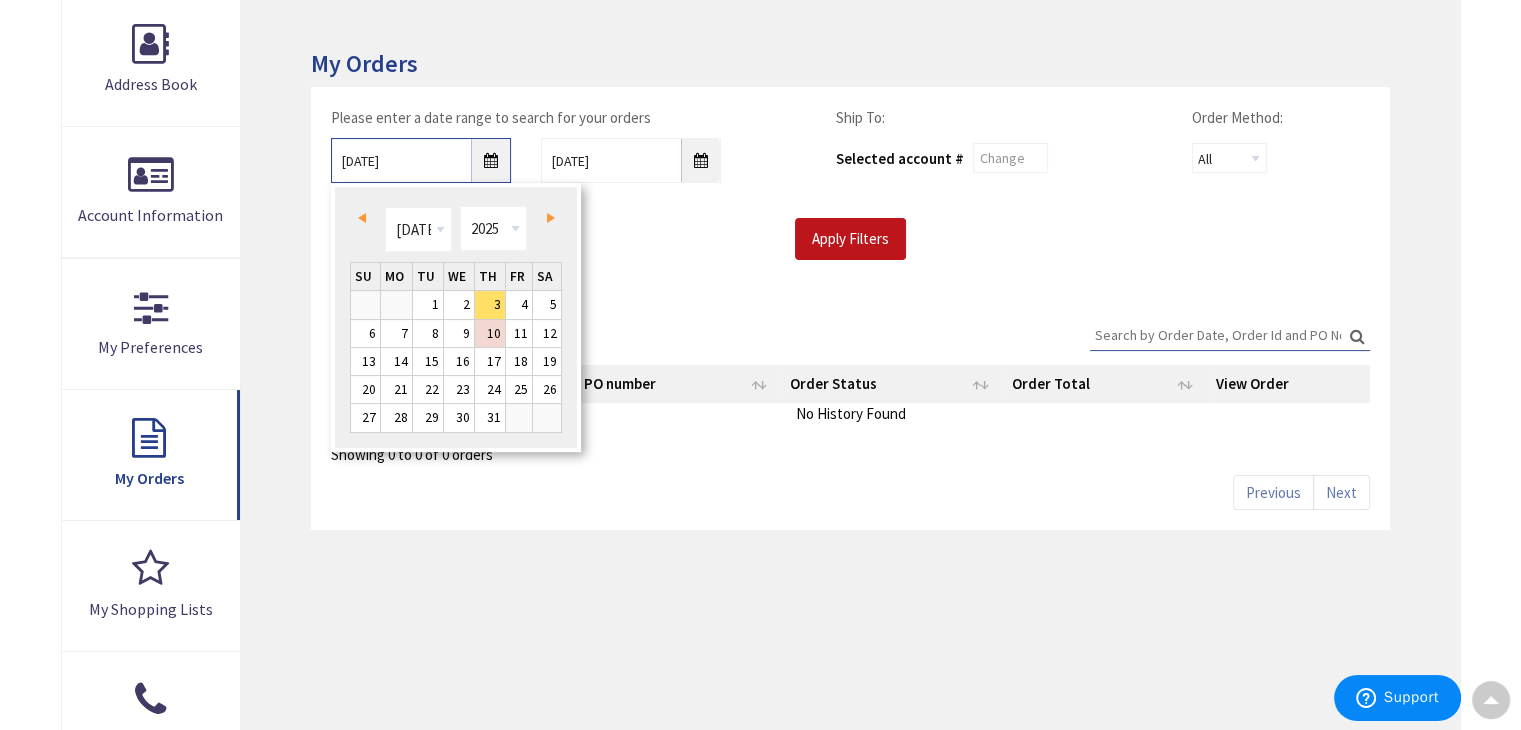 click on "[DATE]" at bounding box center (421, 160) 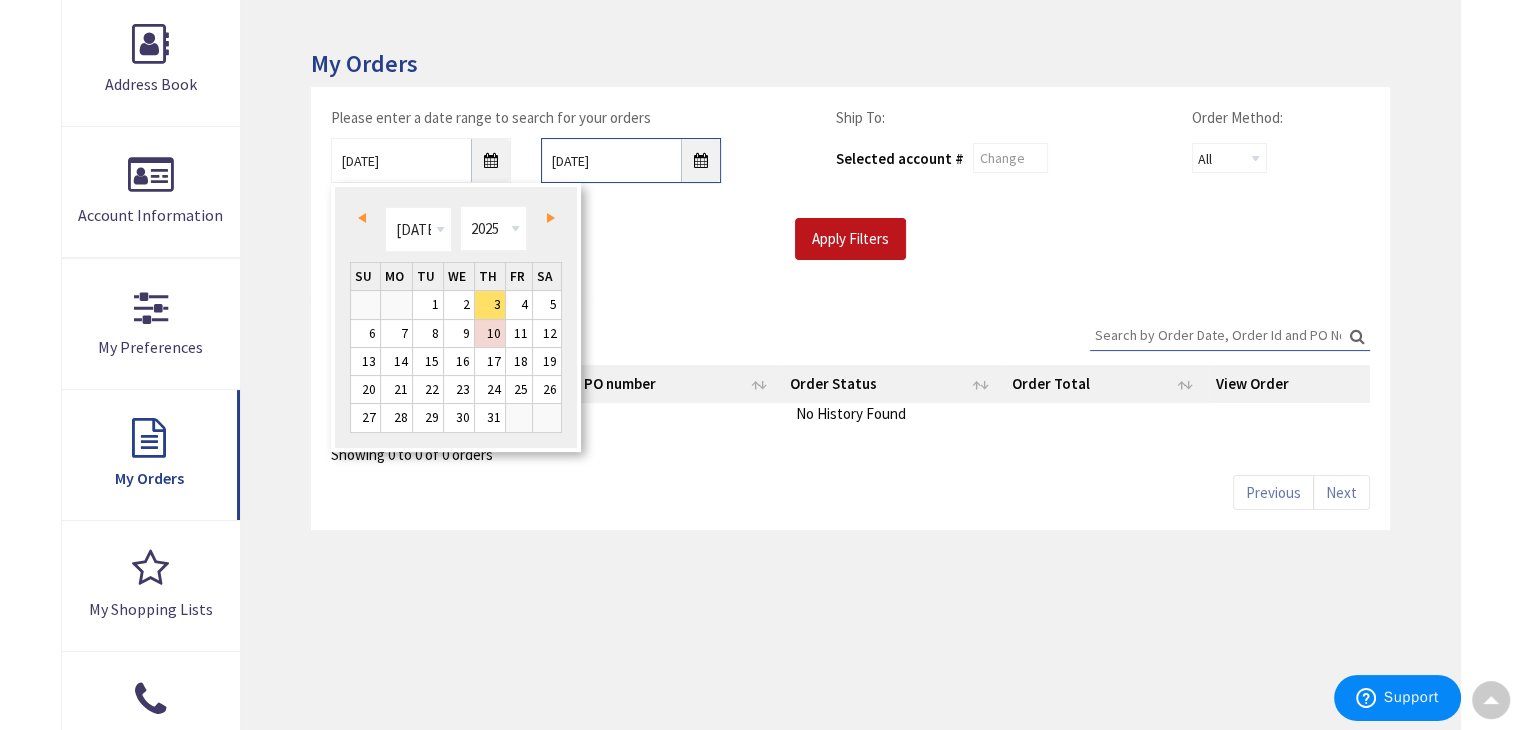 click on "7/10/2025" at bounding box center (631, 160) 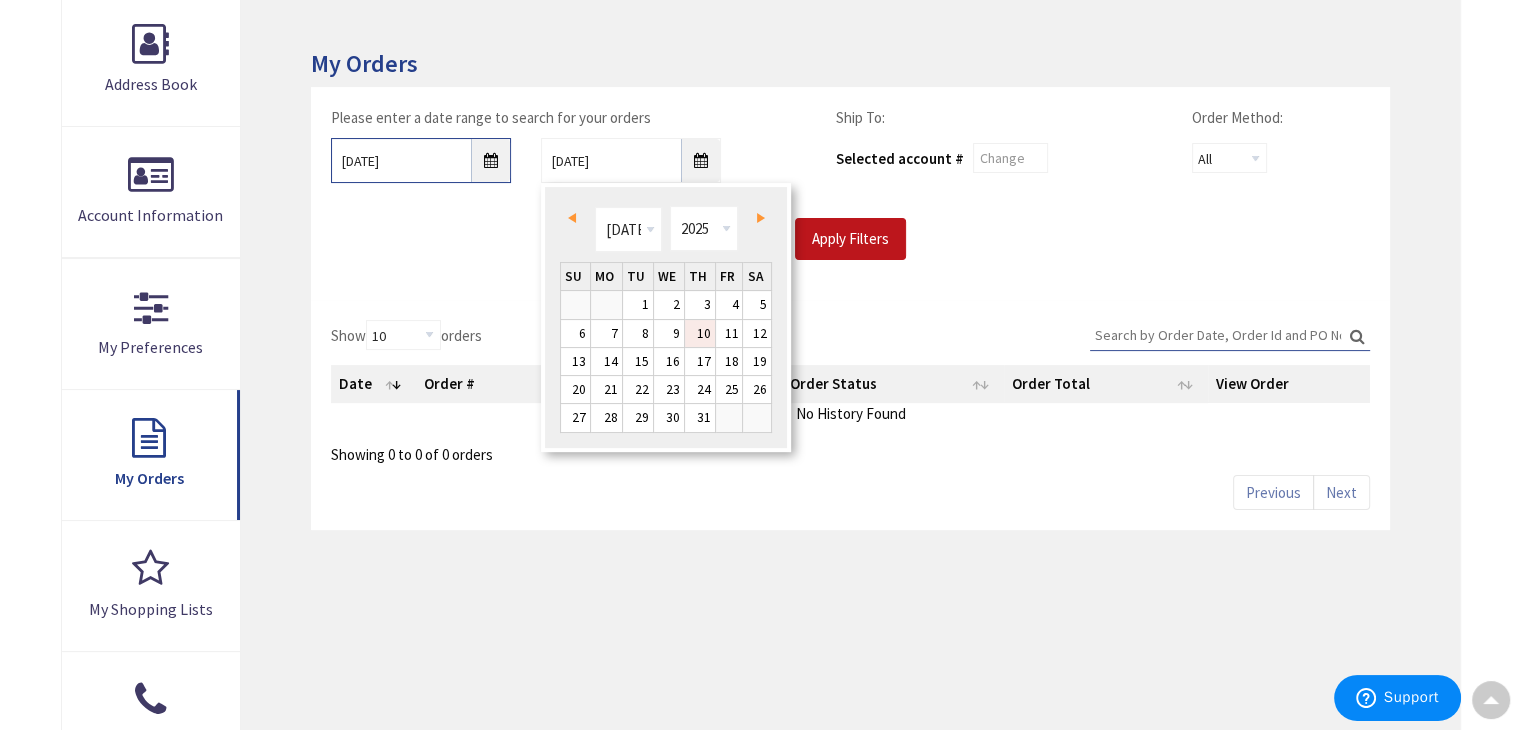 click on "7/3/2025" at bounding box center [421, 160] 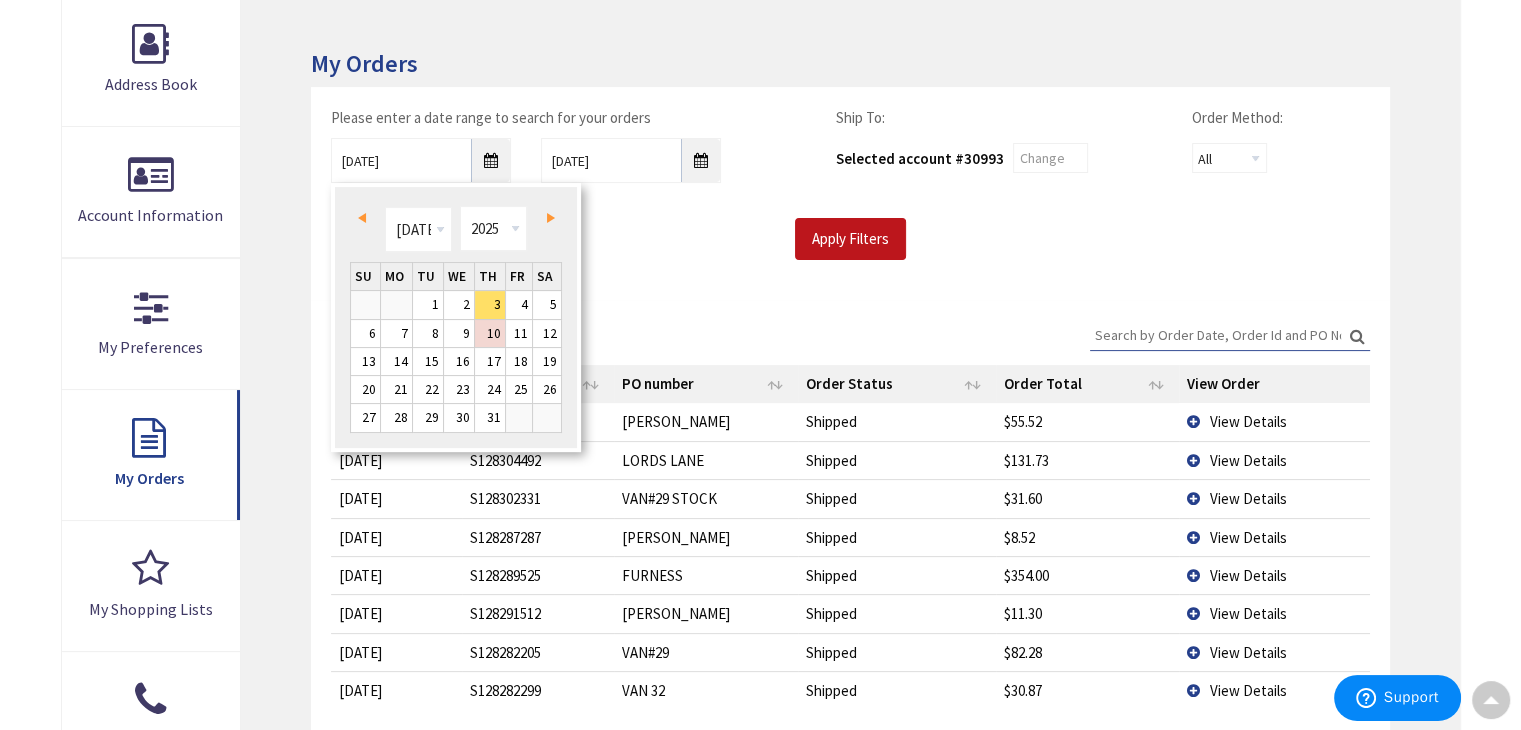 click on "Prev" at bounding box center [362, 218] 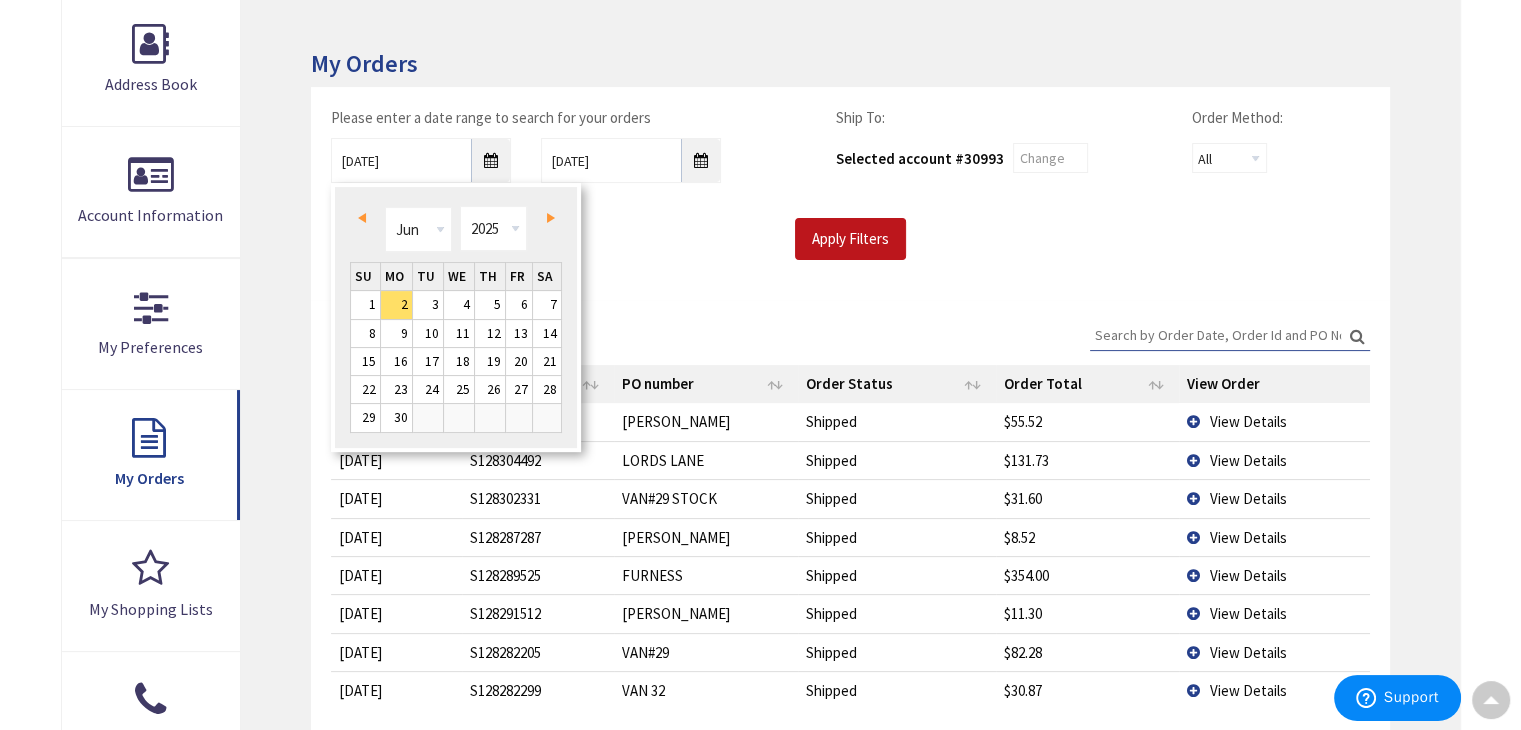 click on "Prev" at bounding box center [362, 218] 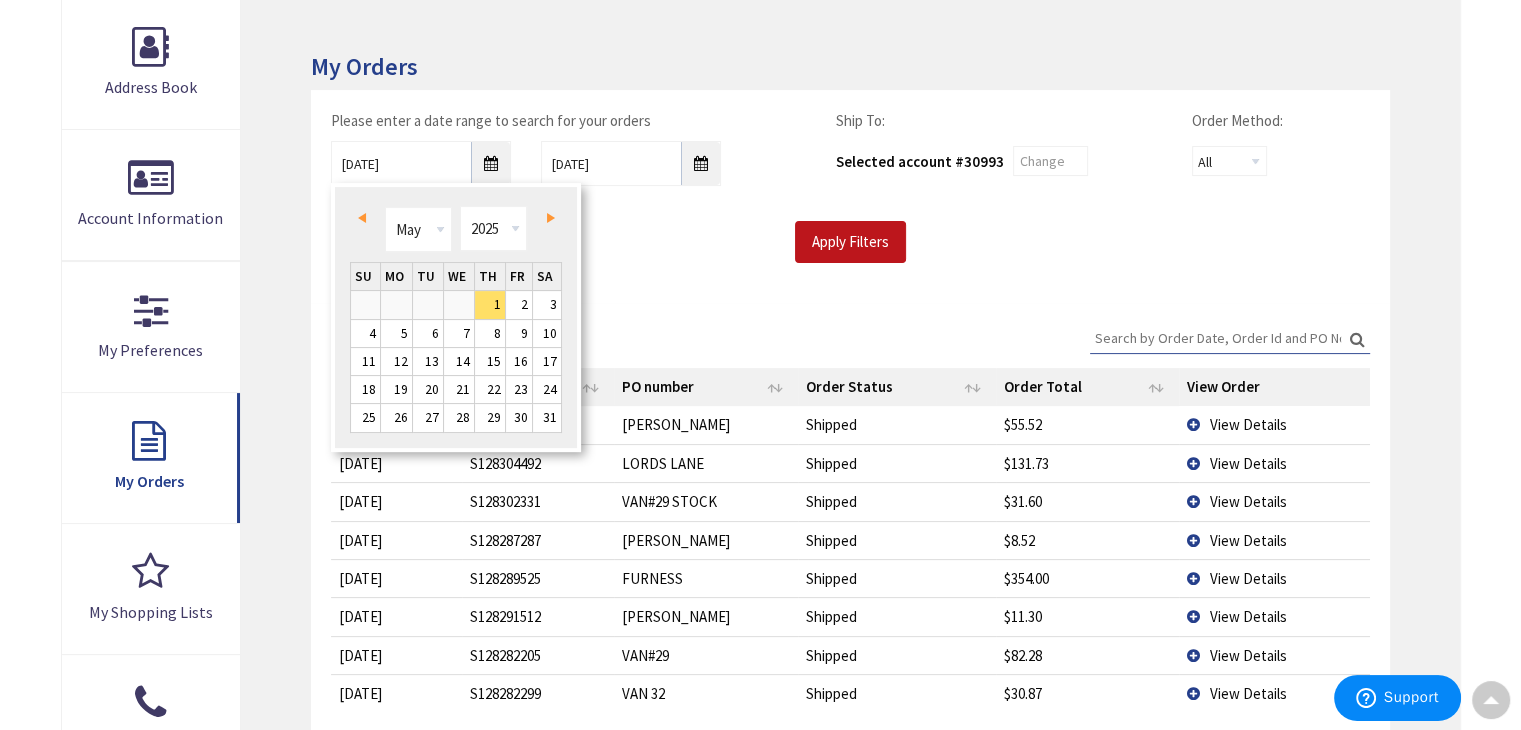 scroll, scrollTop: 302, scrollLeft: 0, axis: vertical 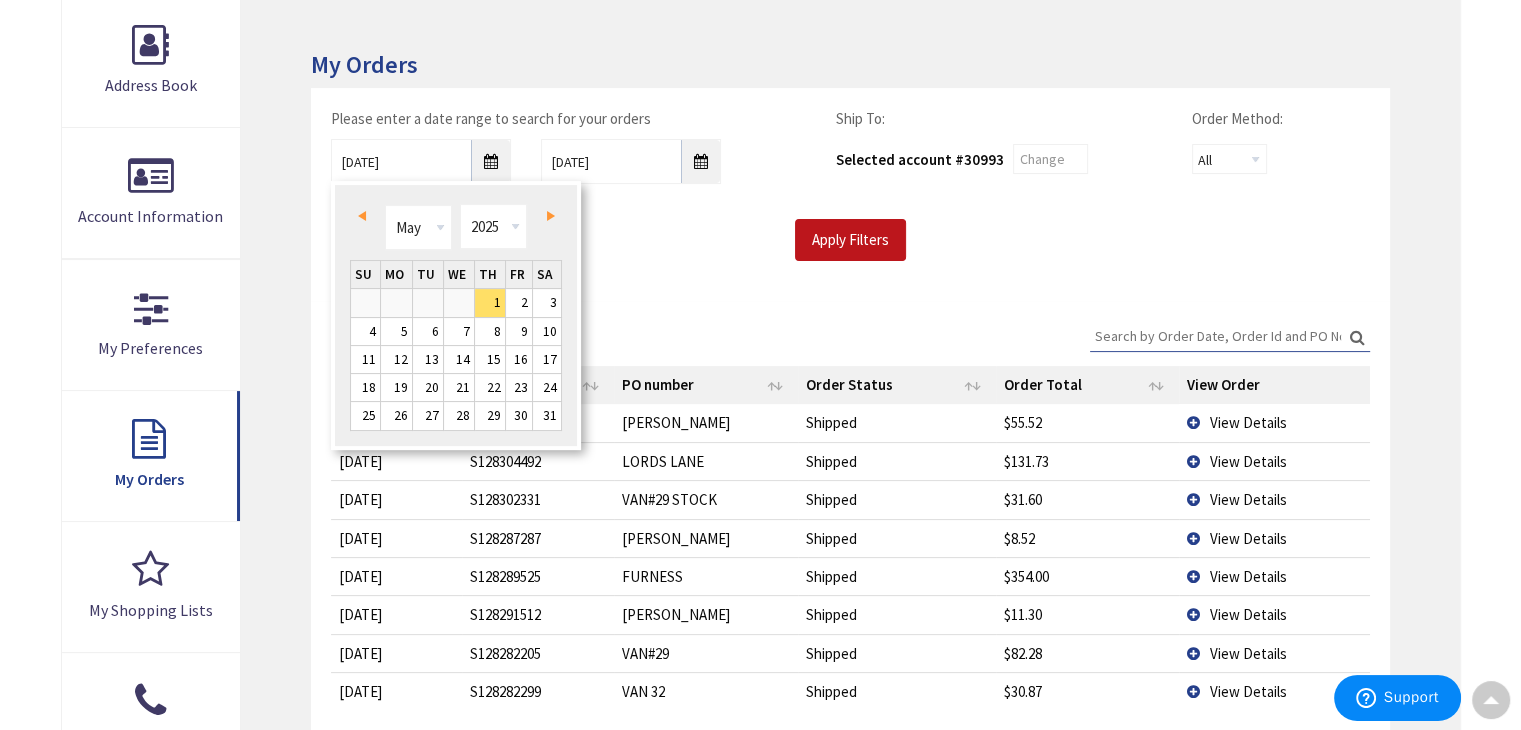 click on "Prev" at bounding box center (362, 216) 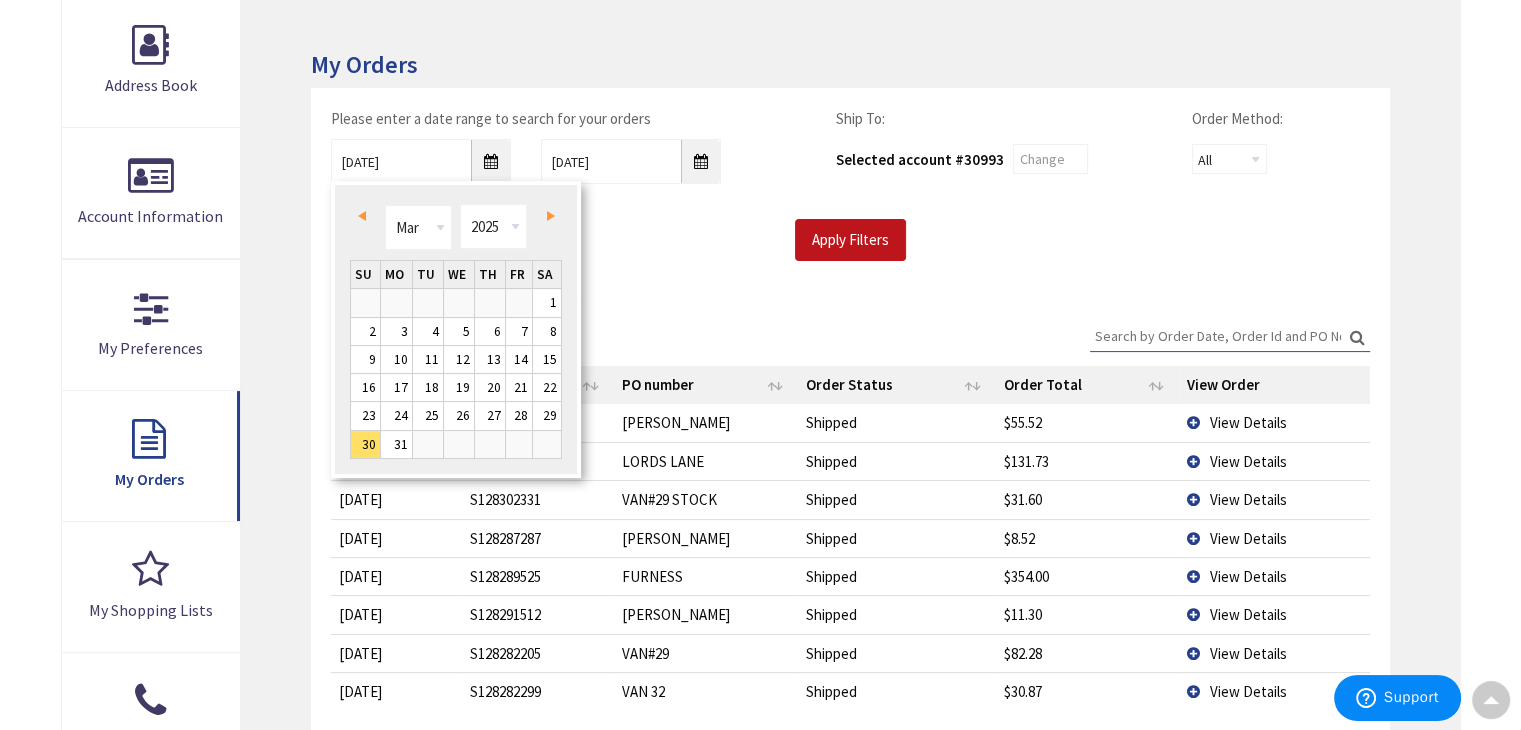 click on "Prev" at bounding box center (362, 216) 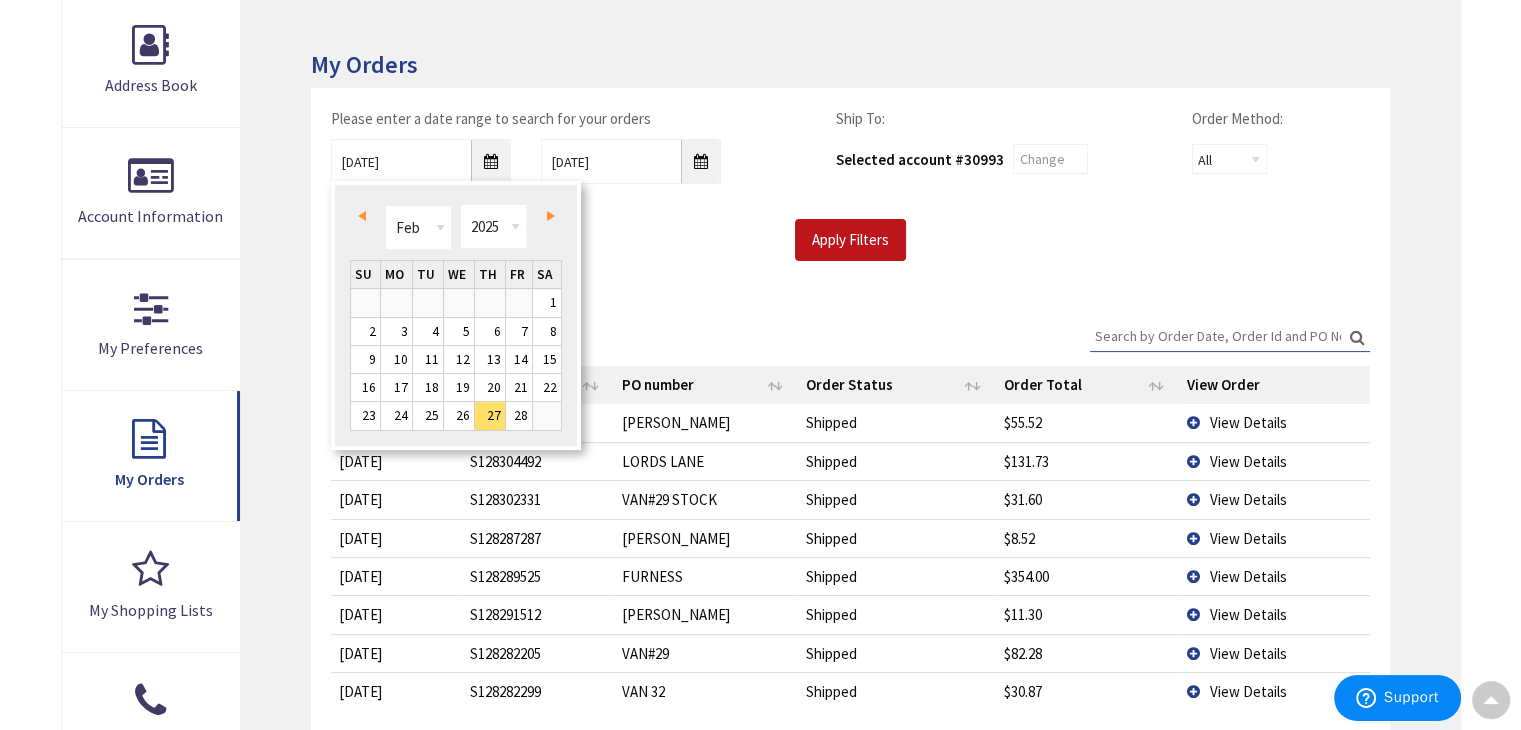 click on "Prev" at bounding box center (362, 216) 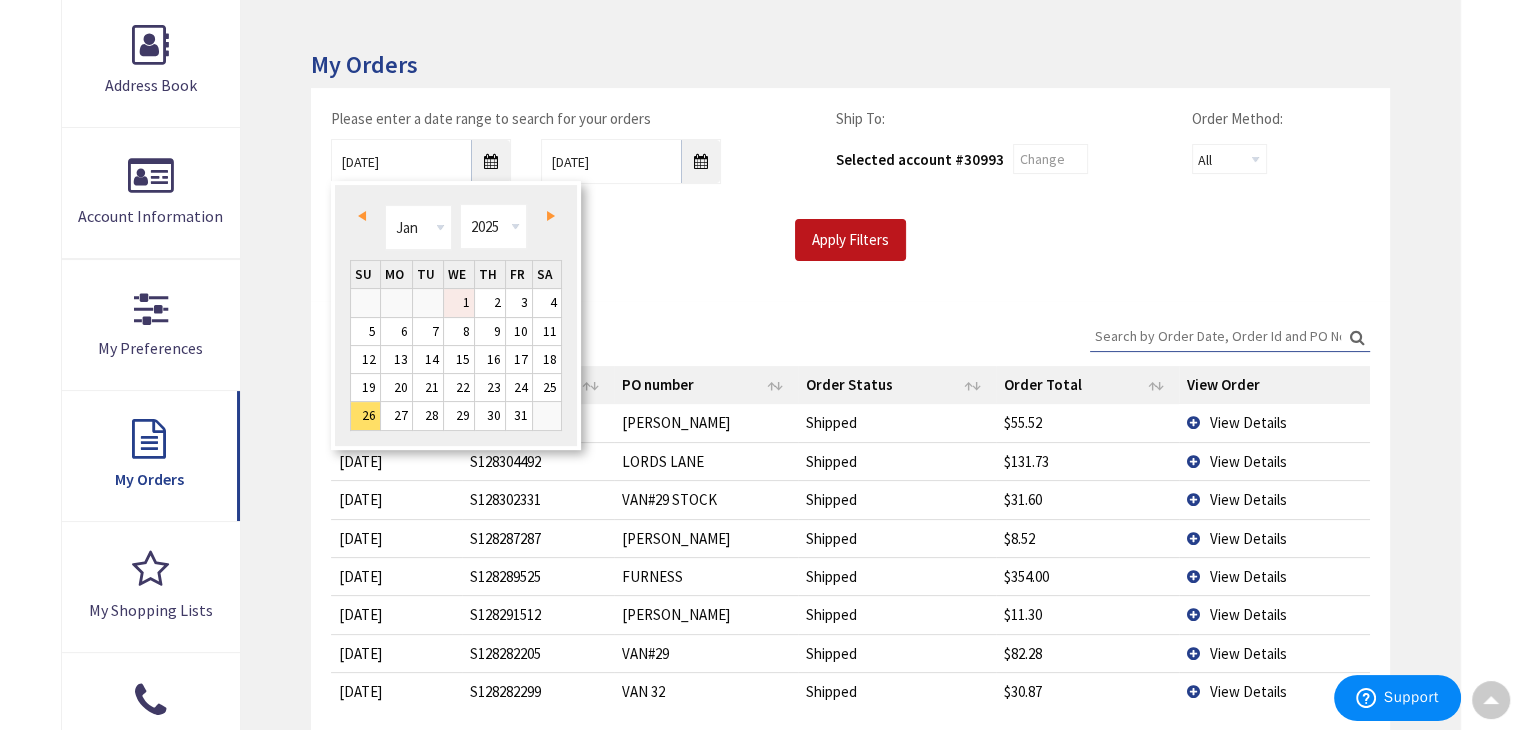 click on "1" at bounding box center [459, 302] 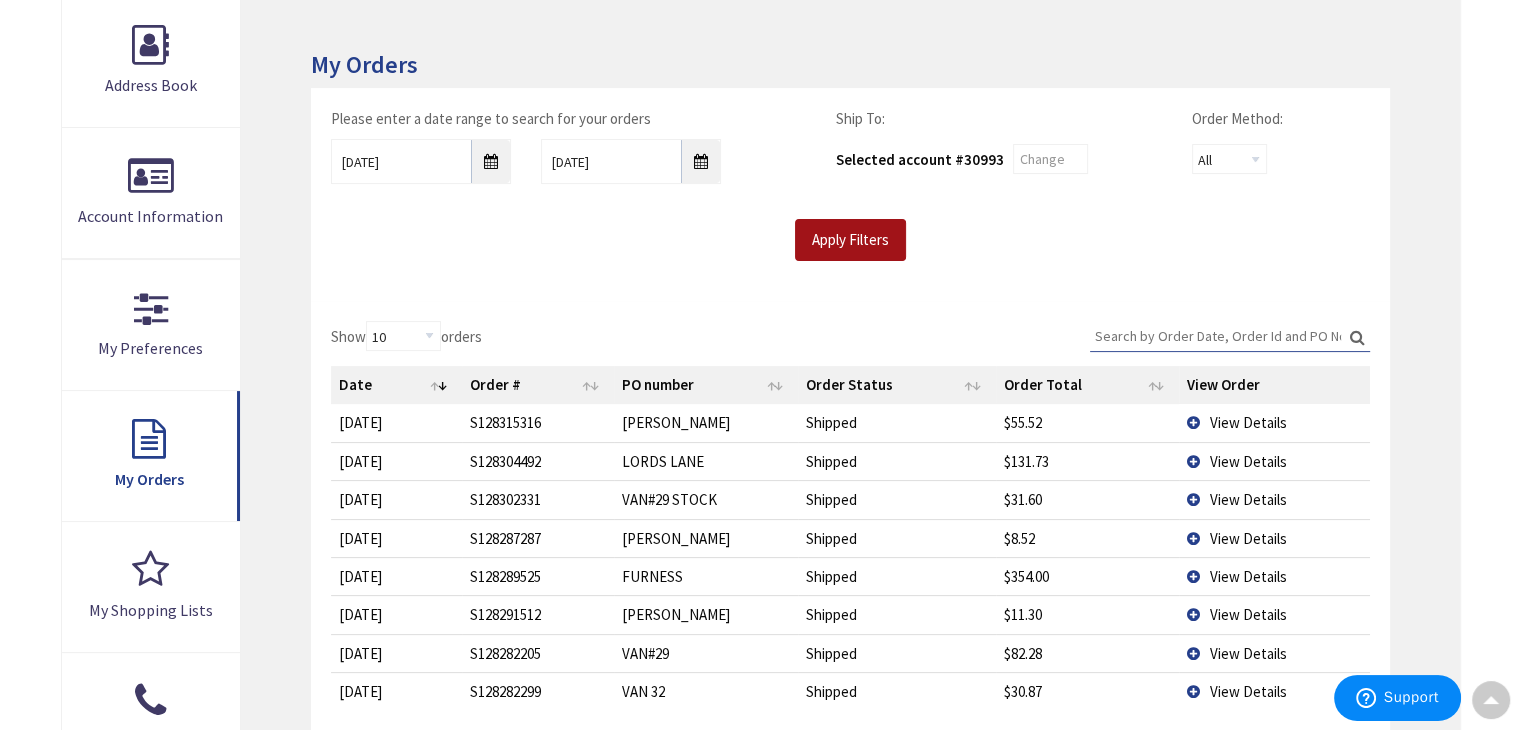 click on "Apply Filters" at bounding box center (850, 240) 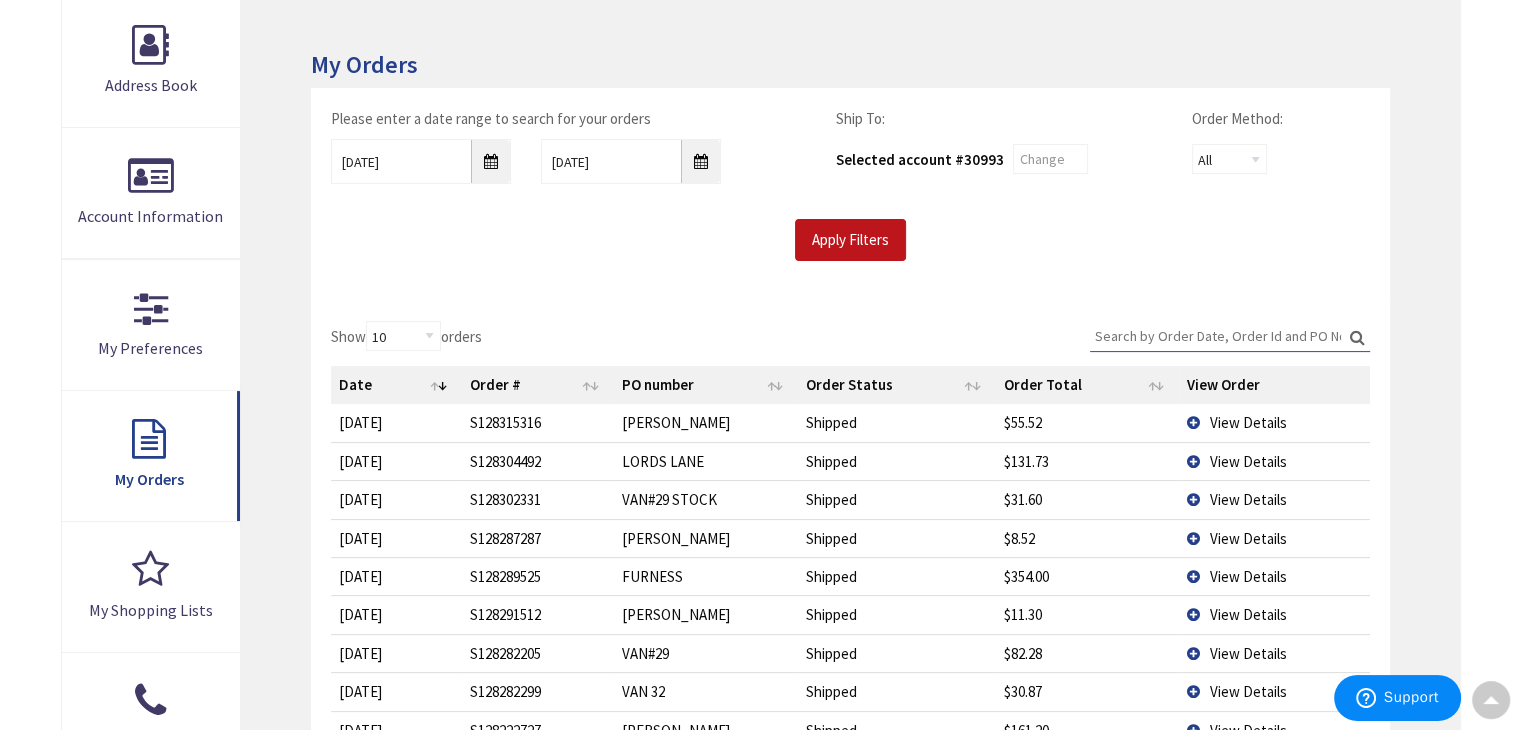 click on "Search:" at bounding box center (1230, 336) 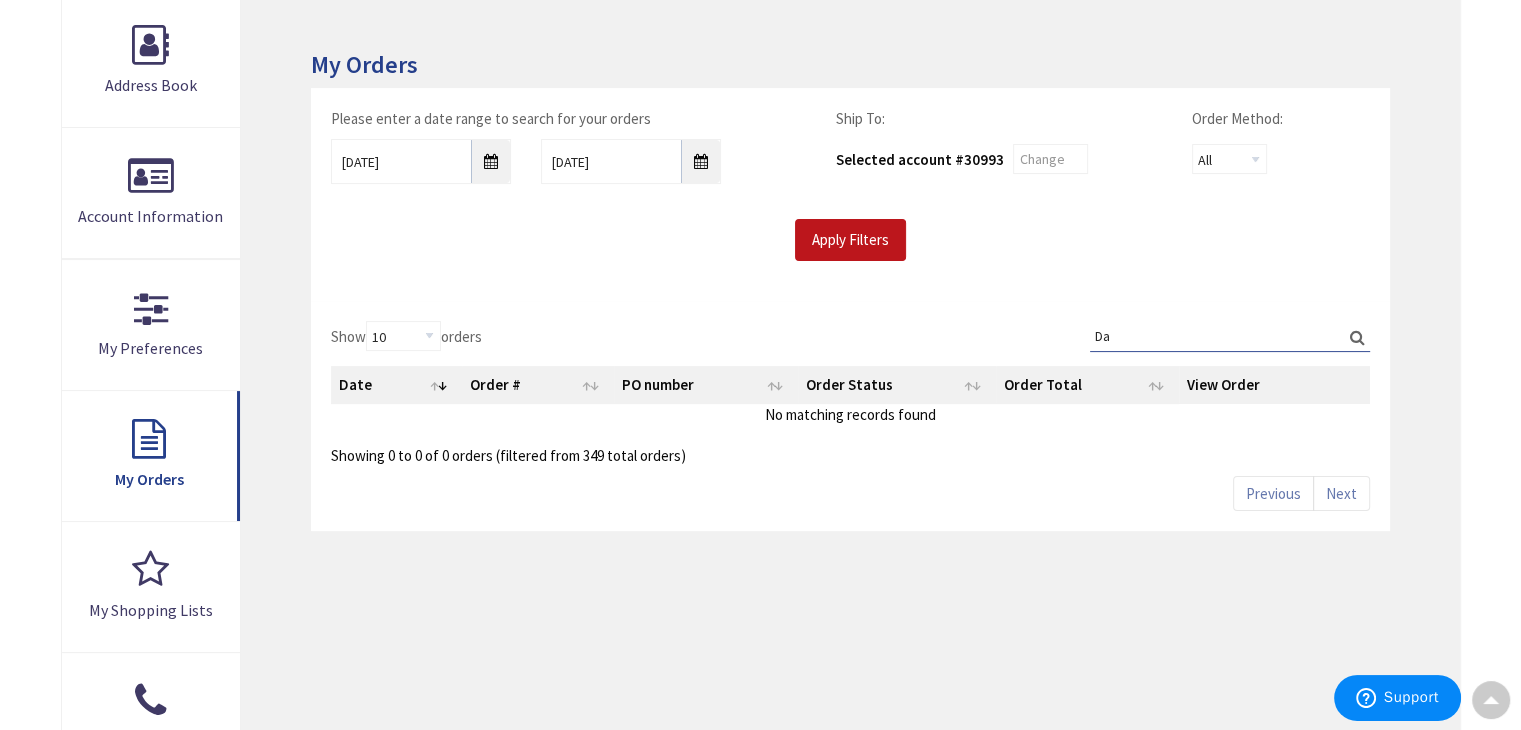 type on "D" 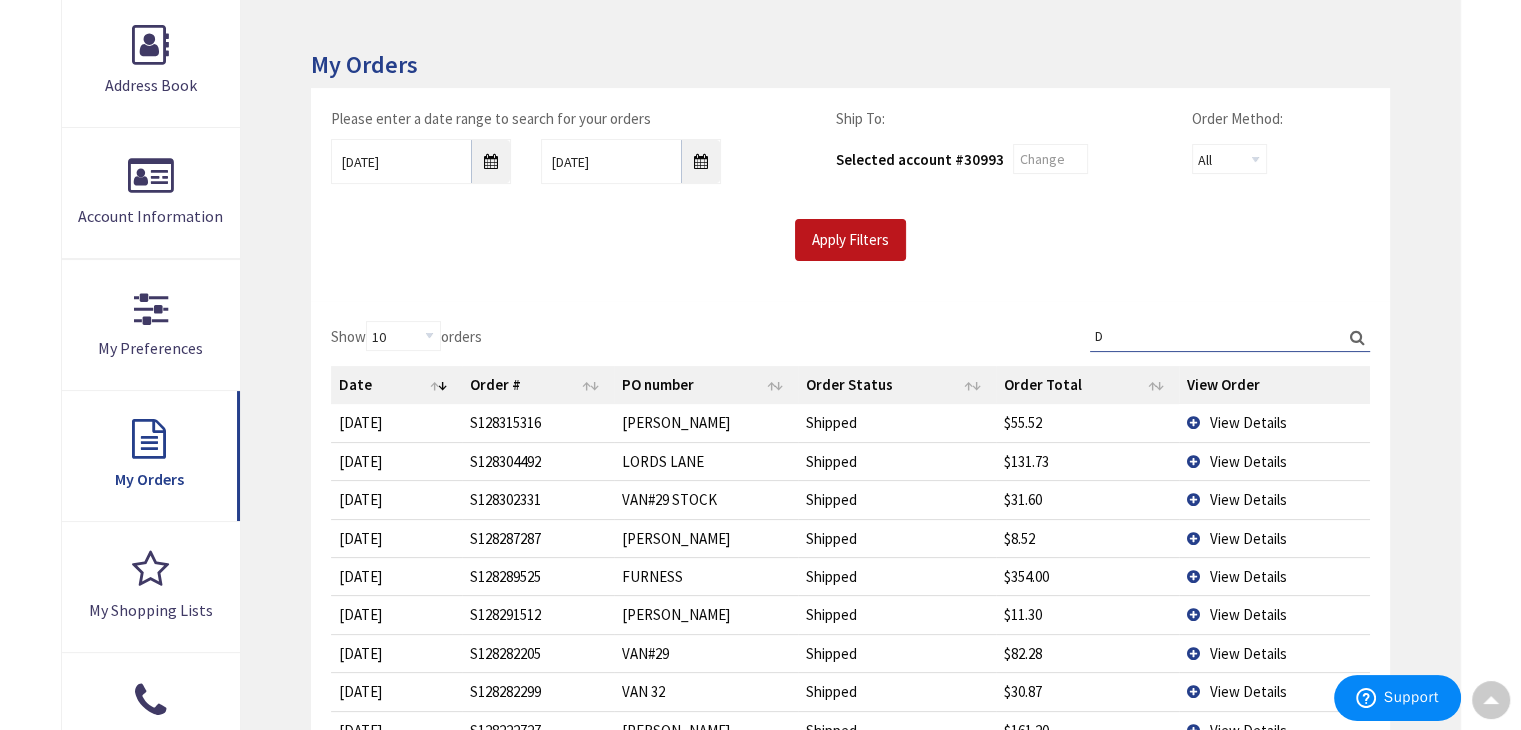 type 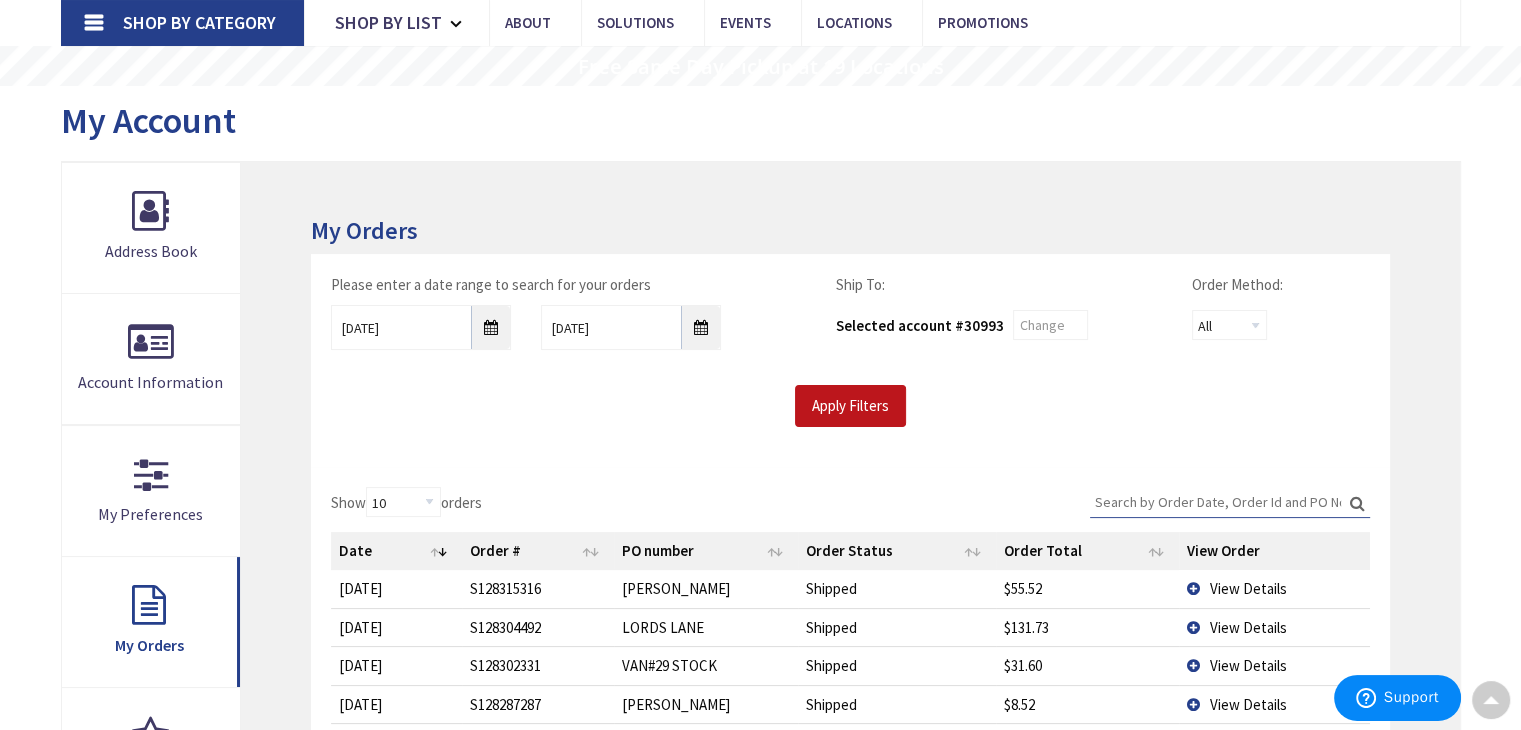 scroll, scrollTop: 0, scrollLeft: 0, axis: both 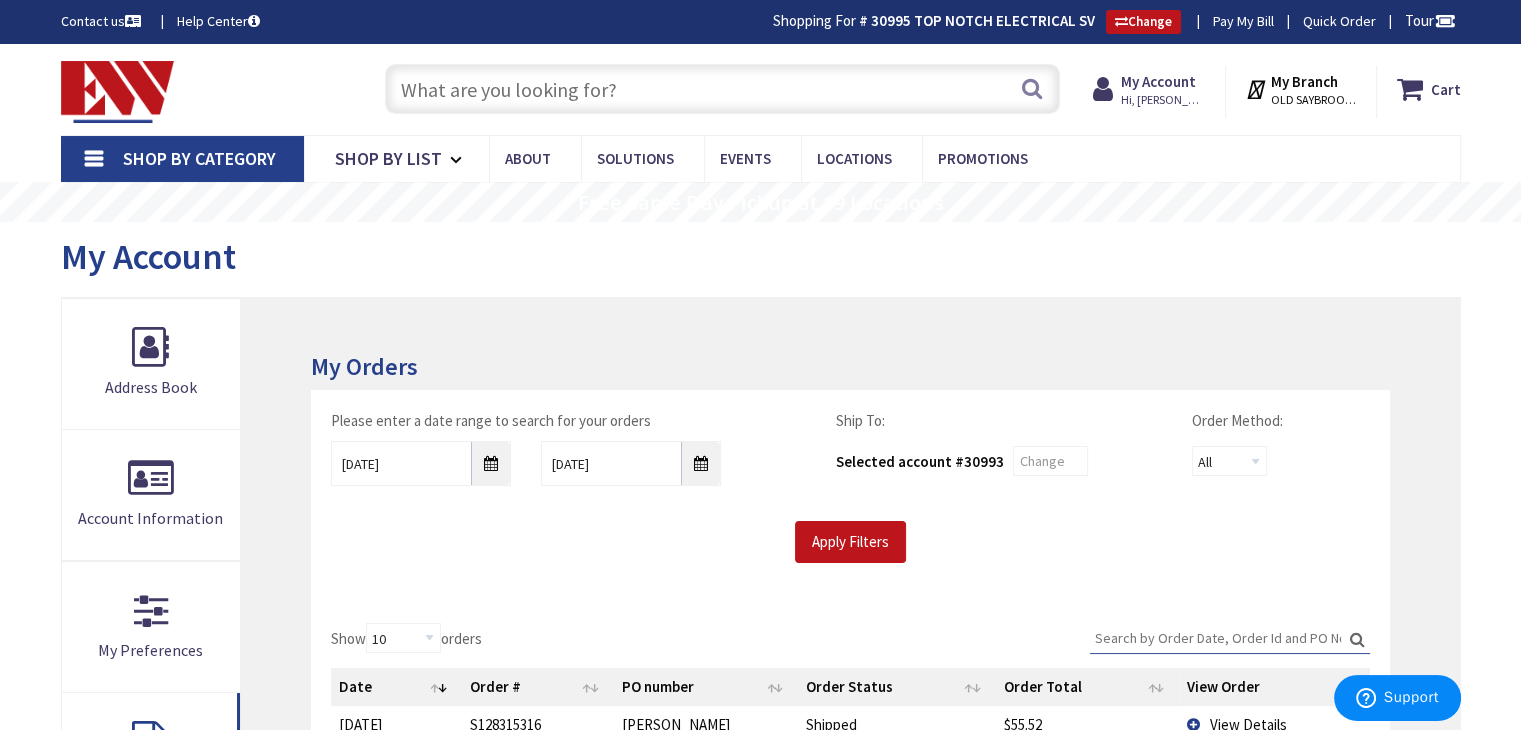 click at bounding box center (722, 89) 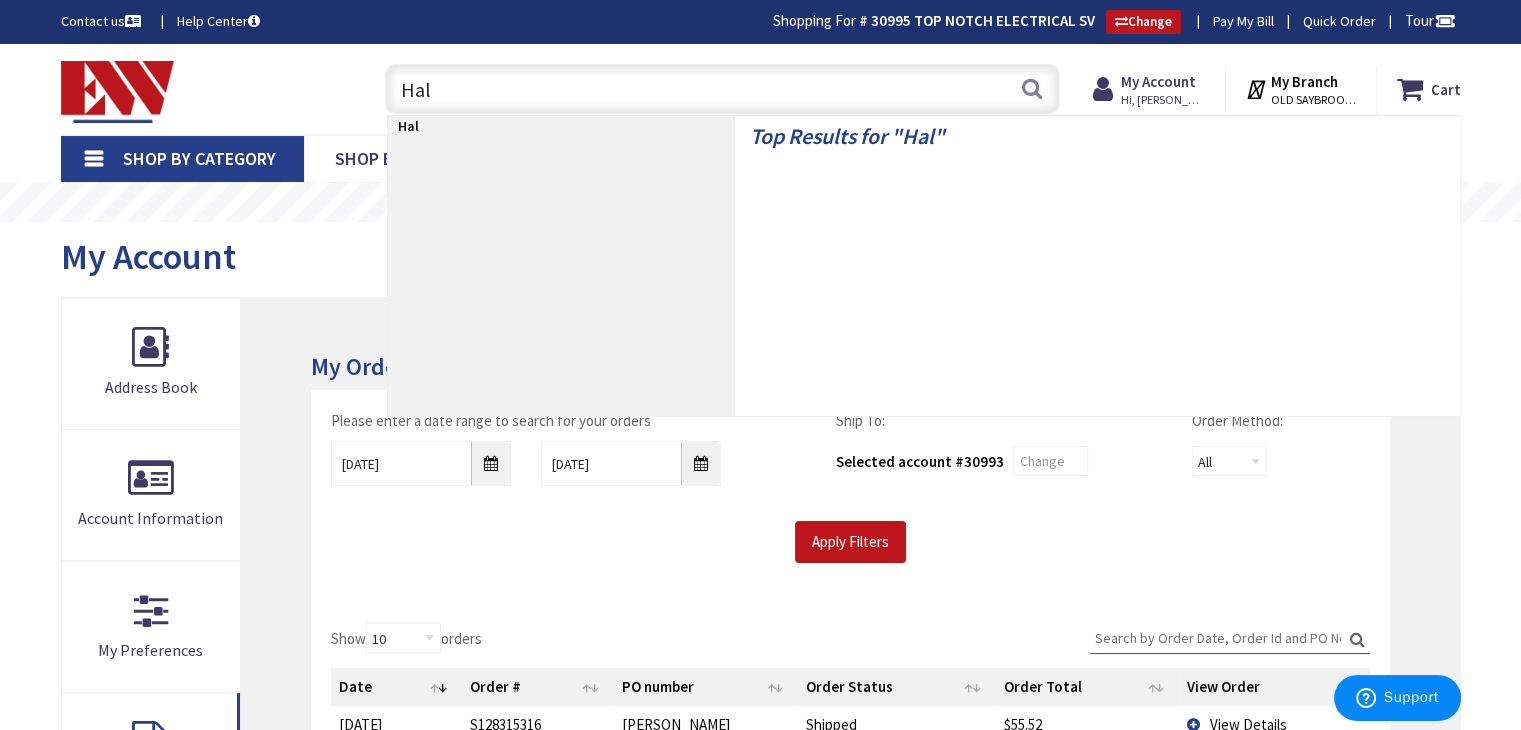 type on "Halo" 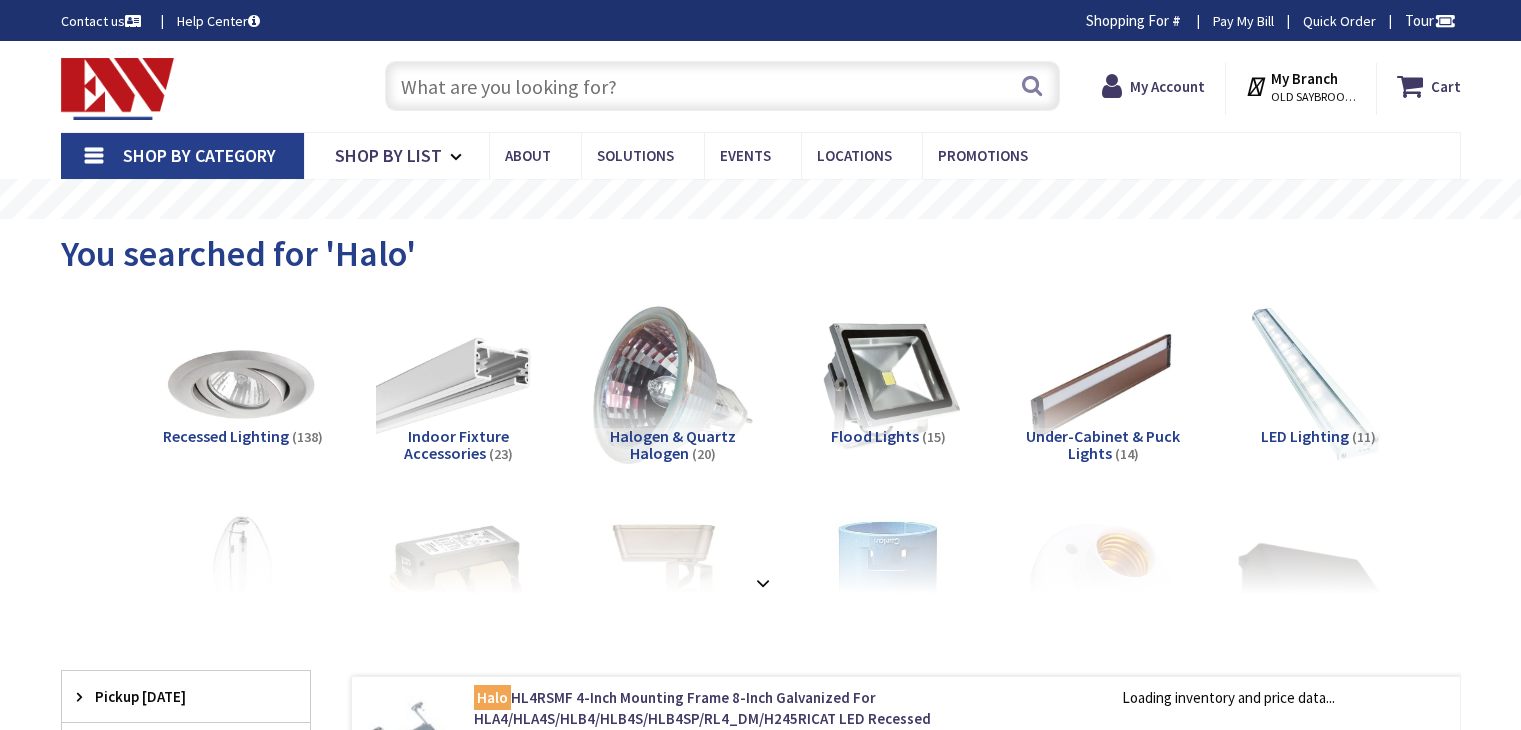 scroll, scrollTop: 0, scrollLeft: 0, axis: both 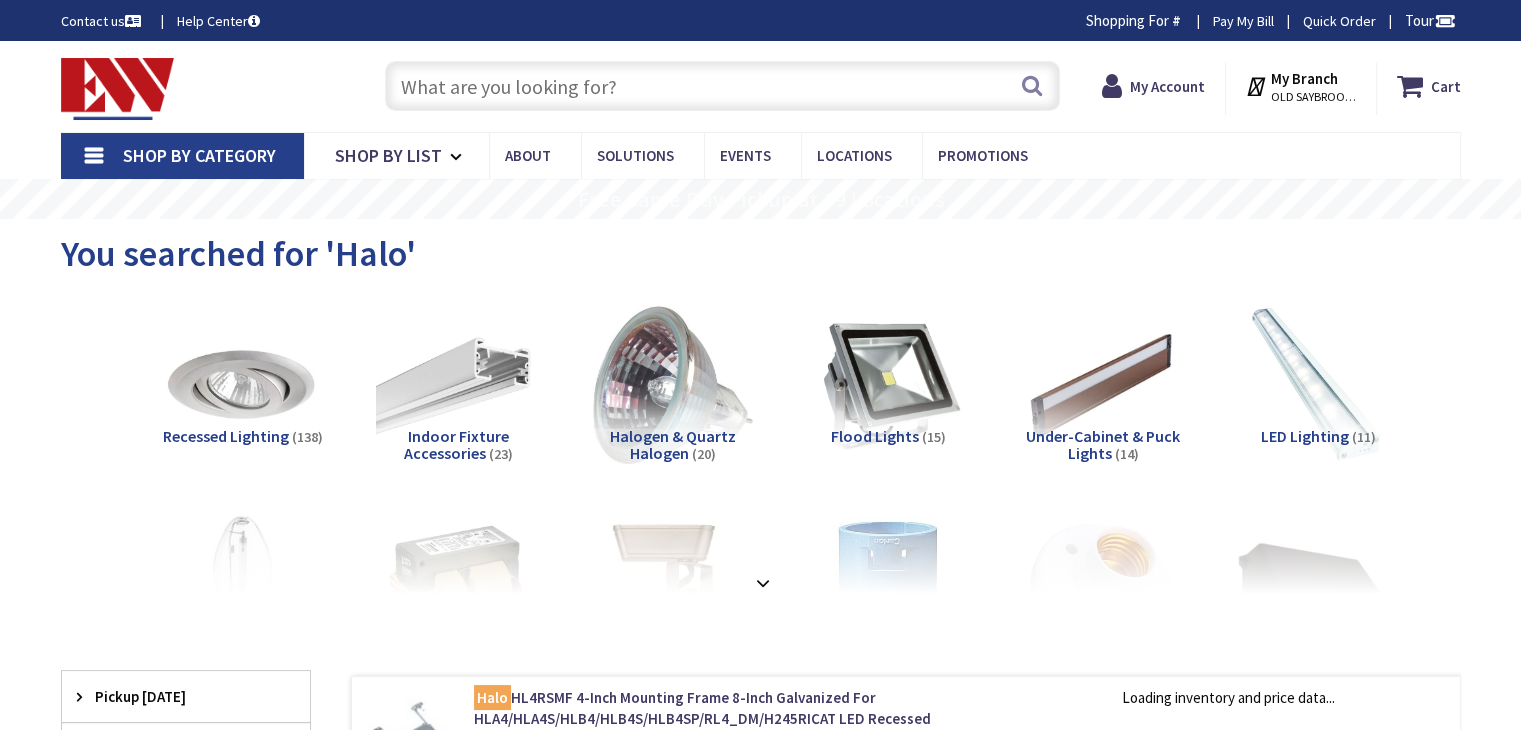 click at bounding box center (722, 86) 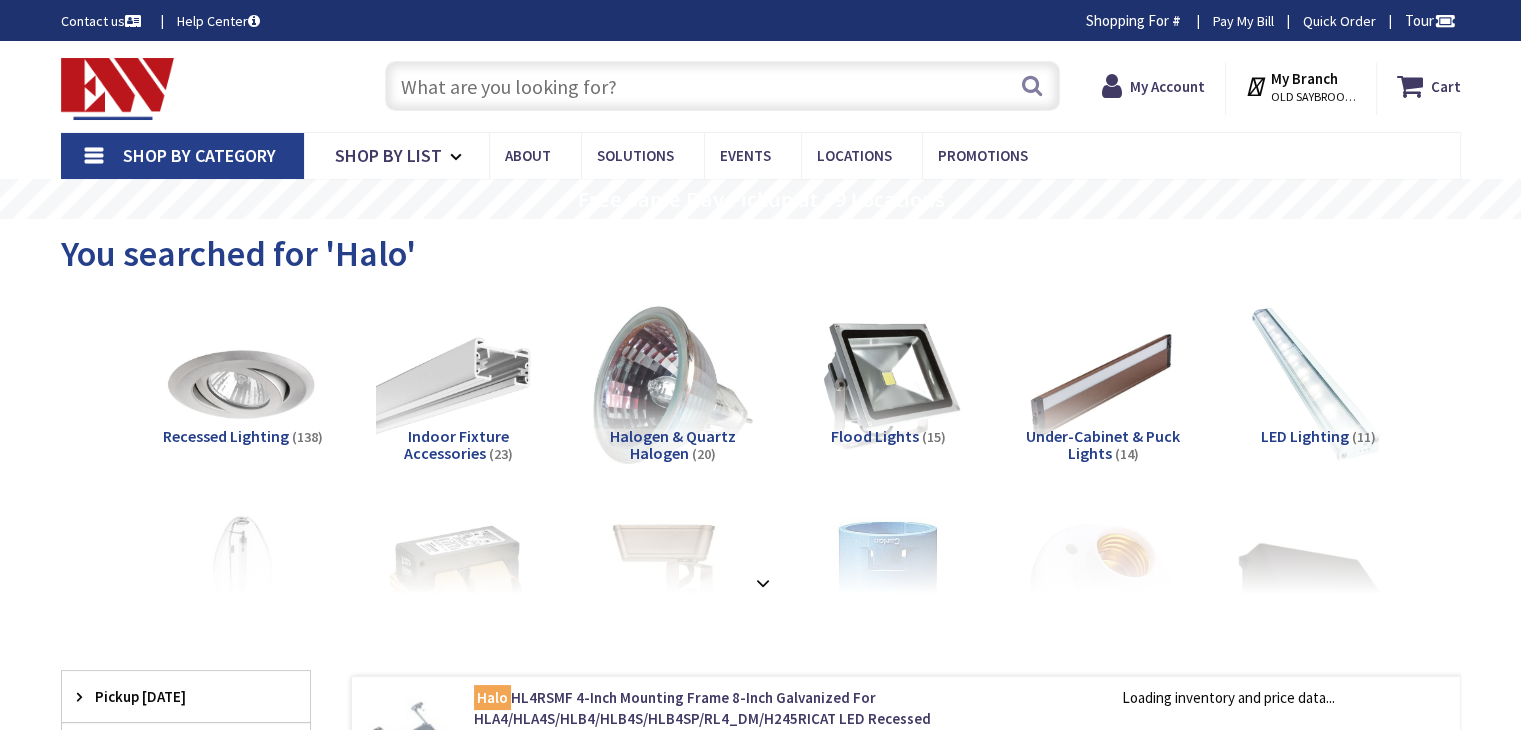 scroll, scrollTop: 0, scrollLeft: 0, axis: both 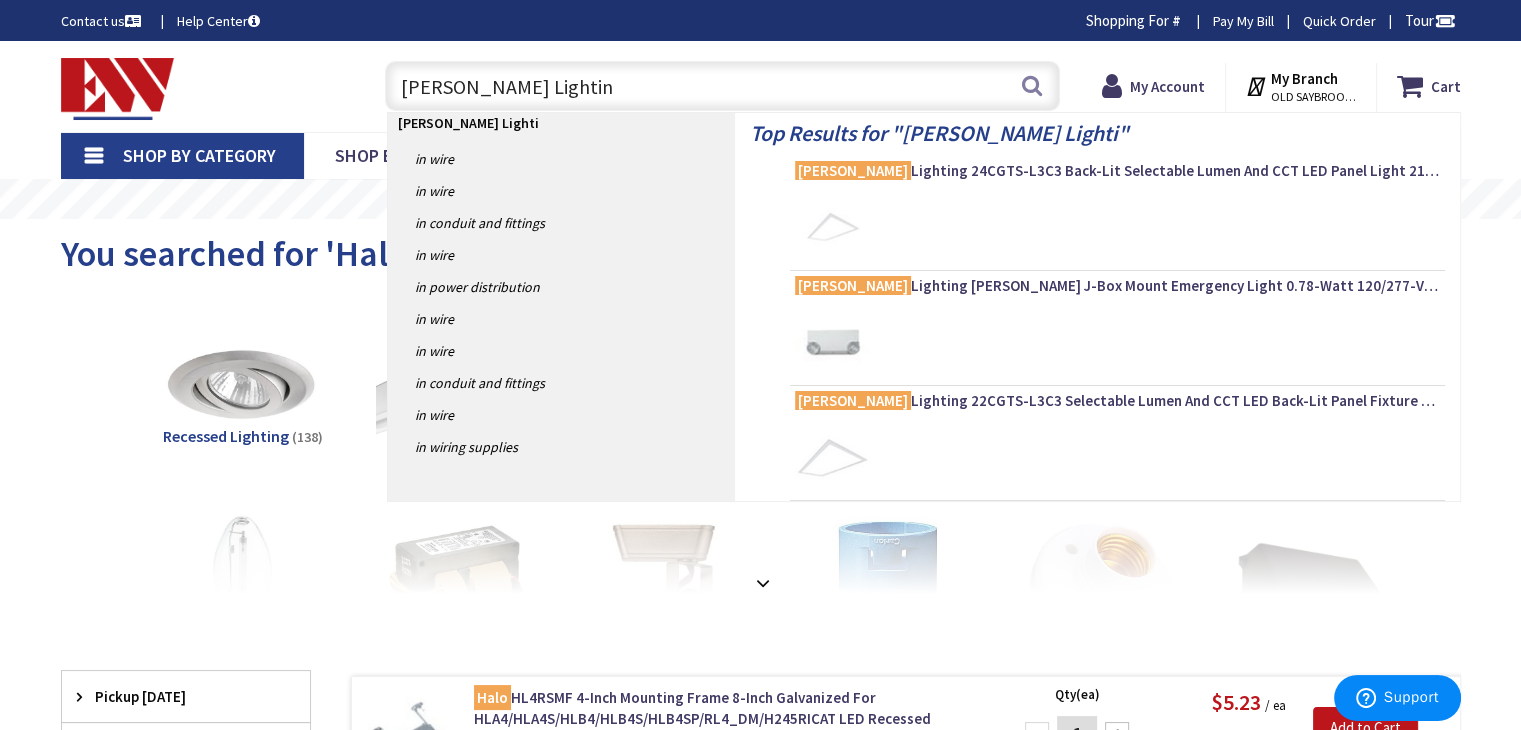 type on "[PERSON_NAME] Lighting" 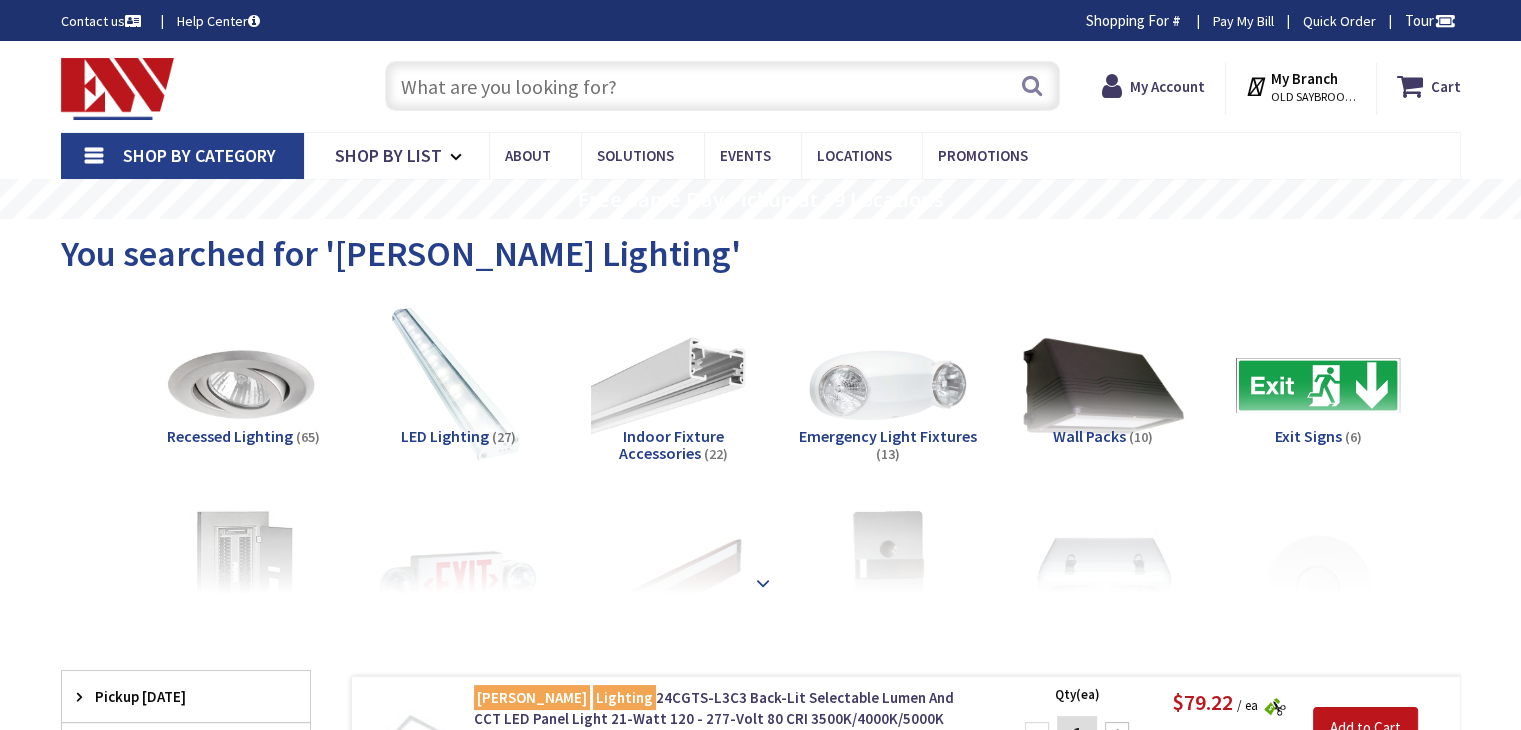 scroll, scrollTop: 362, scrollLeft: 0, axis: vertical 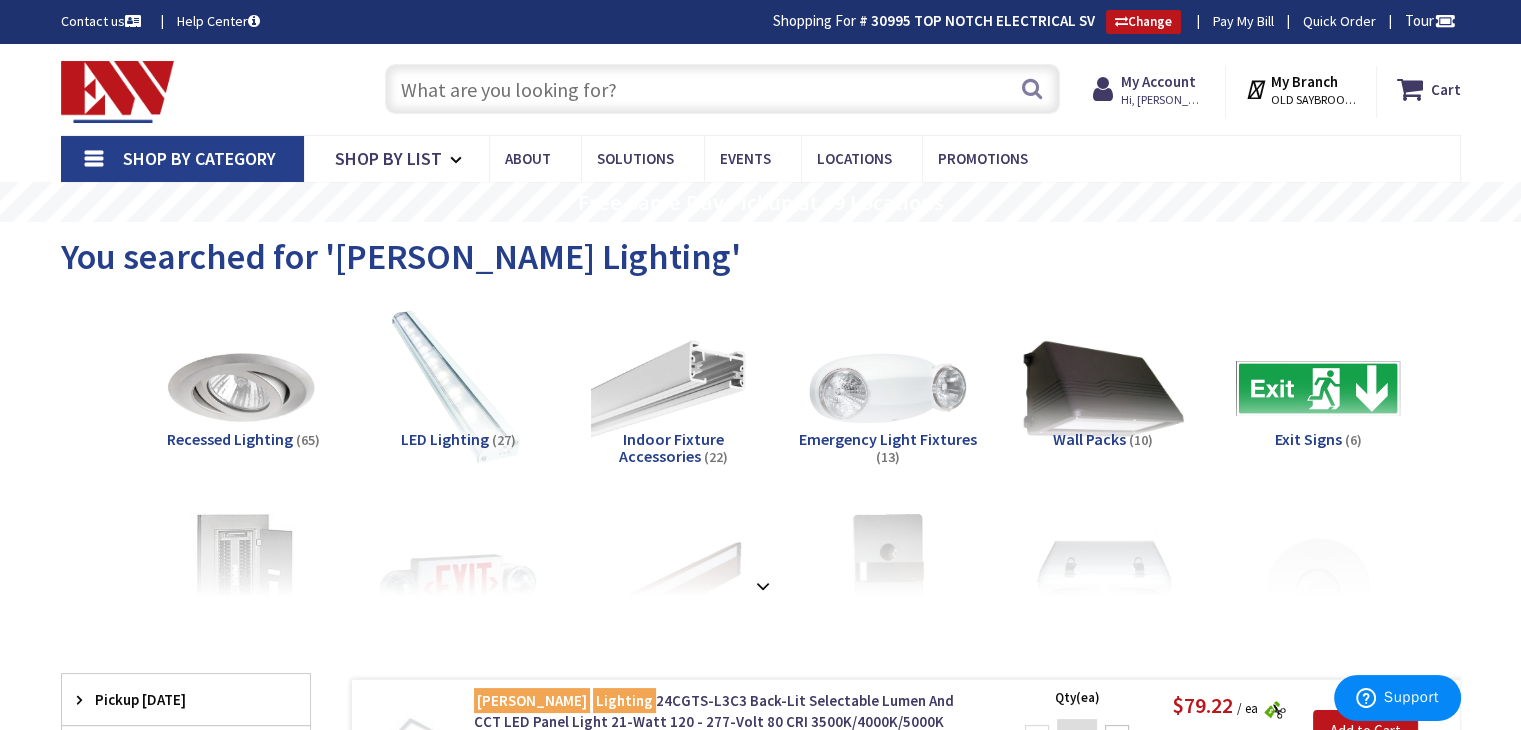 click at bounding box center (722, 89) 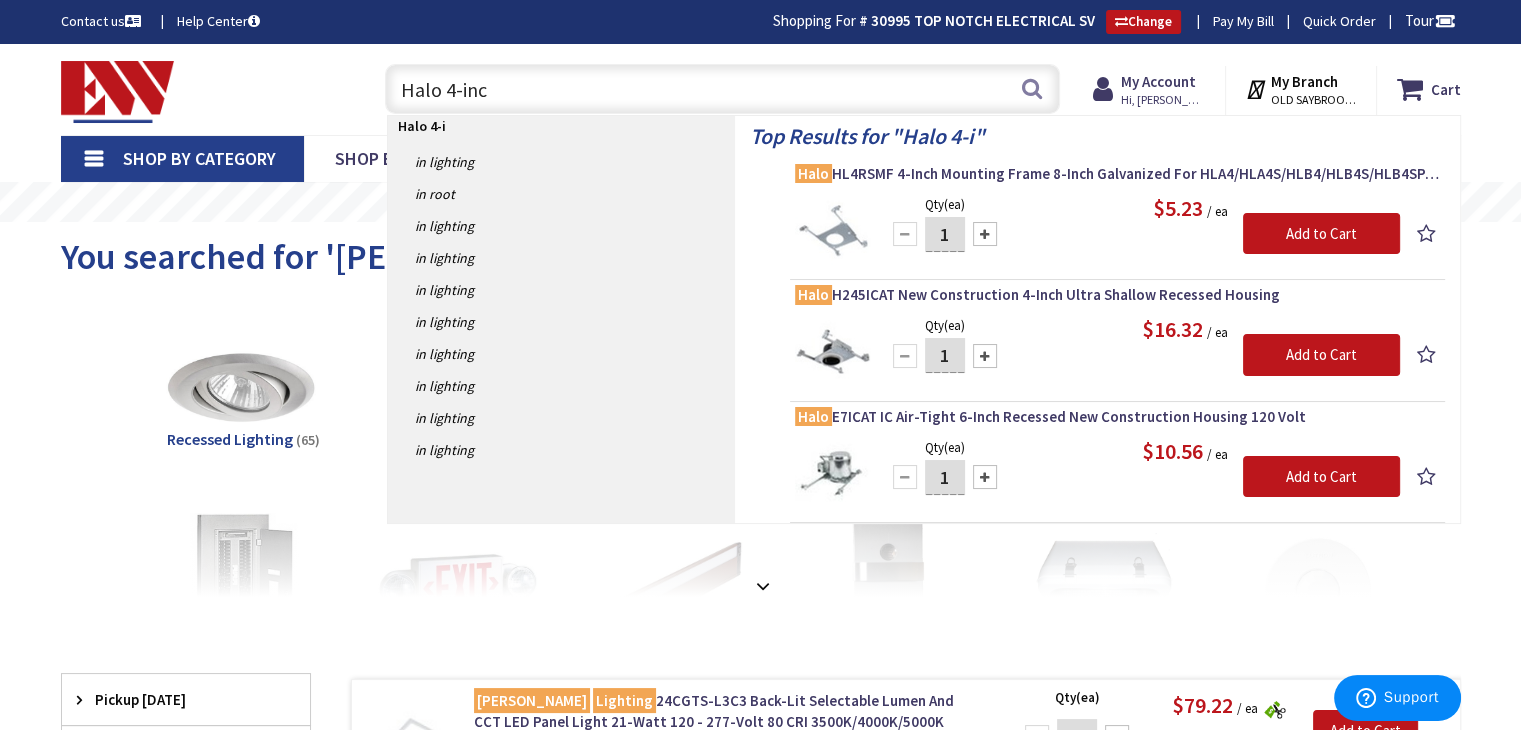 type on "Halo 4-inch" 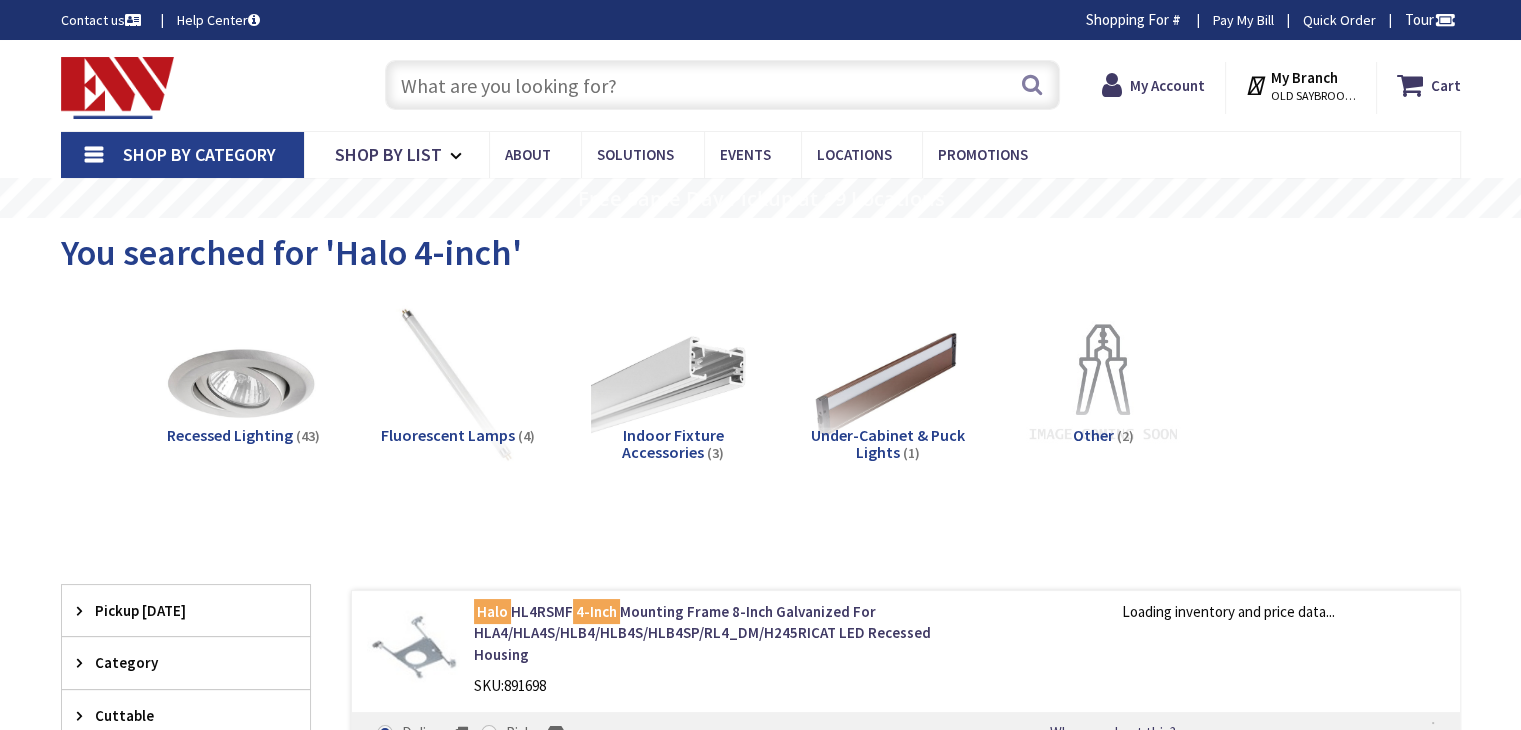 scroll, scrollTop: 152, scrollLeft: 0, axis: vertical 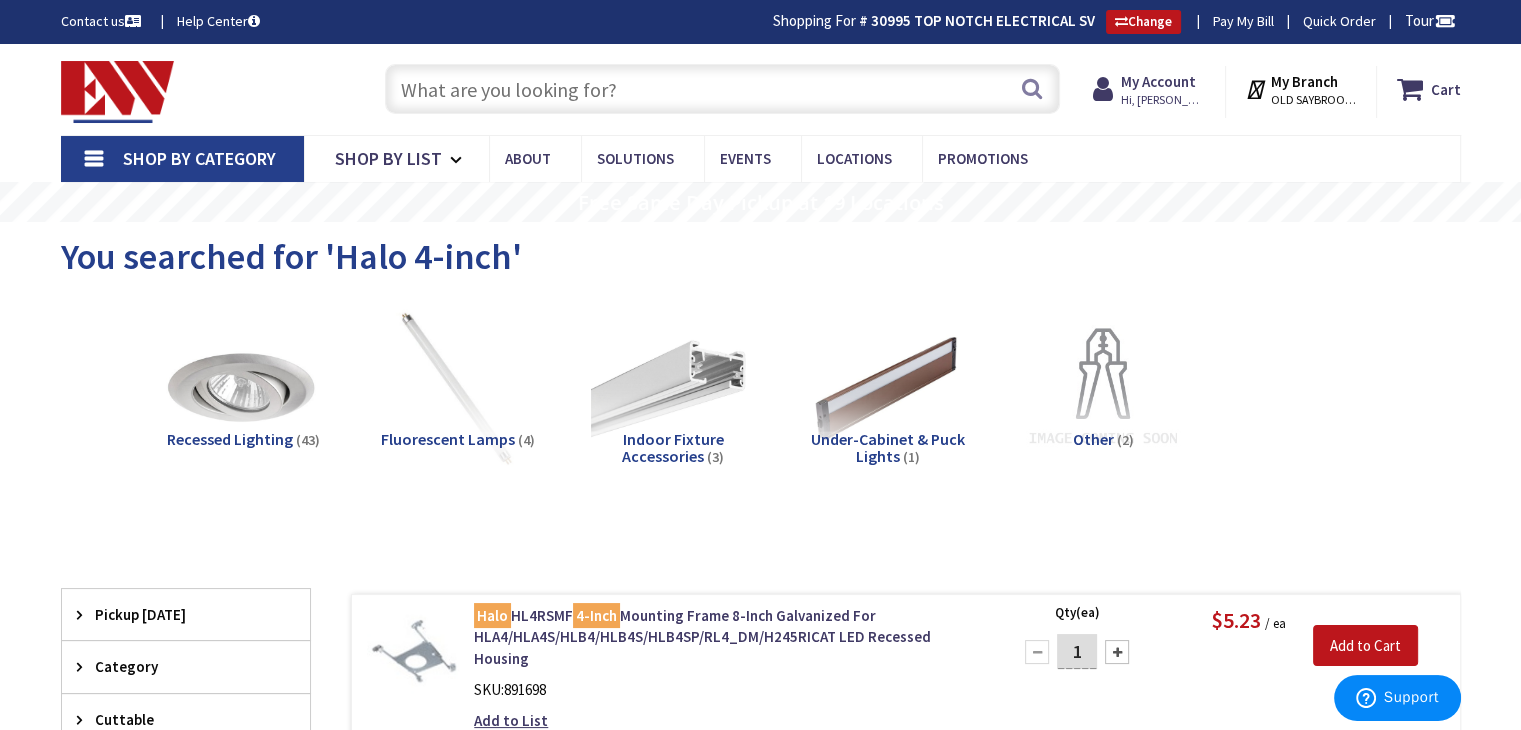 click at bounding box center [722, 89] 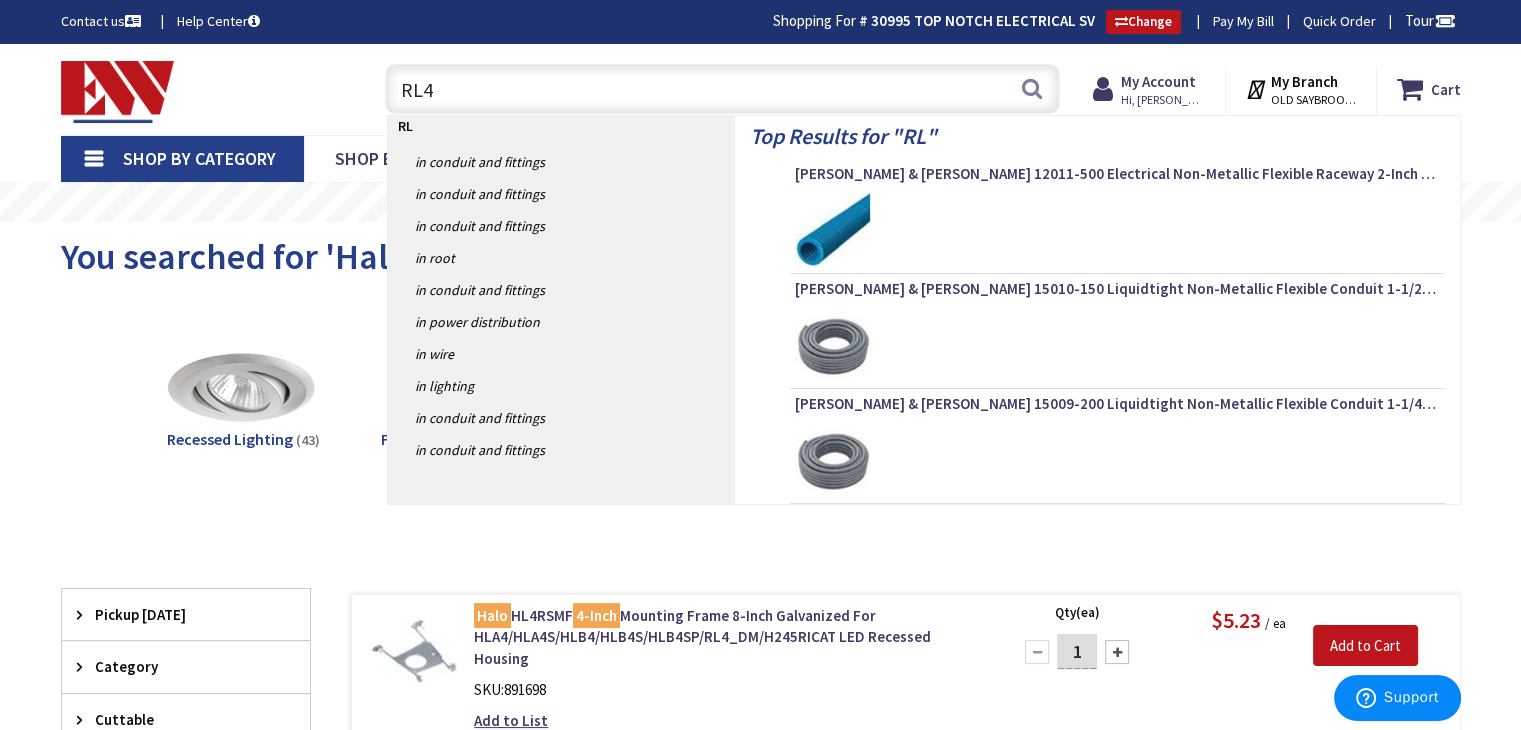 type on "RL40" 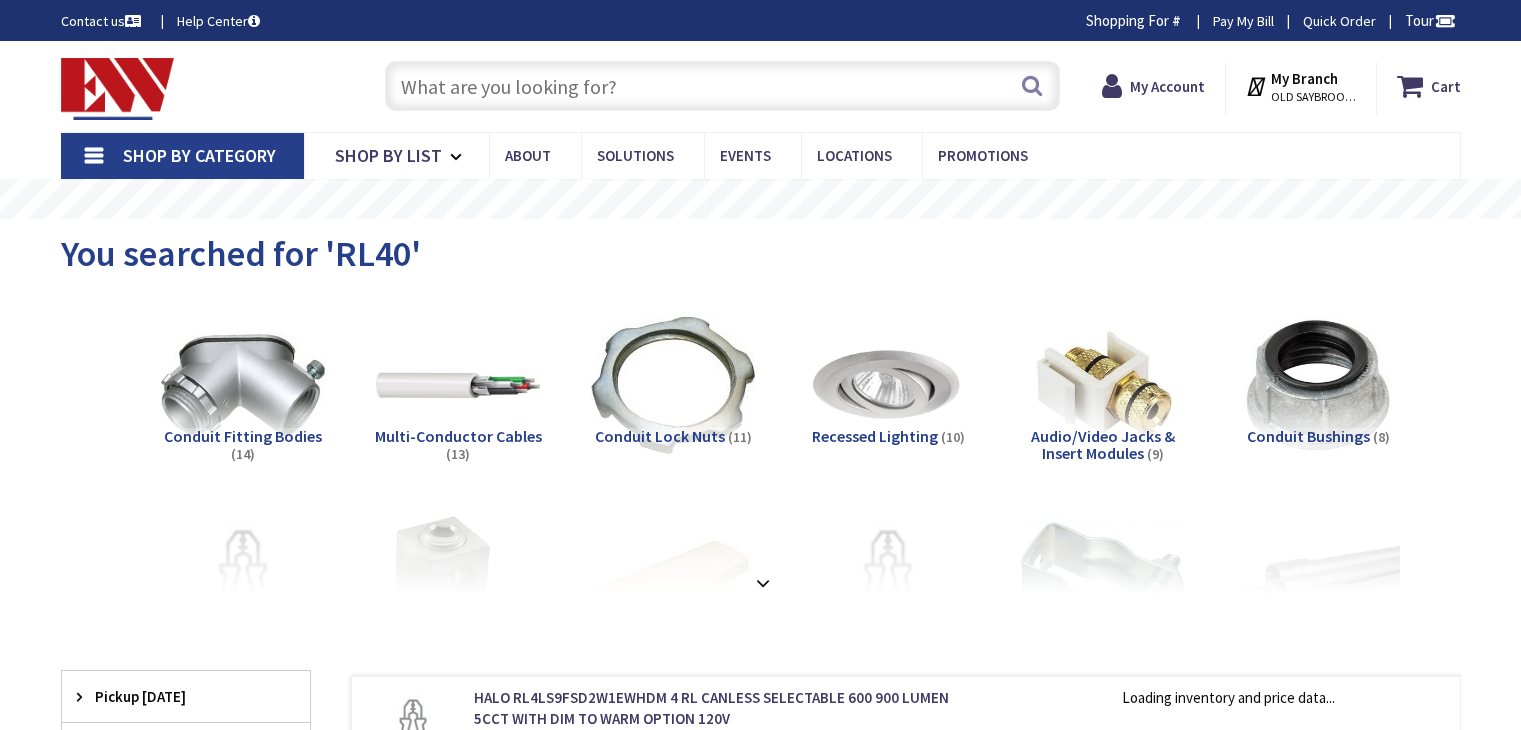 scroll, scrollTop: 0, scrollLeft: 0, axis: both 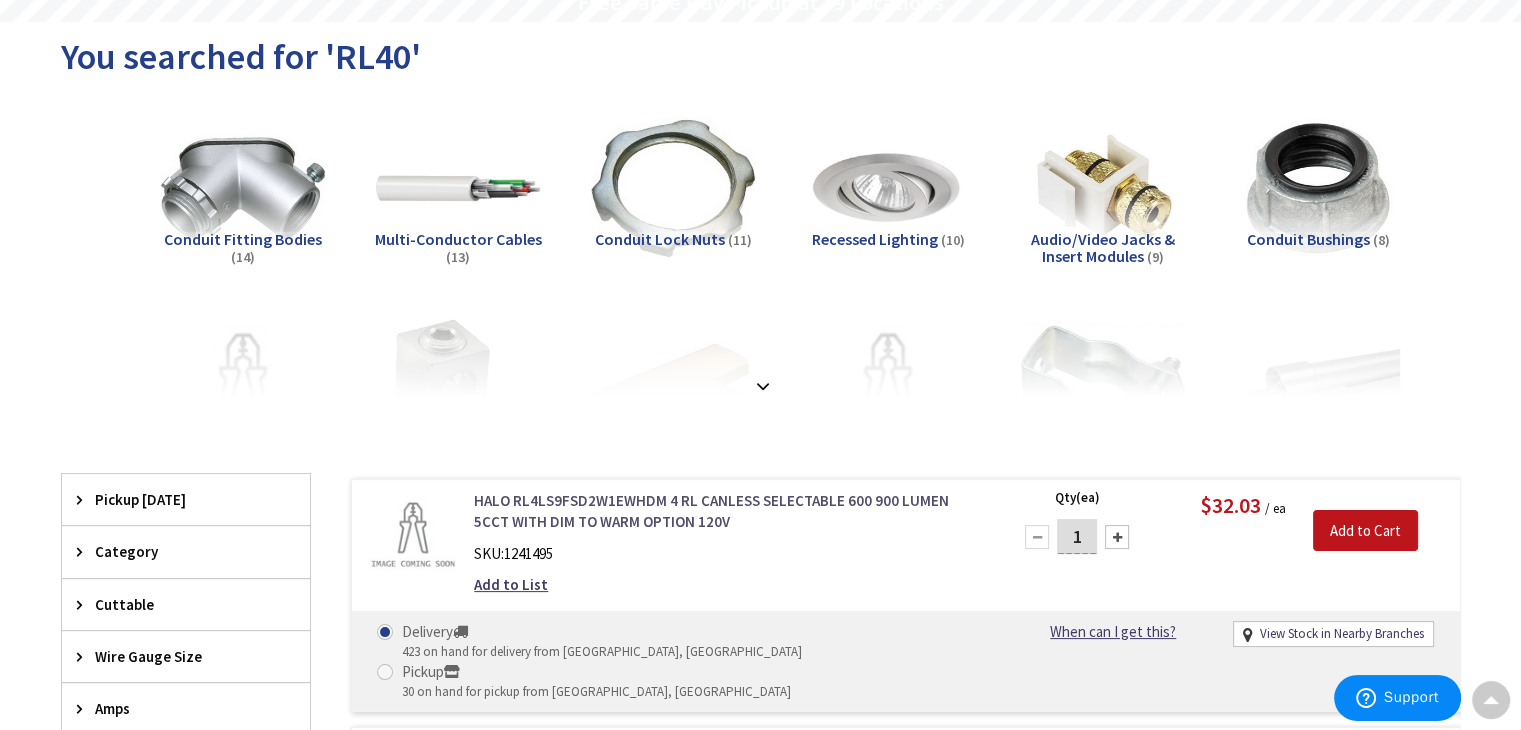click on "HALO RL4LS9FSD2W1EWHDM 4 RL CANLESS SELECTABLE 600 900 LUMEN 5CCT WITH DIM TO WARM OPTION 120V" at bounding box center (728, 511) 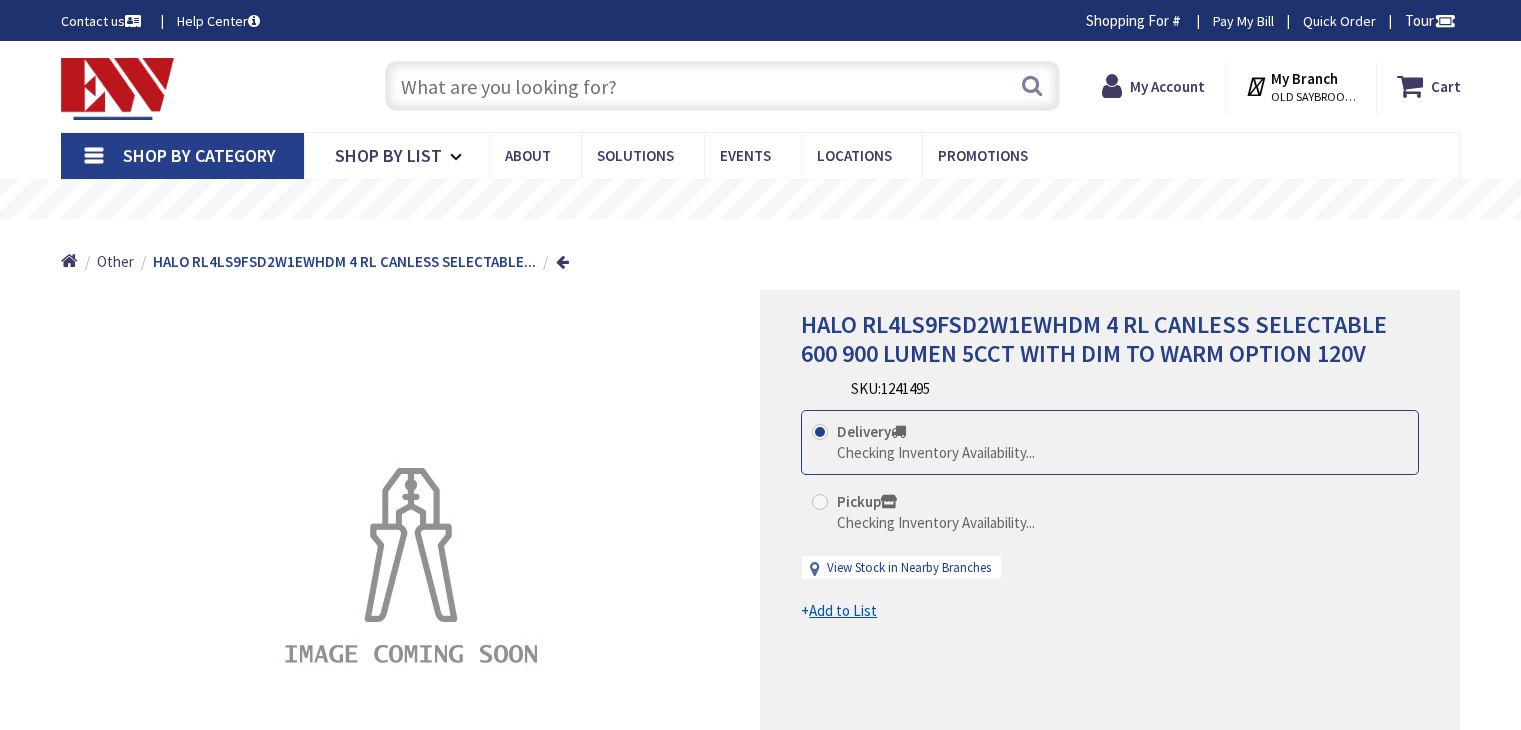 scroll, scrollTop: 0, scrollLeft: 0, axis: both 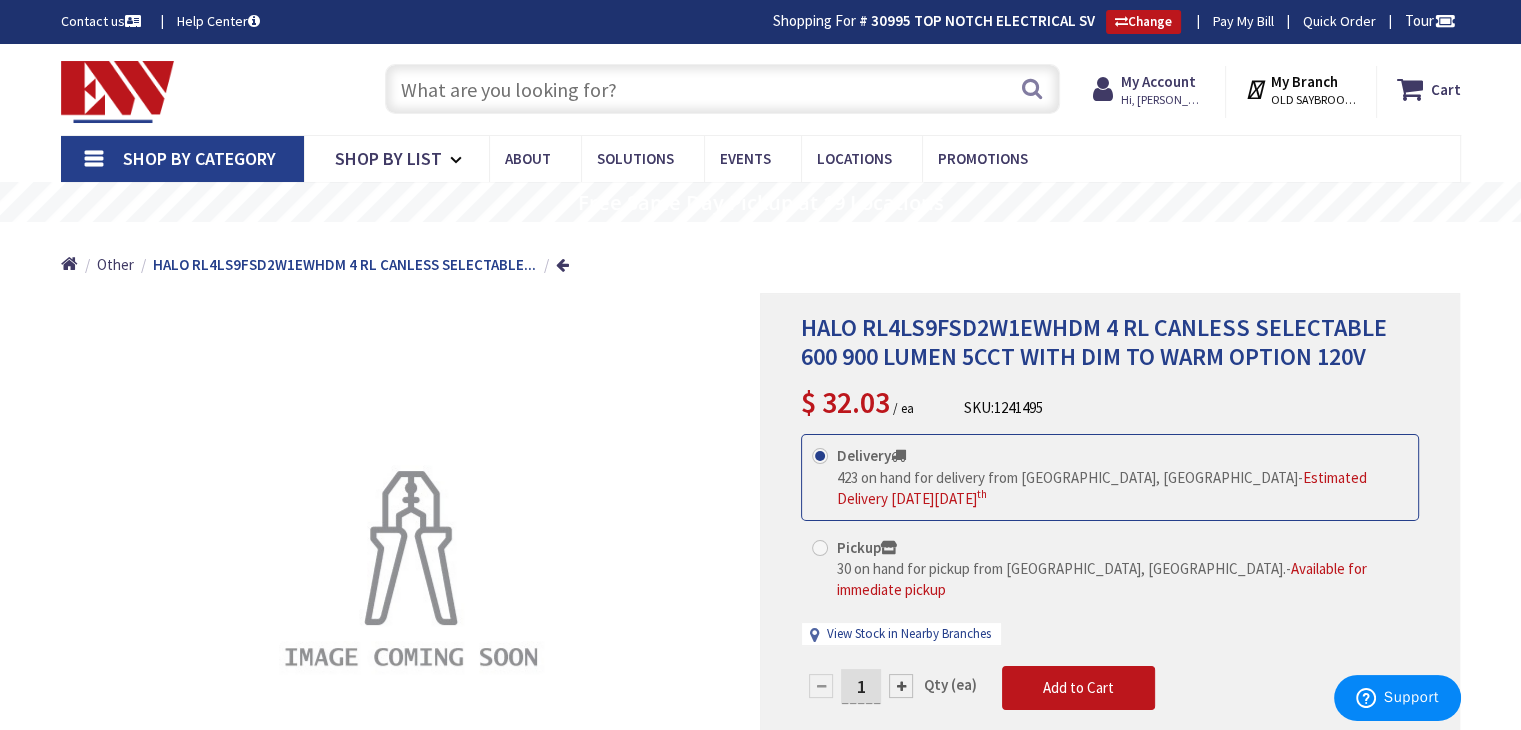 click at bounding box center [722, 89] 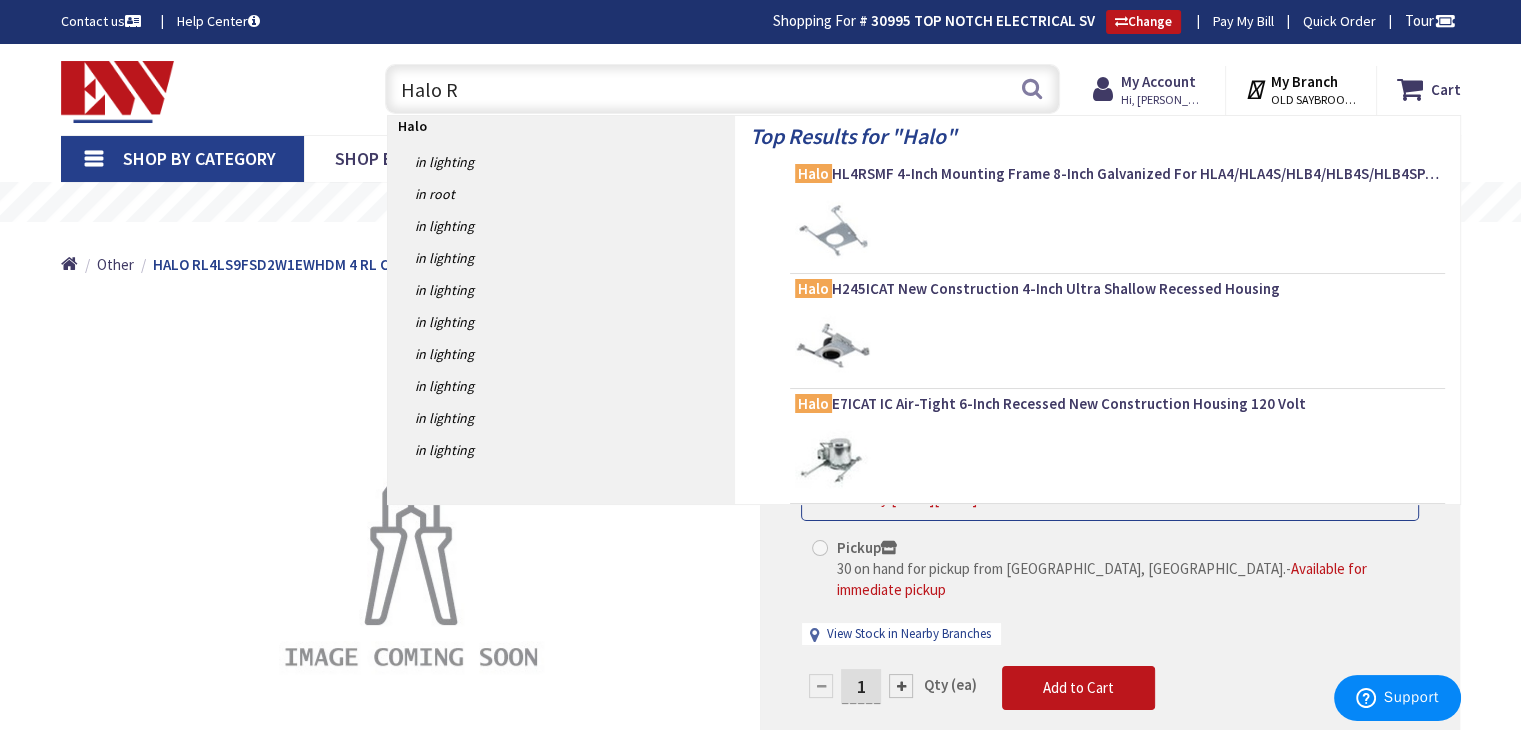 type on "Halo RL" 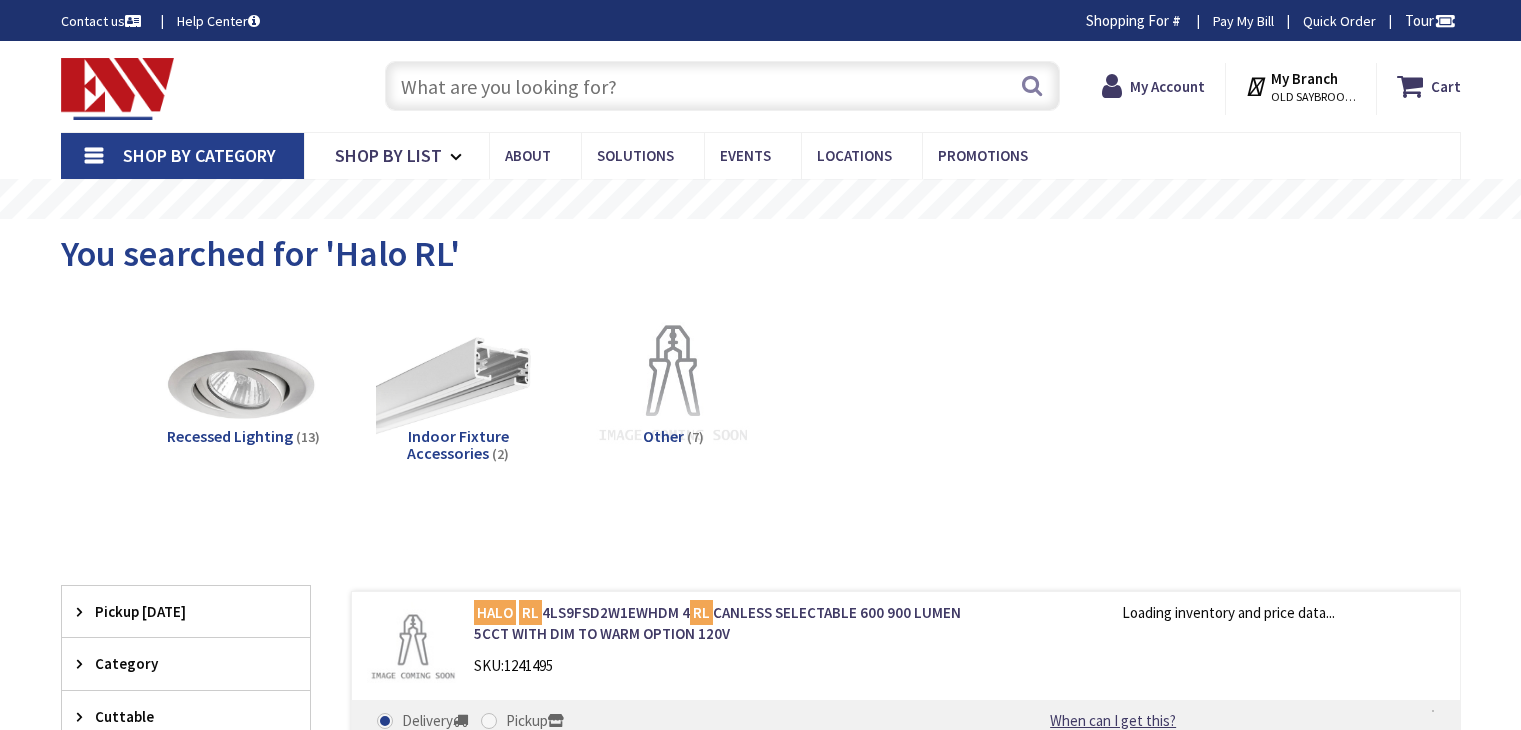 scroll, scrollTop: 0, scrollLeft: 0, axis: both 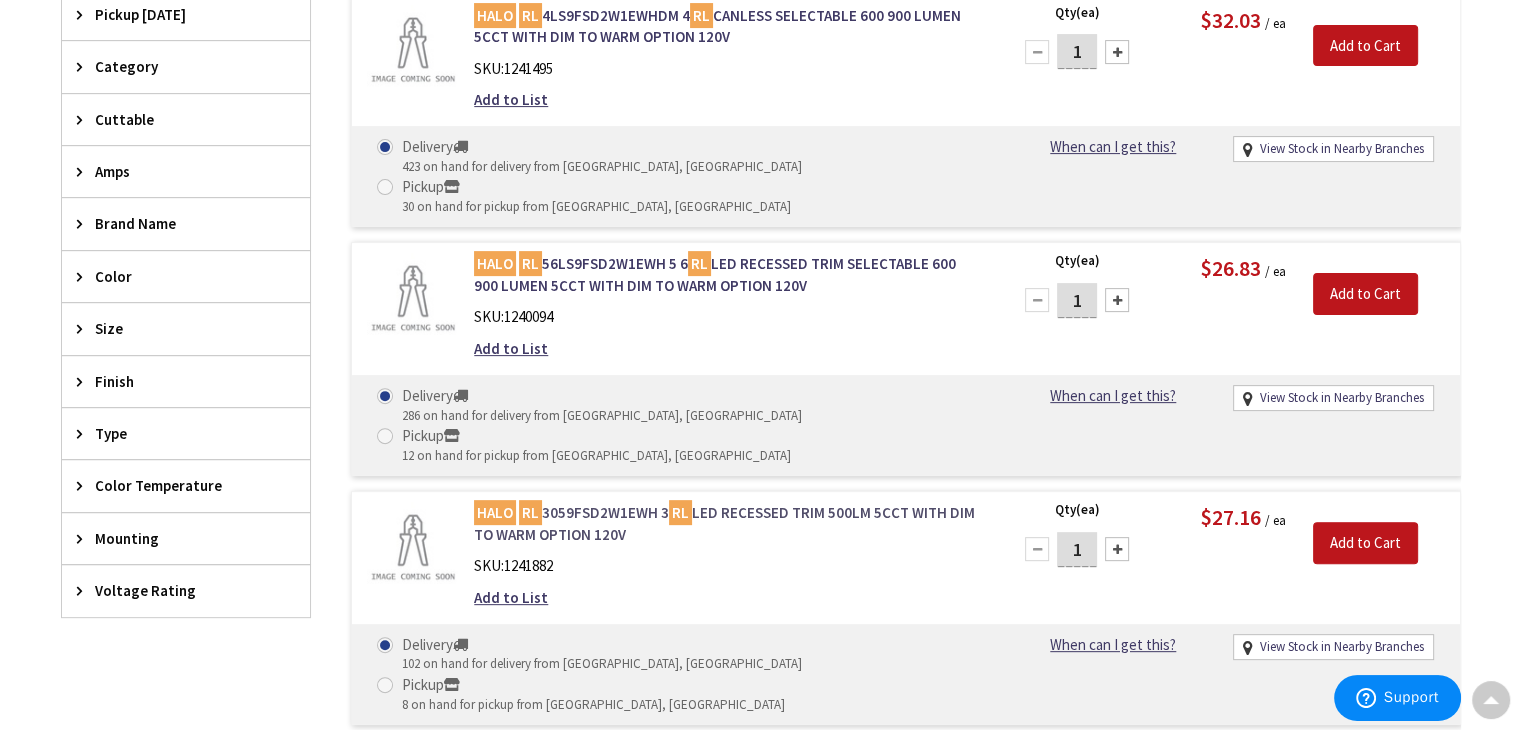 click on "HALO   RL 3059FSD2W1EWH 3  RL  LED RECESSED TRIM 500LM 5CCT WITH DIM TO WARM OPTION 120V" at bounding box center [728, 523] 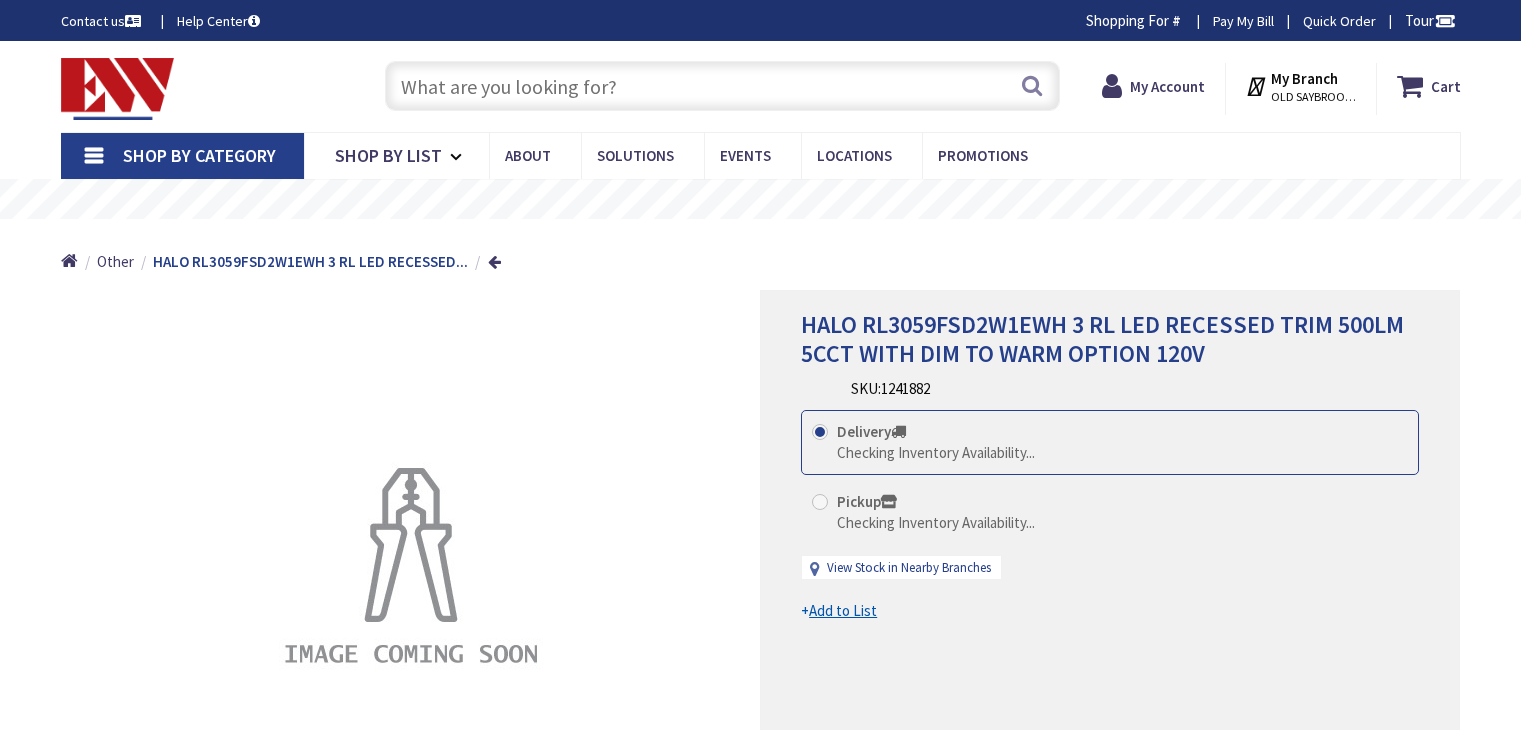 scroll, scrollTop: 0, scrollLeft: 0, axis: both 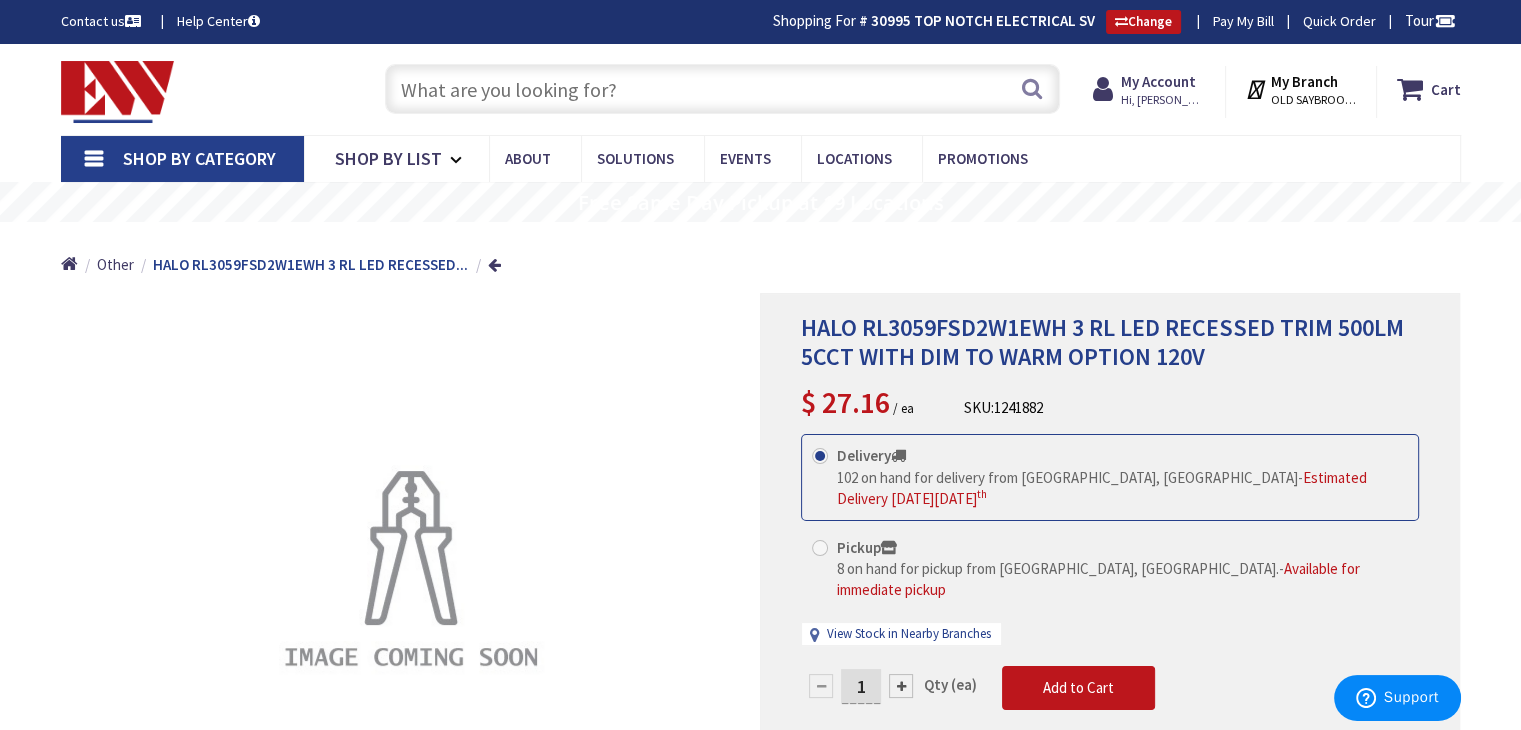 click at bounding box center [722, 89] 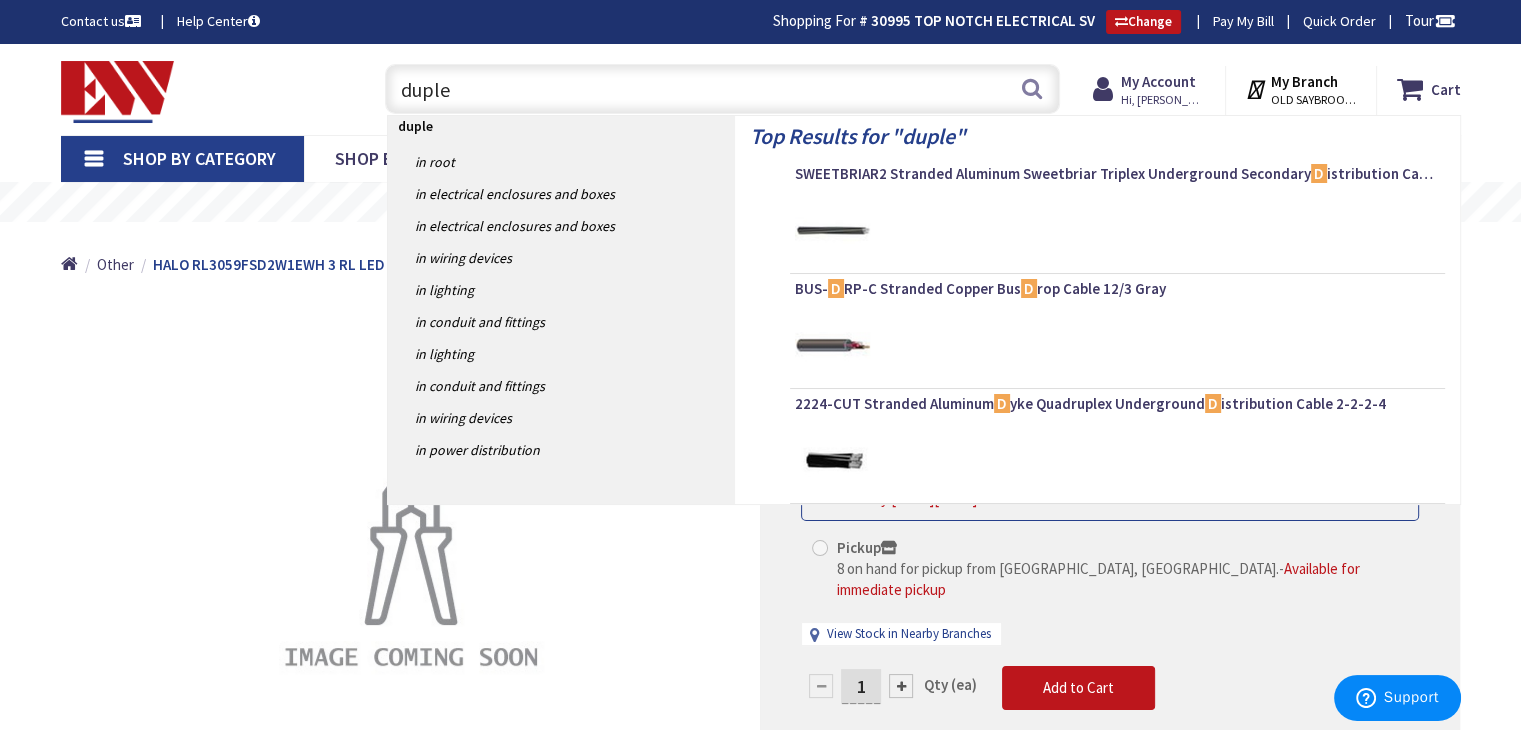 type on "duplex" 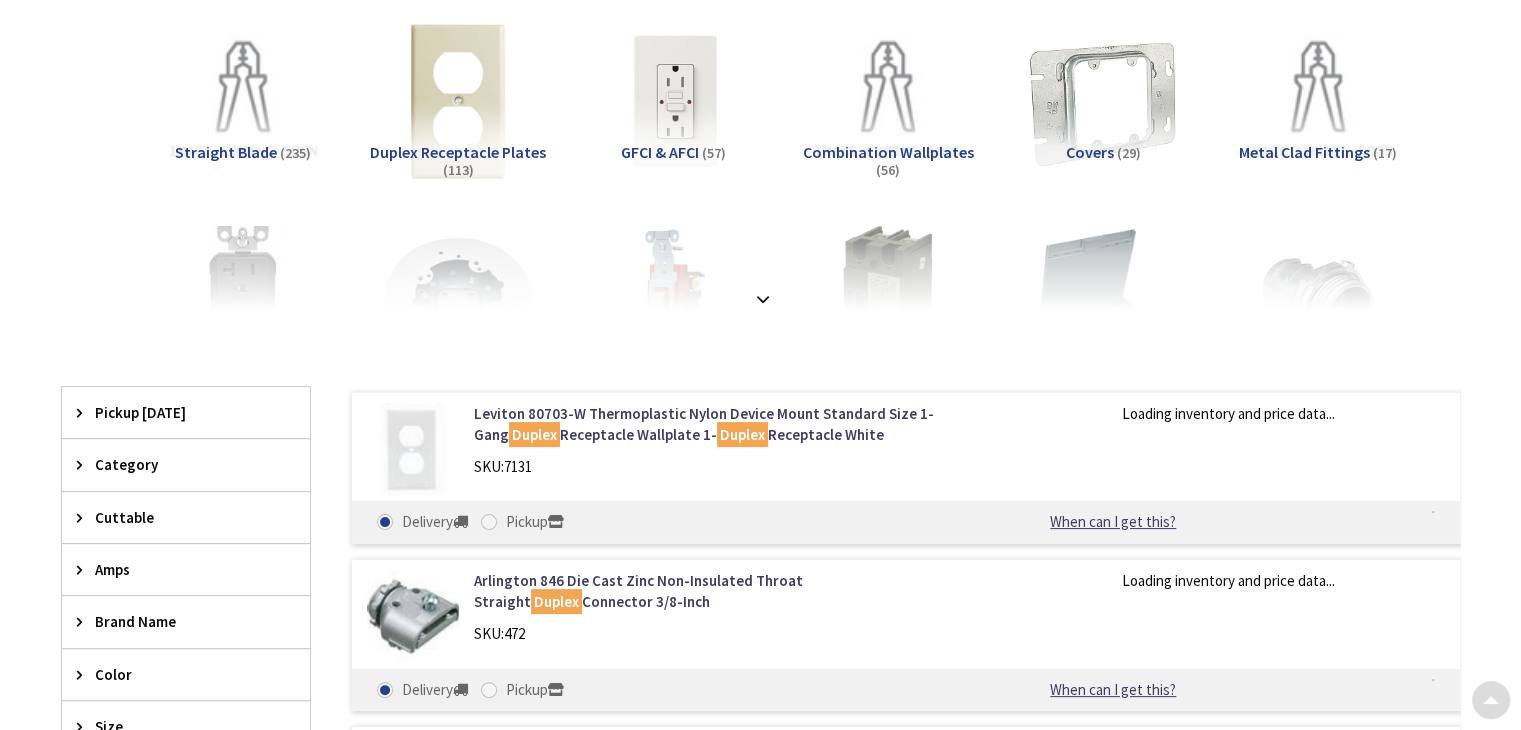 scroll, scrollTop: 567, scrollLeft: 0, axis: vertical 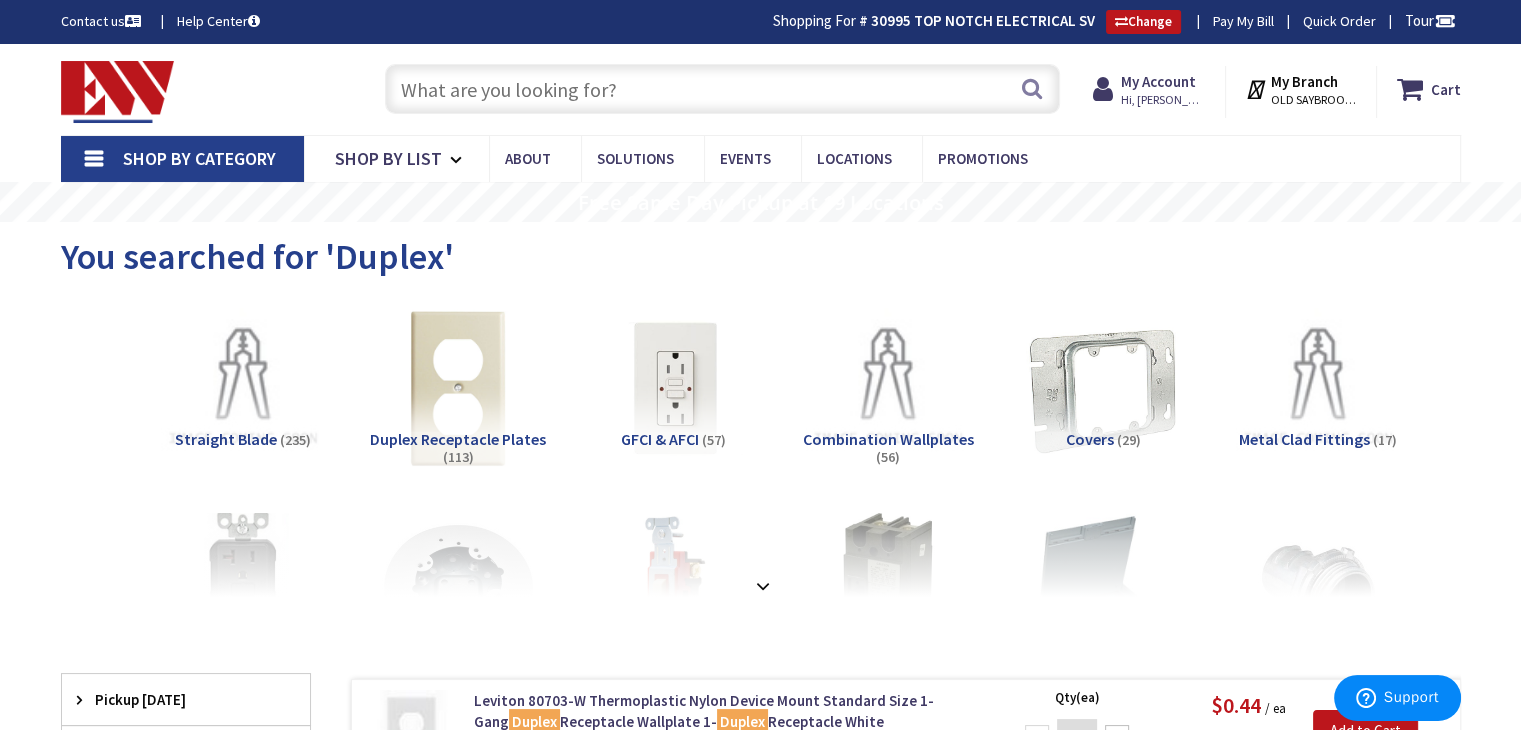 click at bounding box center [722, 89] 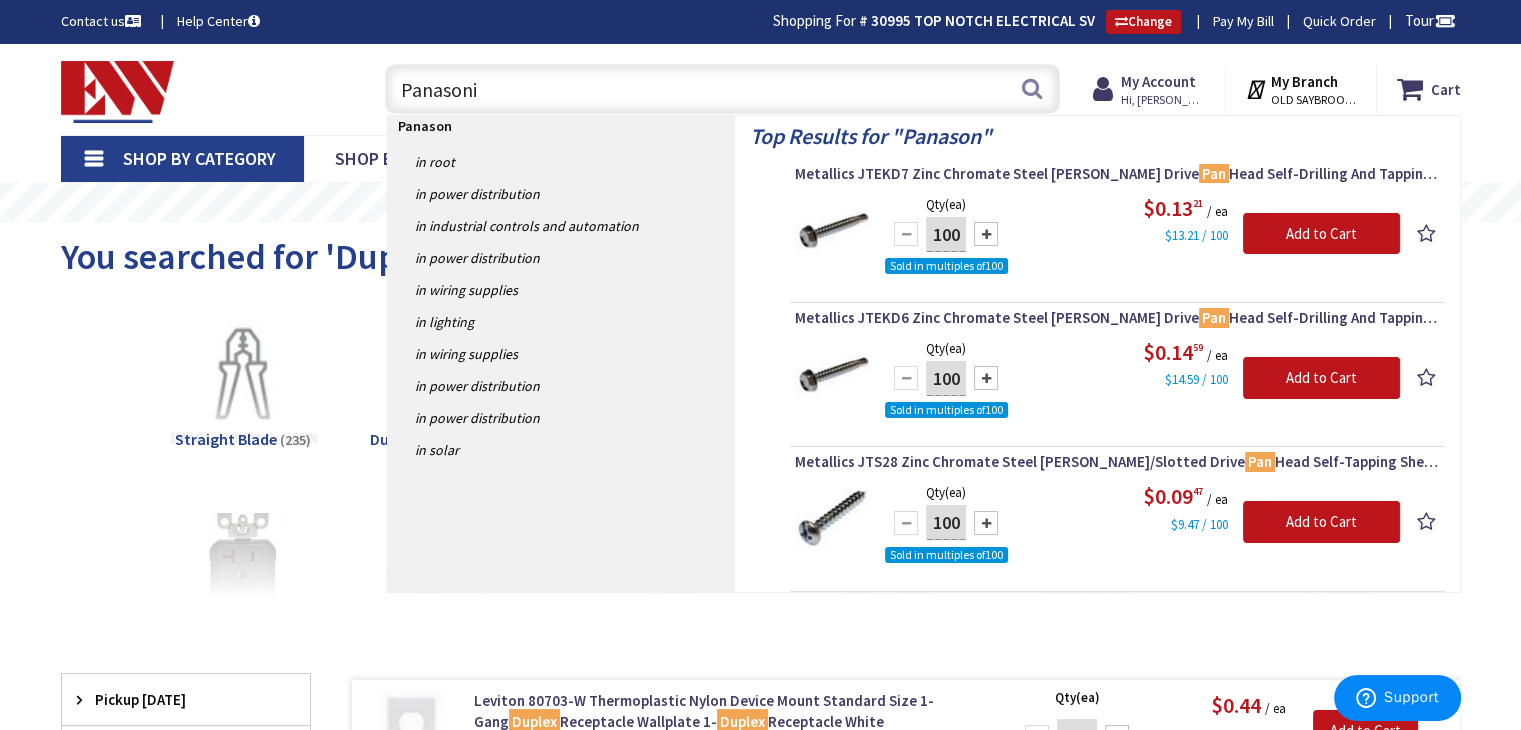 type on "Panasonic" 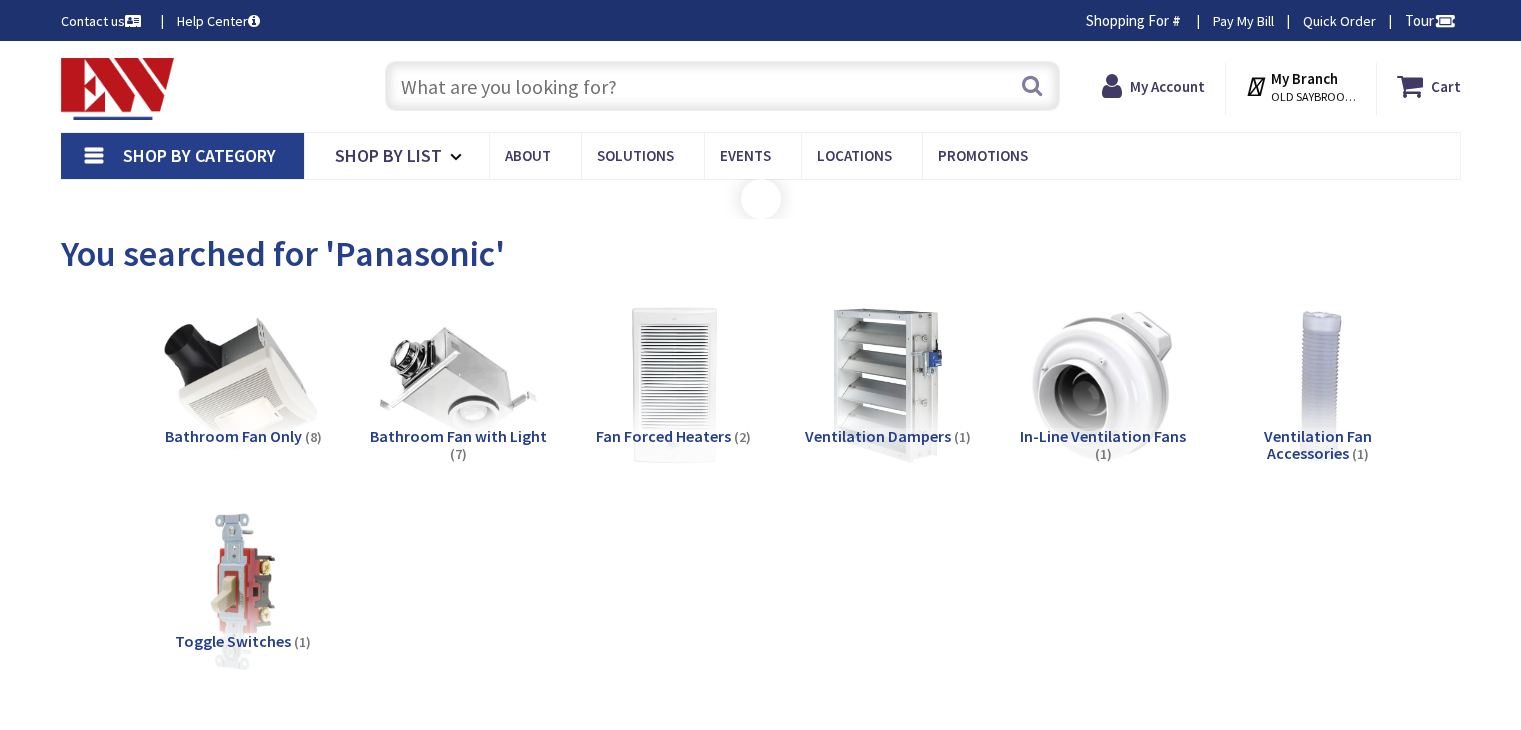 scroll, scrollTop: 0, scrollLeft: 0, axis: both 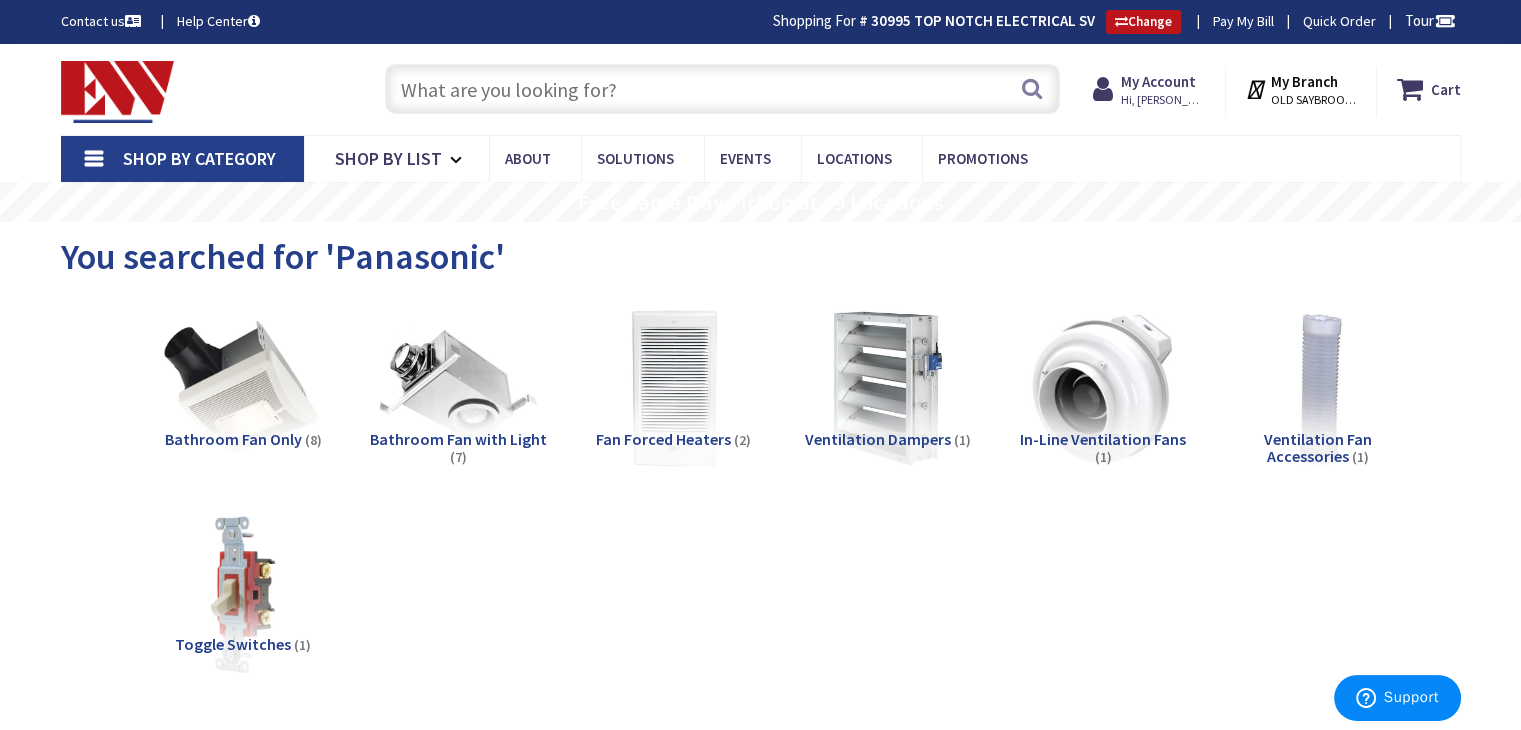 click at bounding box center (722, 89) 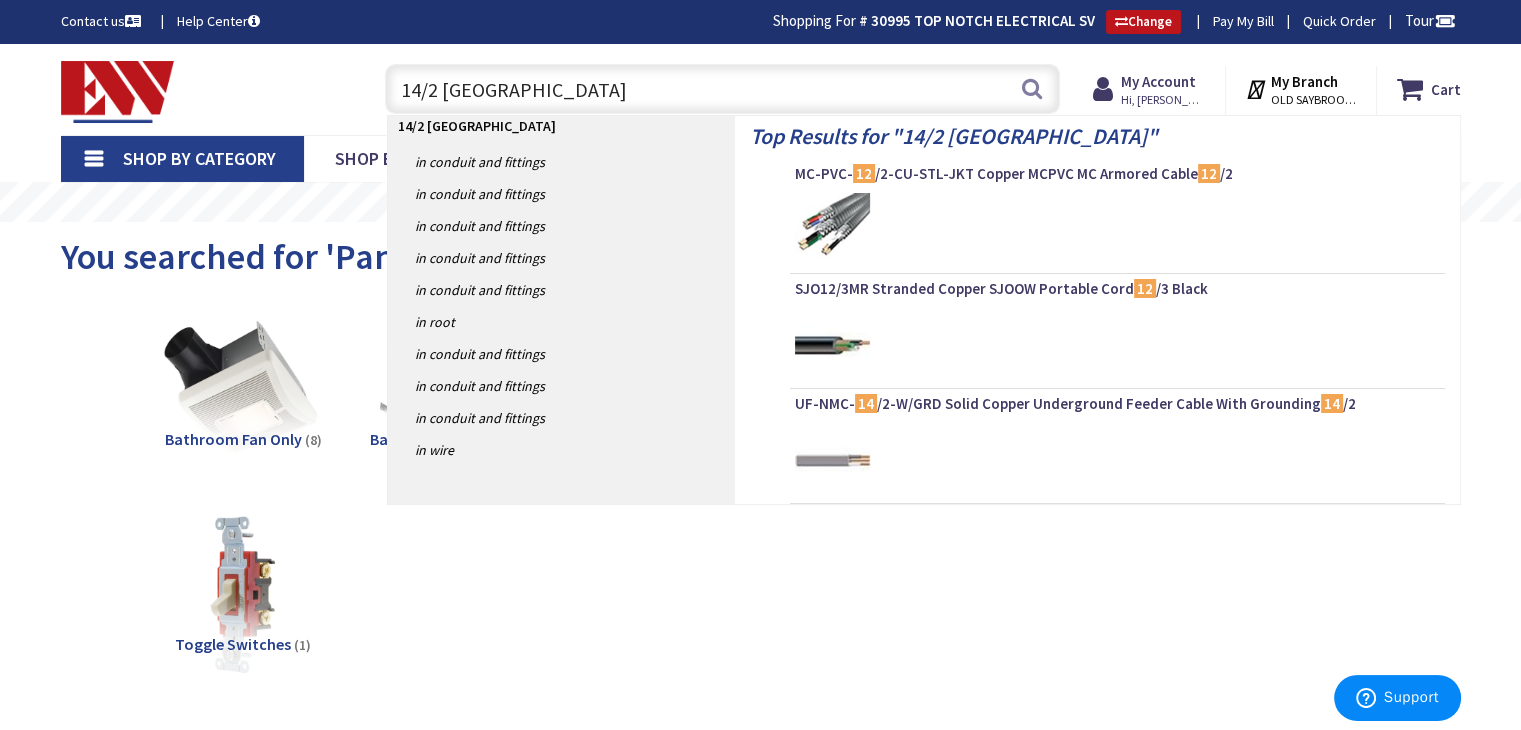 type on "14/2 romex" 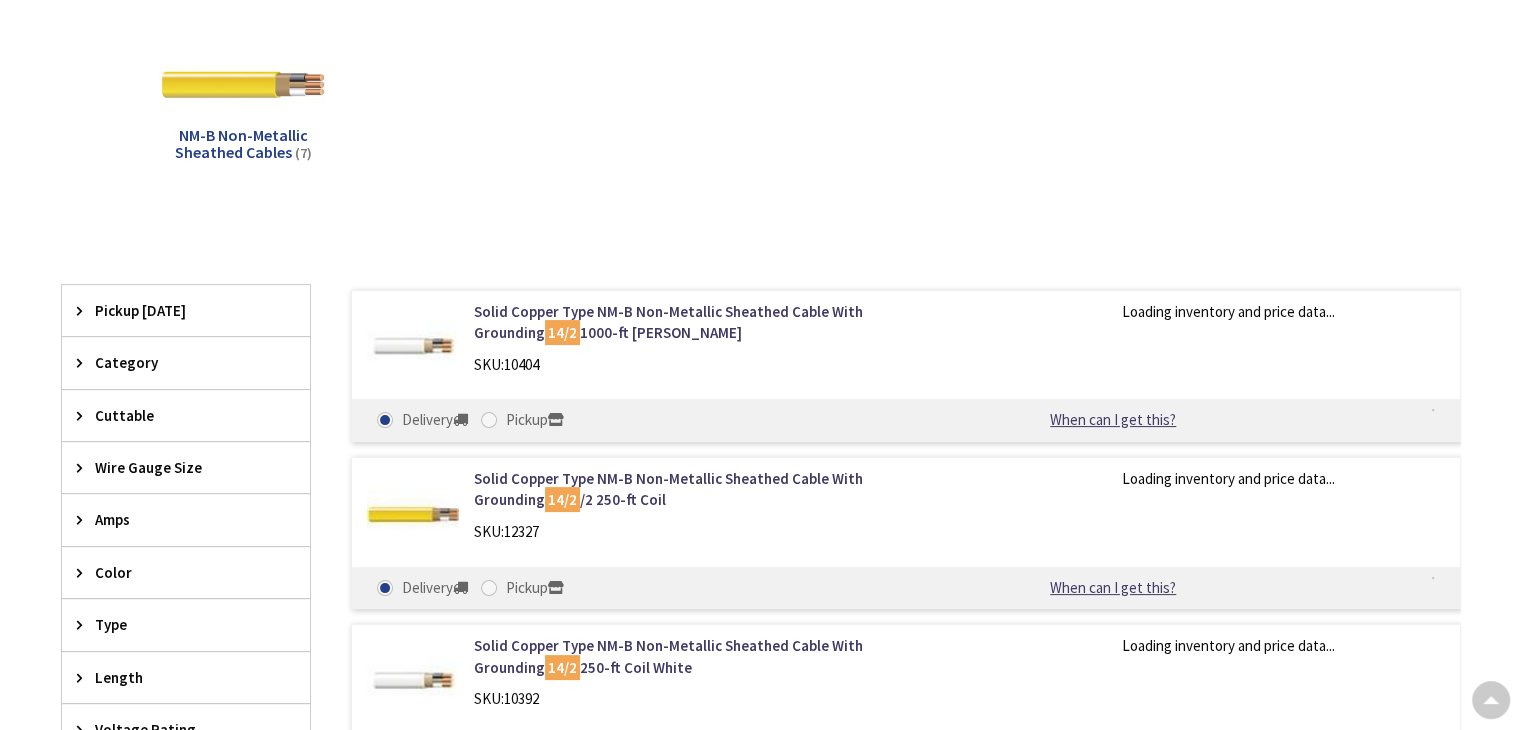 scroll, scrollTop: 400, scrollLeft: 0, axis: vertical 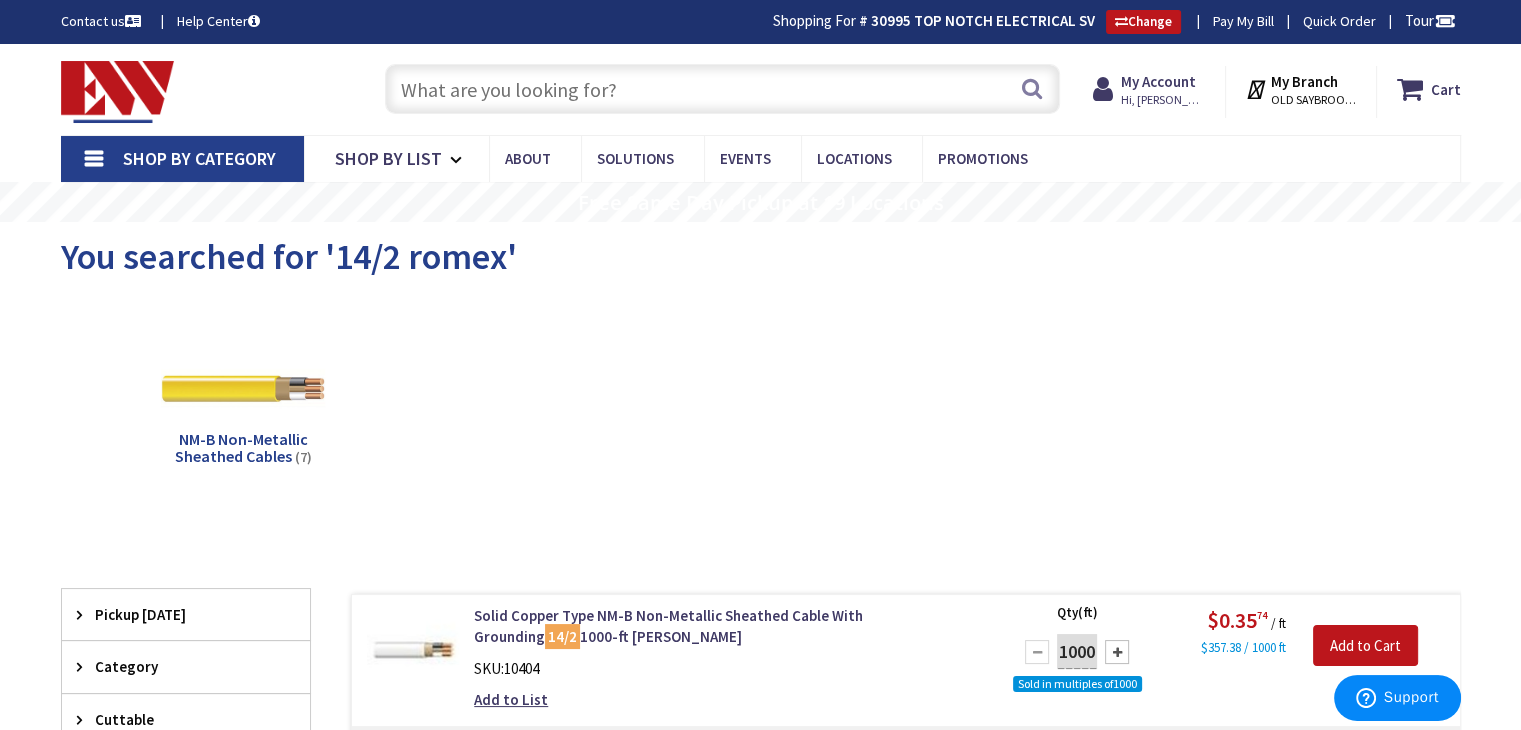 click at bounding box center (722, 89) 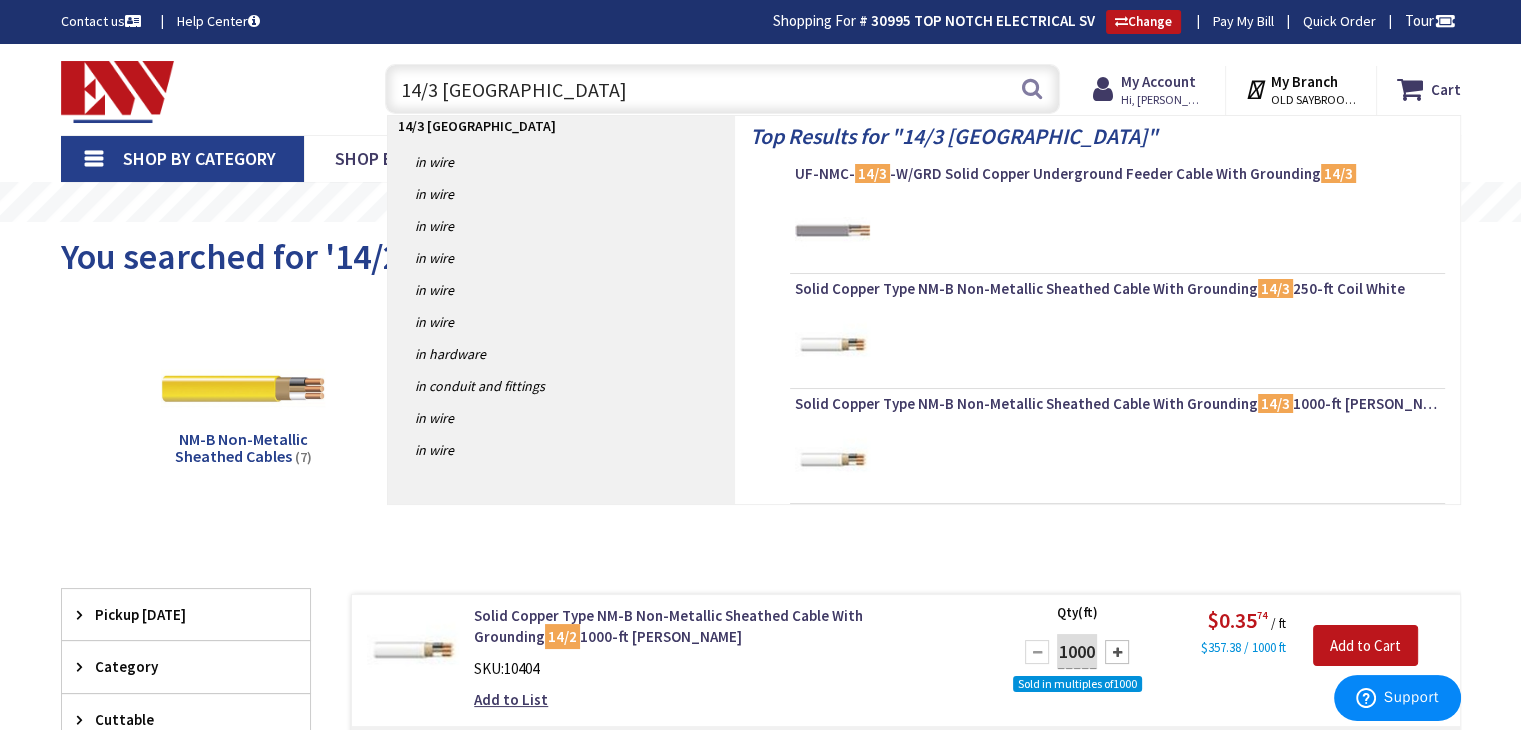 type on "14/3 Romex" 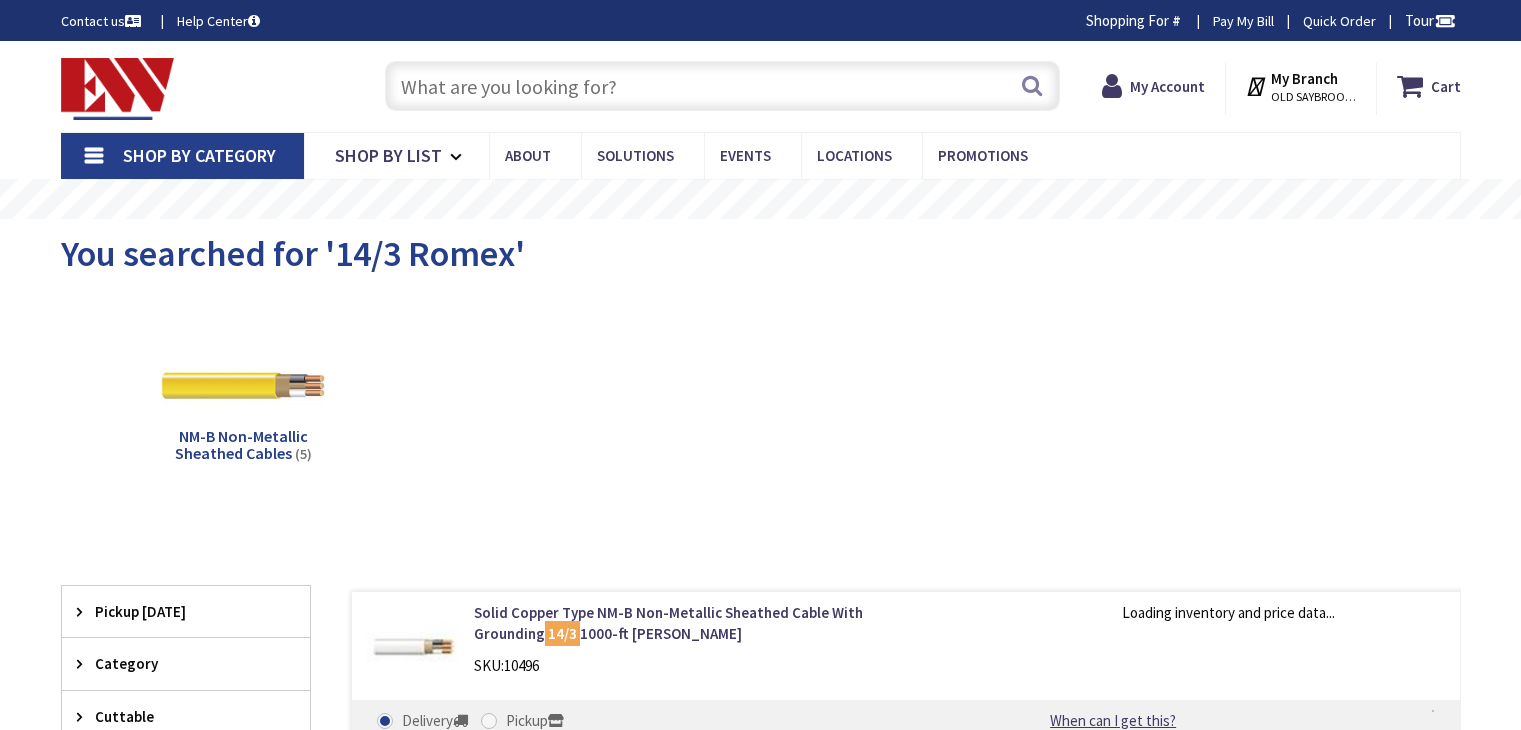 scroll, scrollTop: 0, scrollLeft: 0, axis: both 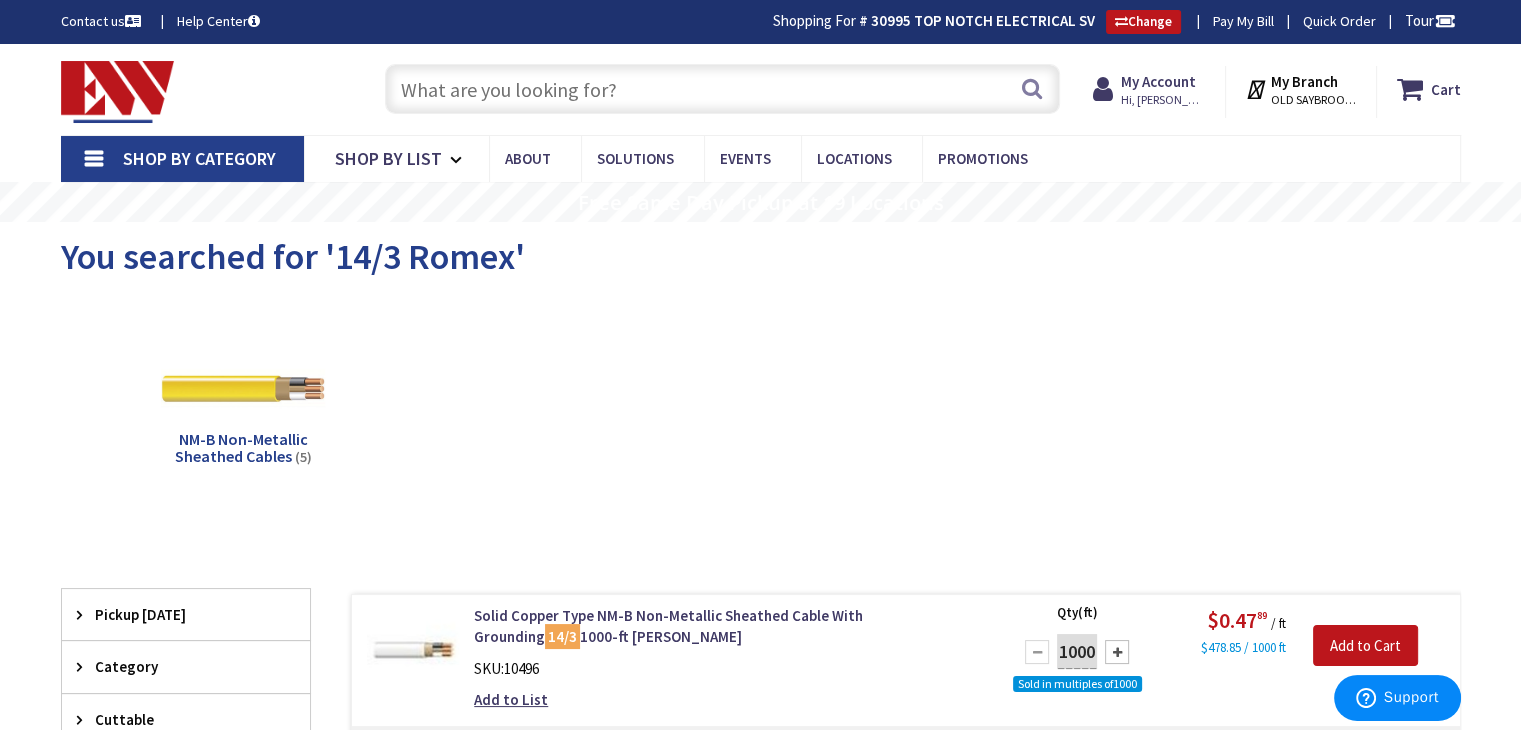 click at bounding box center (722, 89) 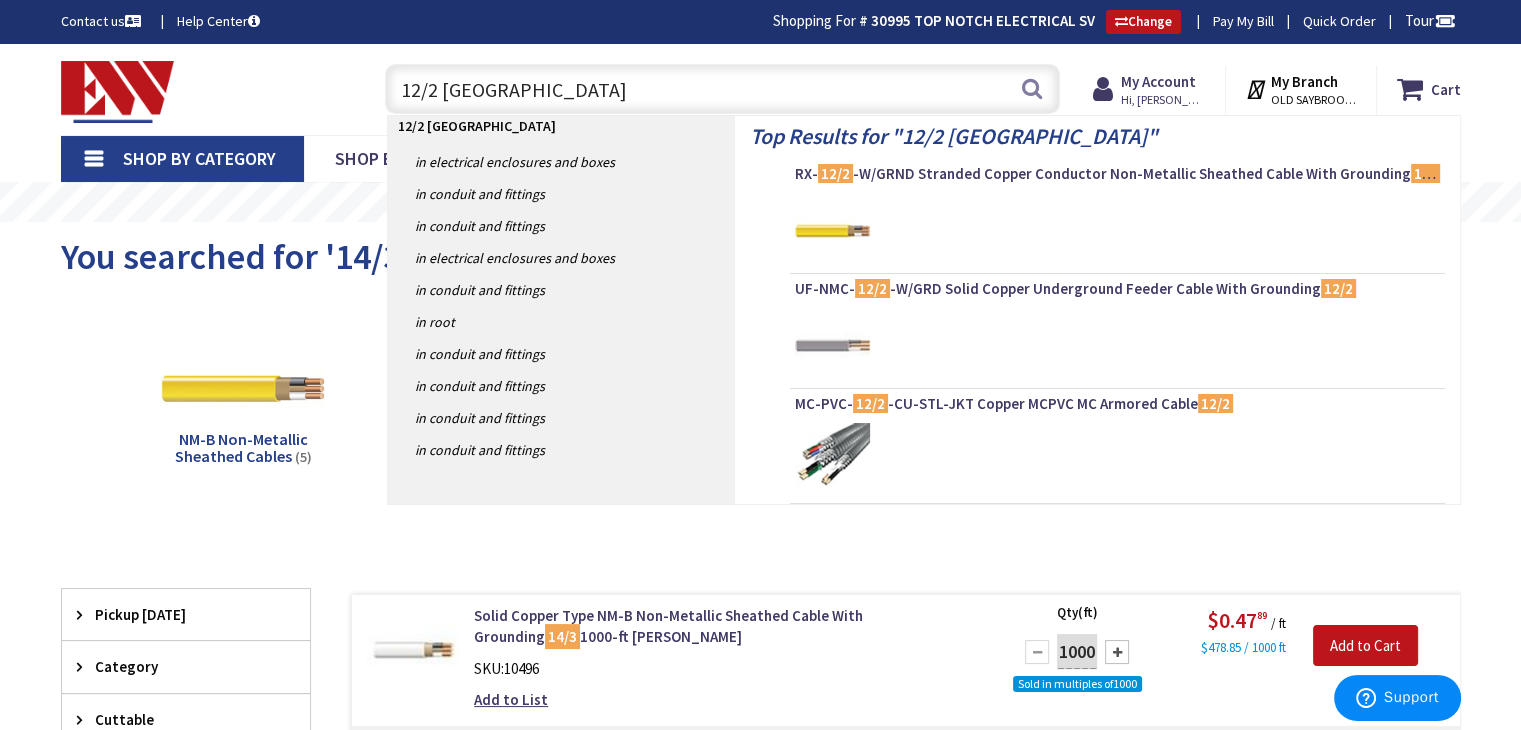type on "12/2 Romex" 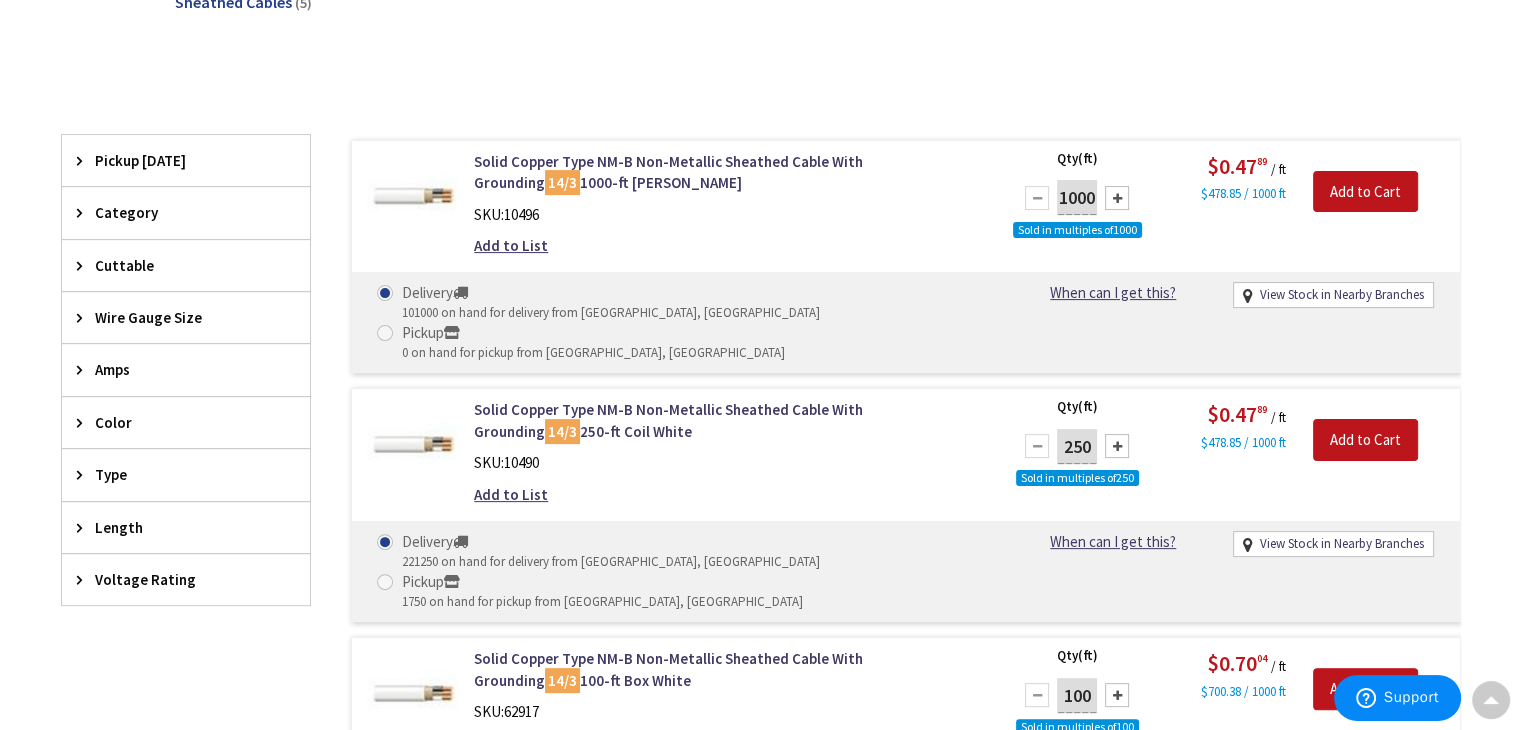 scroll, scrollTop: 500, scrollLeft: 0, axis: vertical 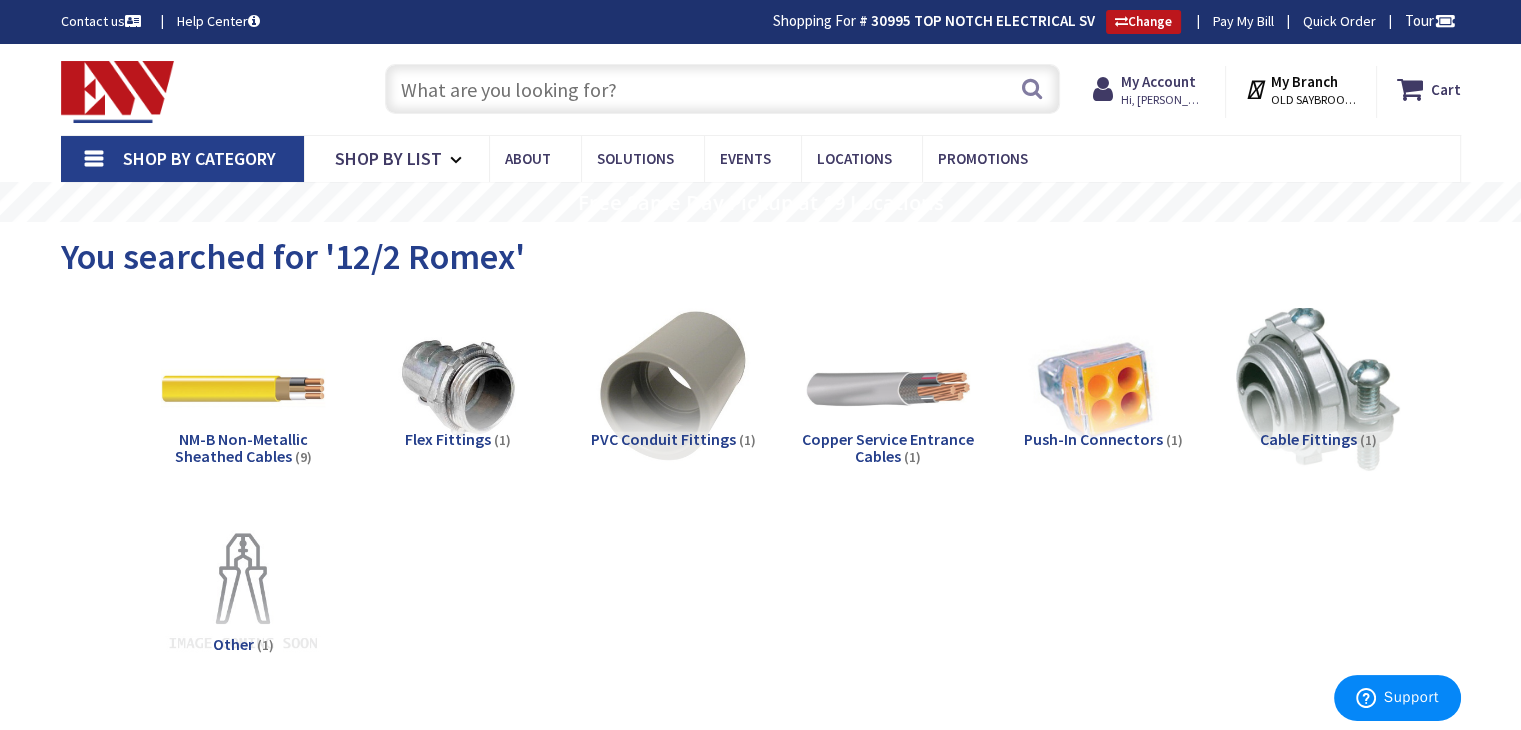 click at bounding box center [722, 89] 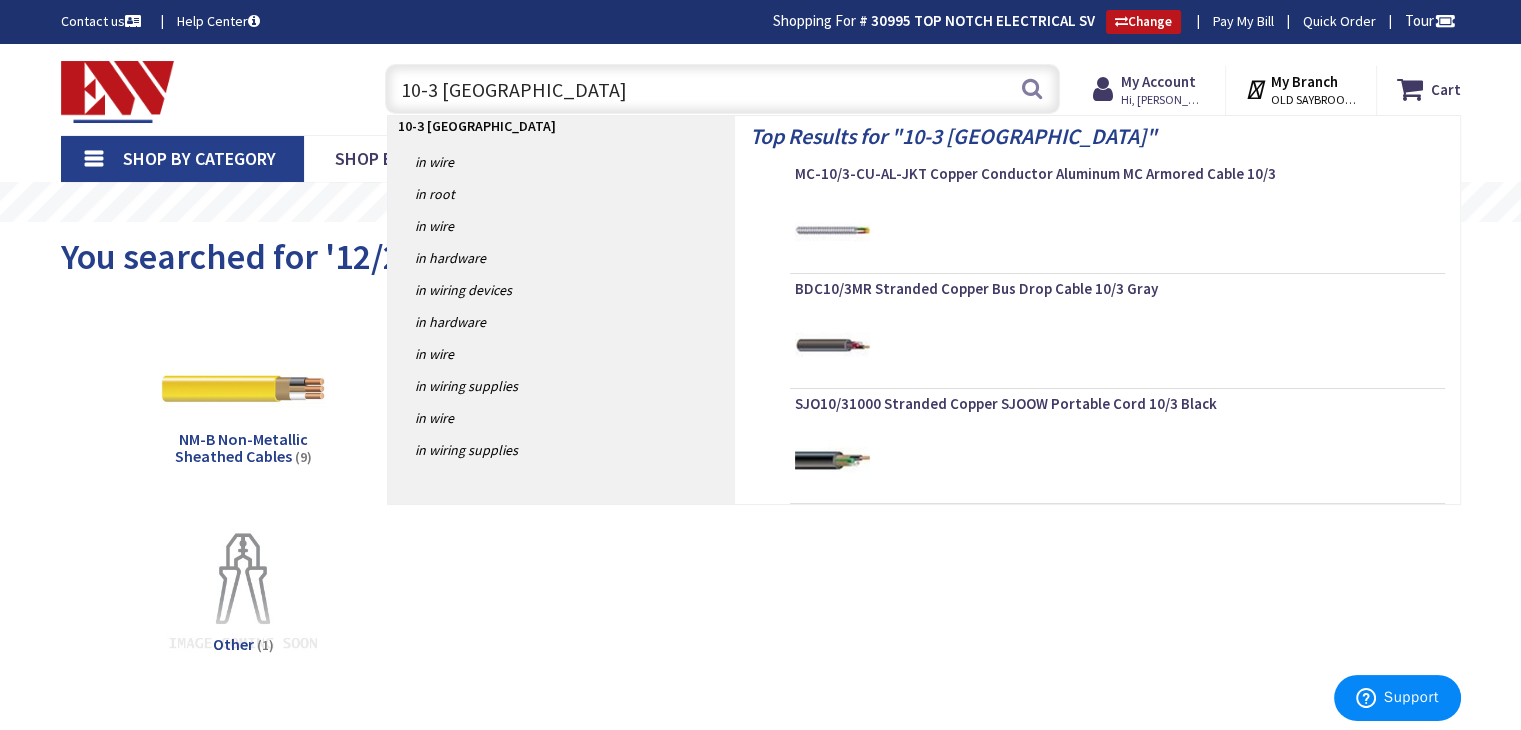 type on "10-3 Romex" 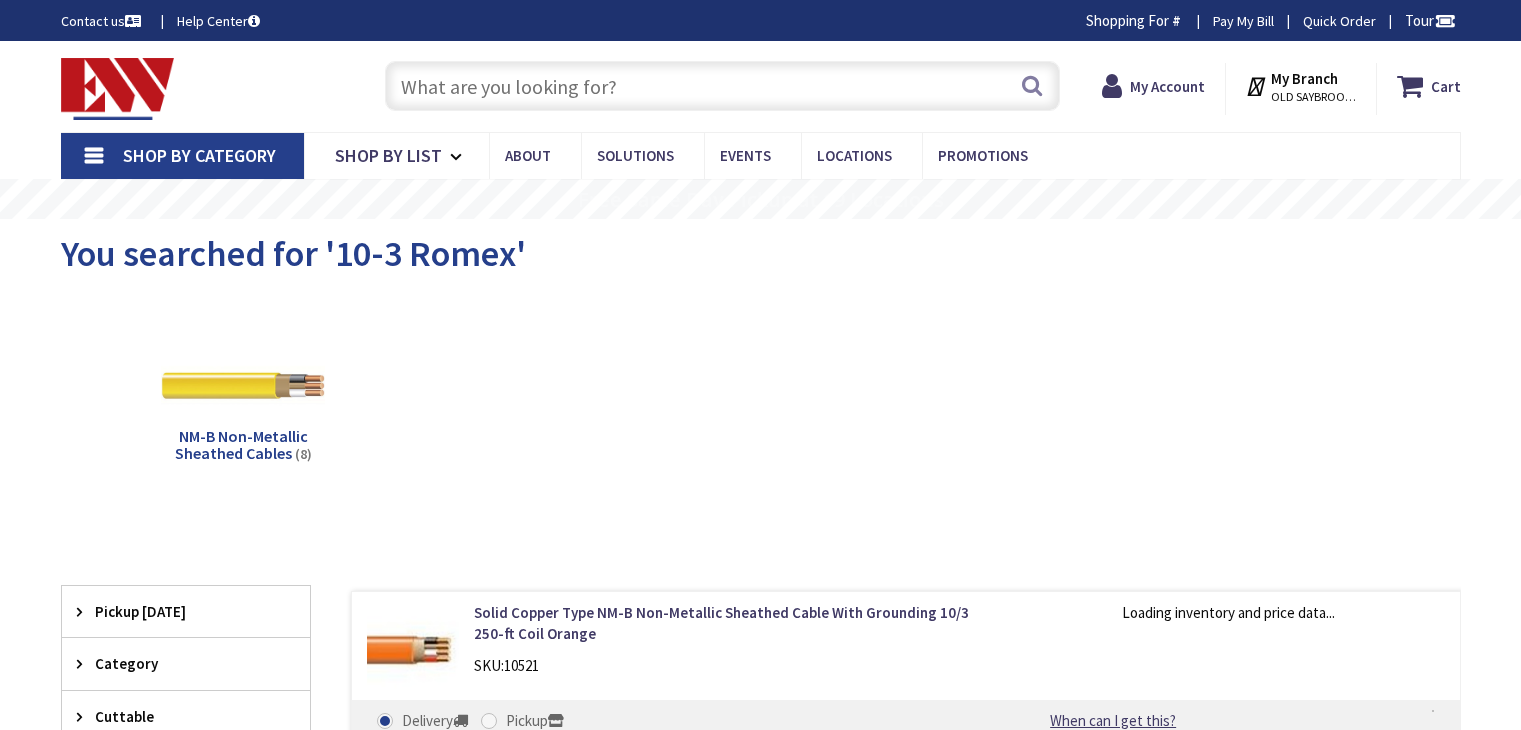 scroll, scrollTop: 0, scrollLeft: 0, axis: both 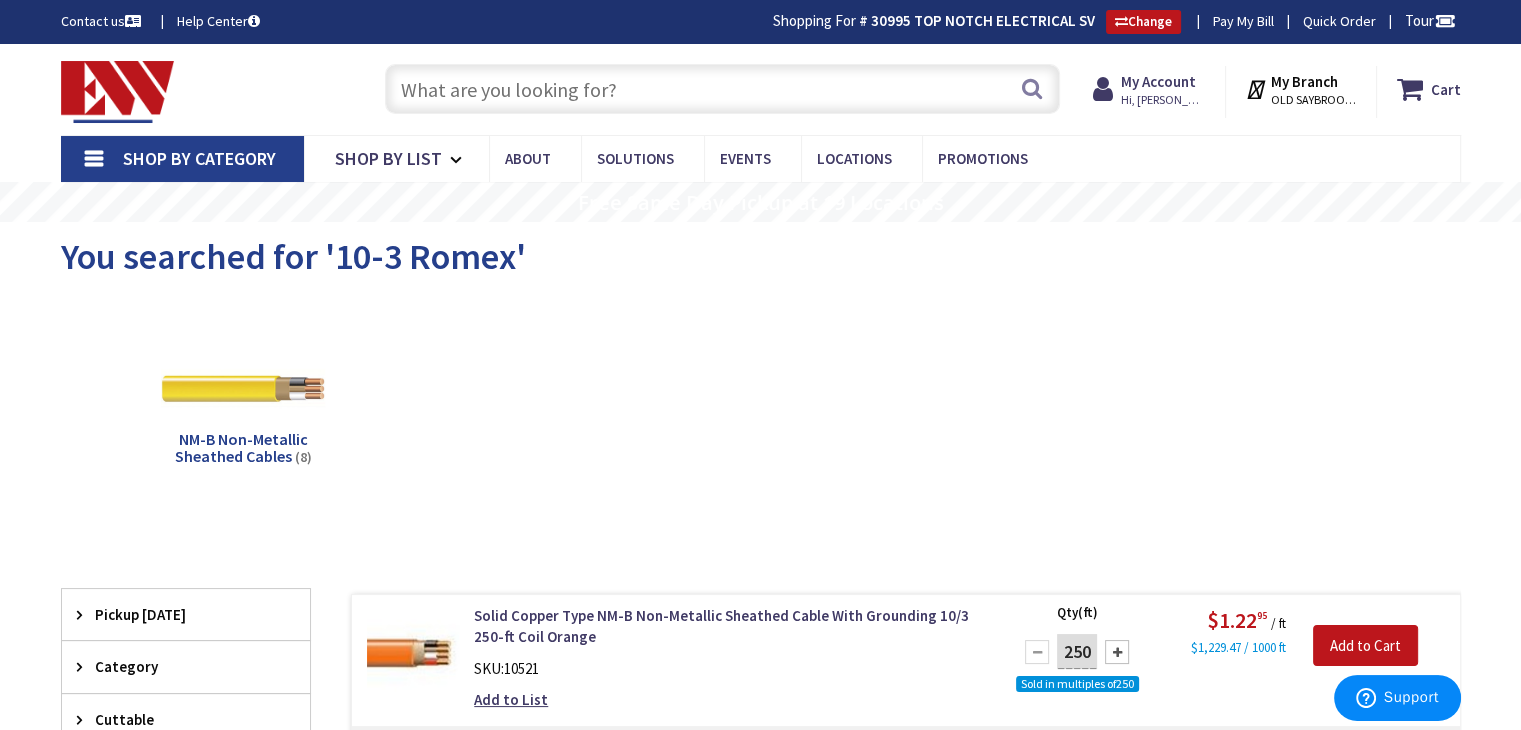click at bounding box center (722, 89) 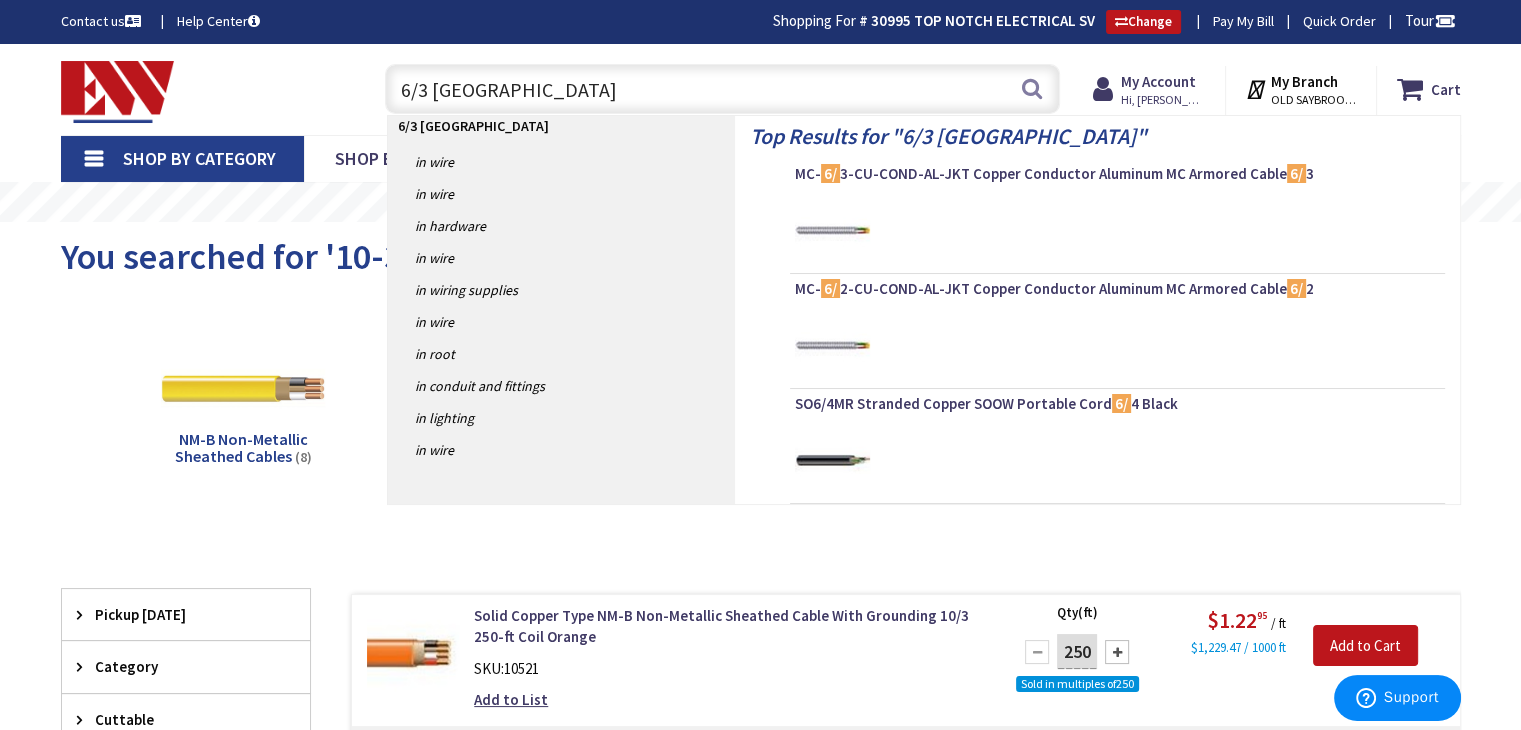 type on "6/3 romex" 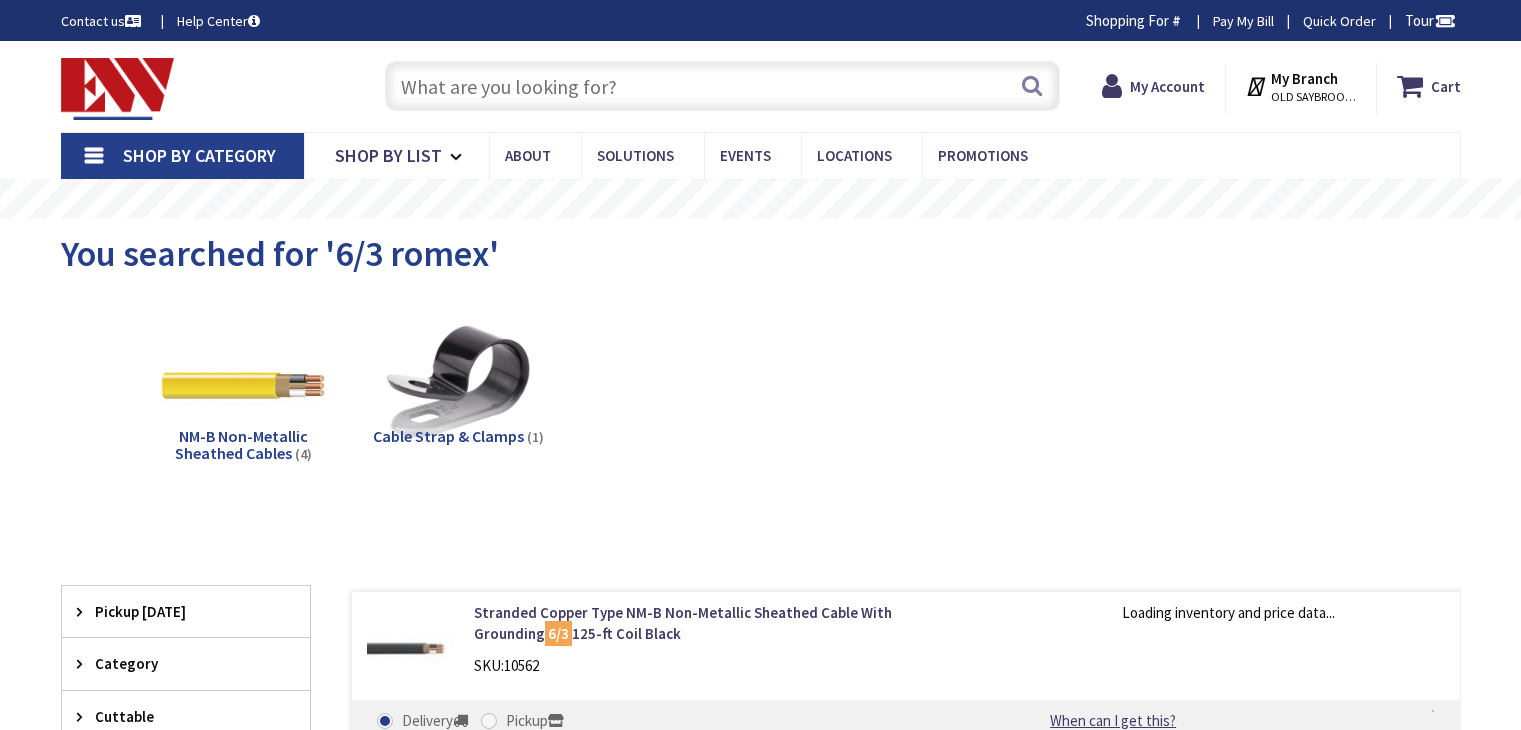 scroll, scrollTop: 0, scrollLeft: 0, axis: both 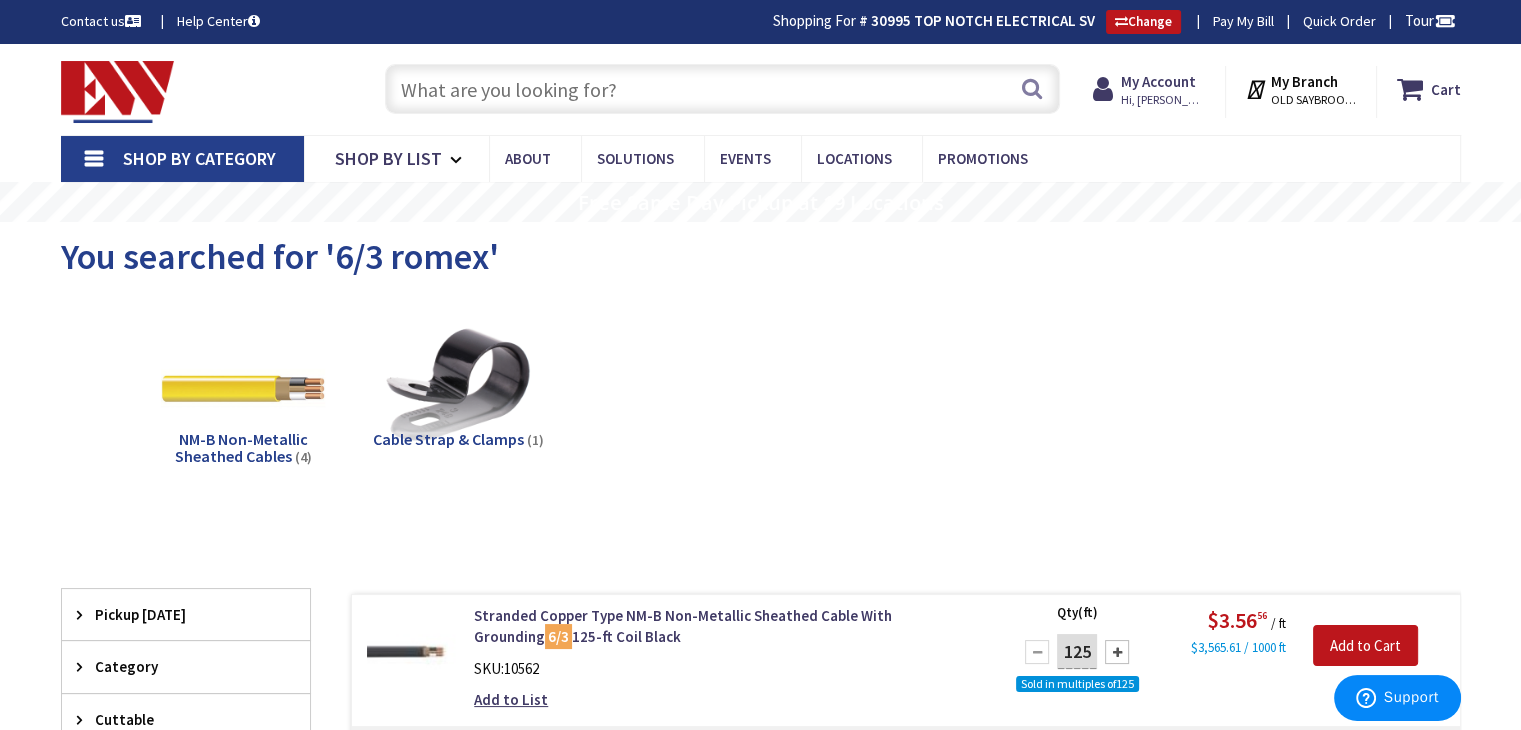 click at bounding box center (722, 89) 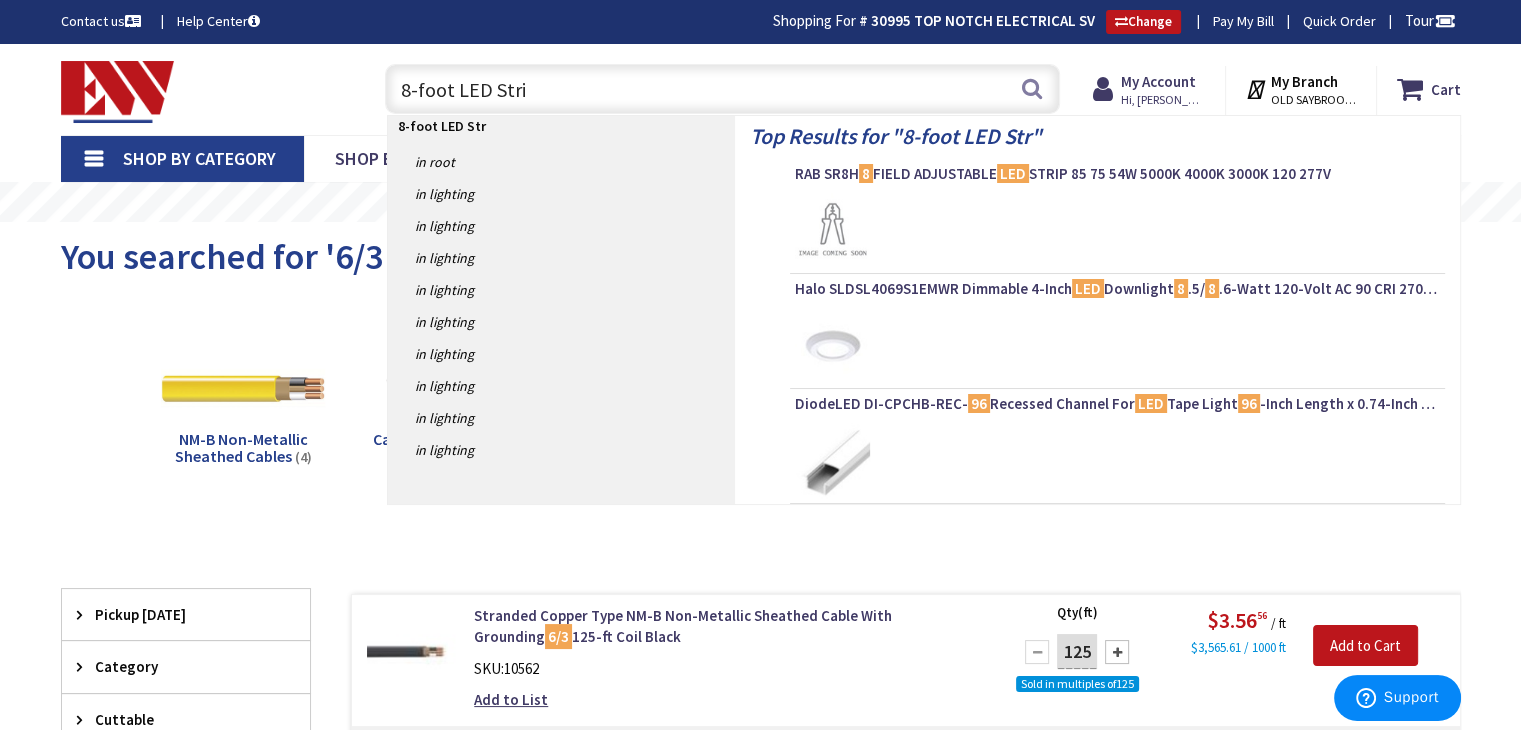 type on "8-foot LED Strip" 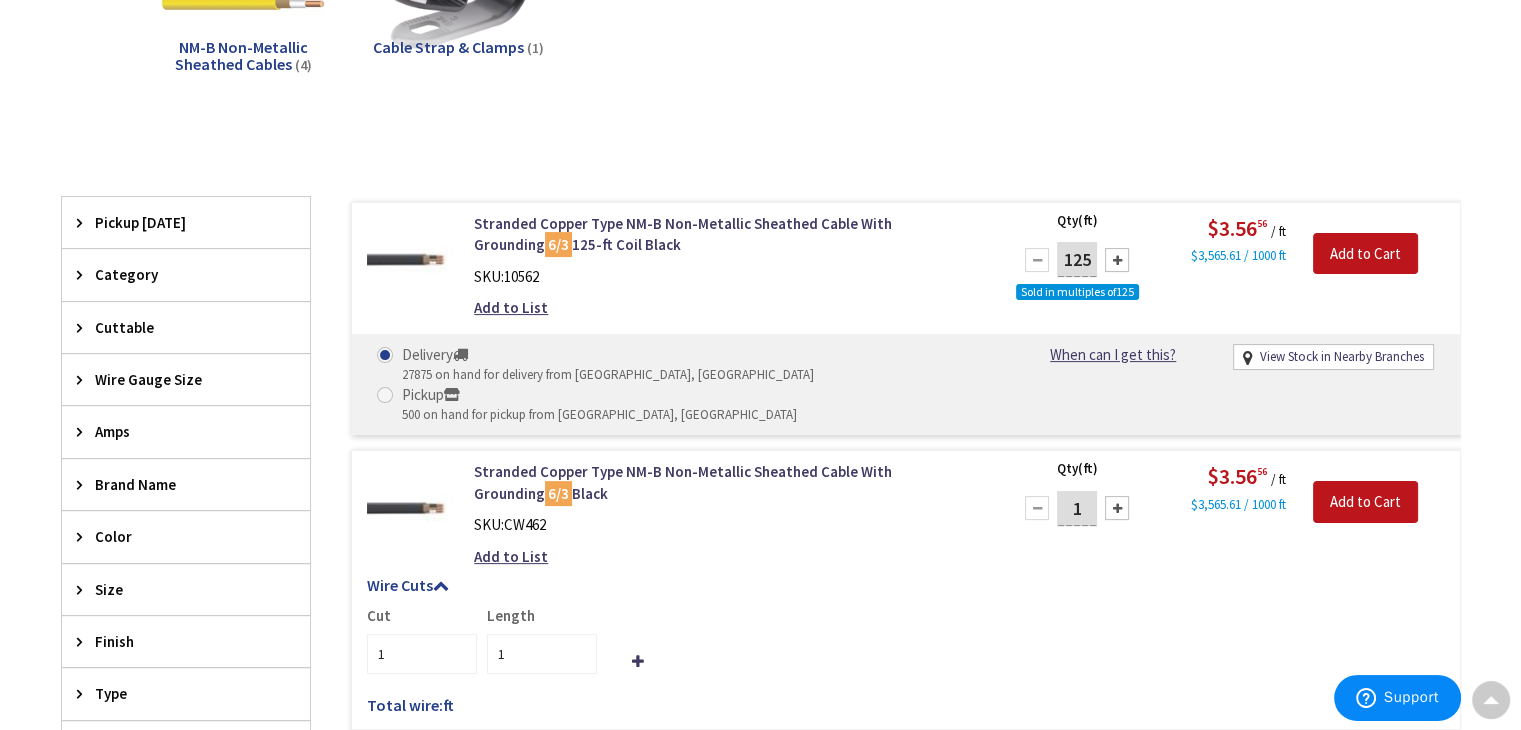 scroll, scrollTop: 0, scrollLeft: 0, axis: both 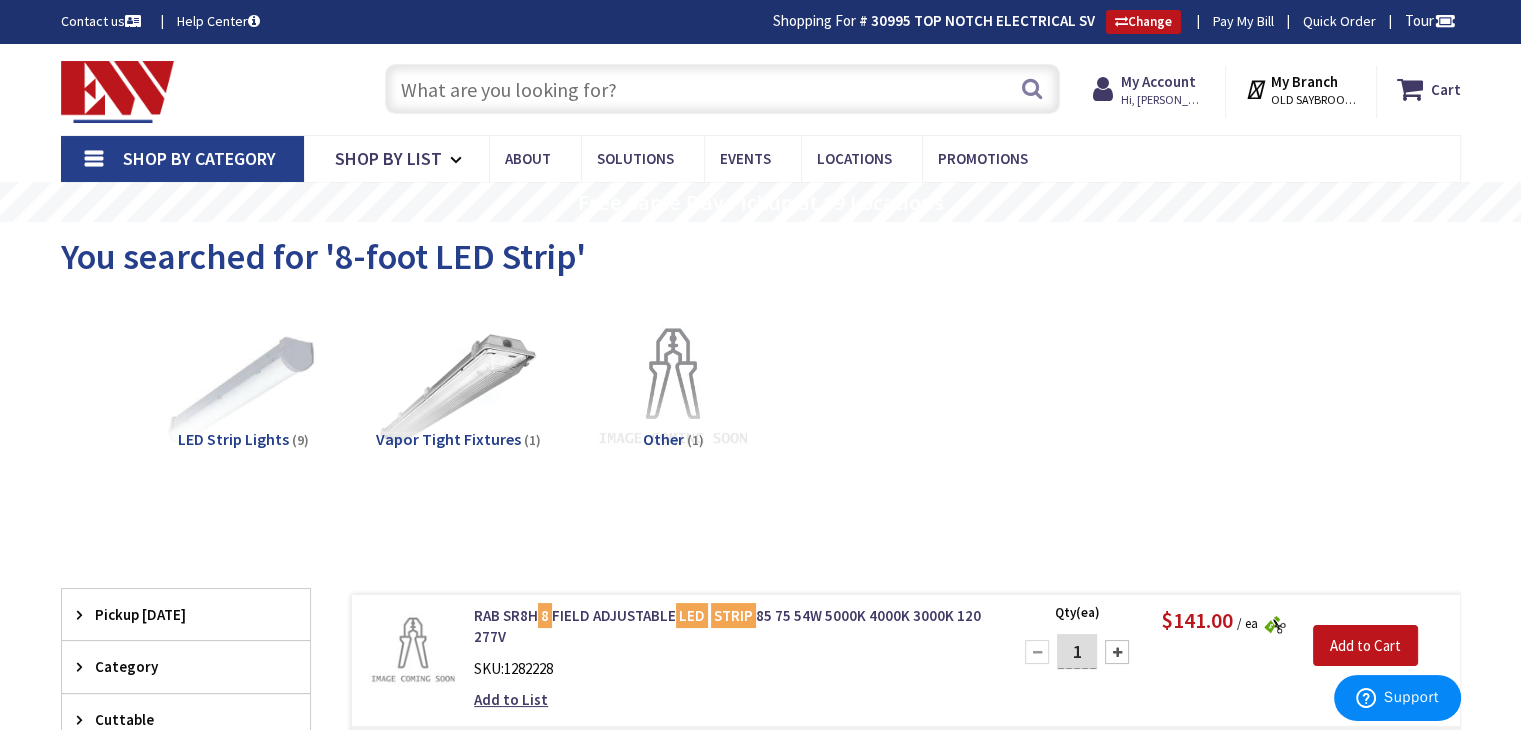 click at bounding box center (722, 89) 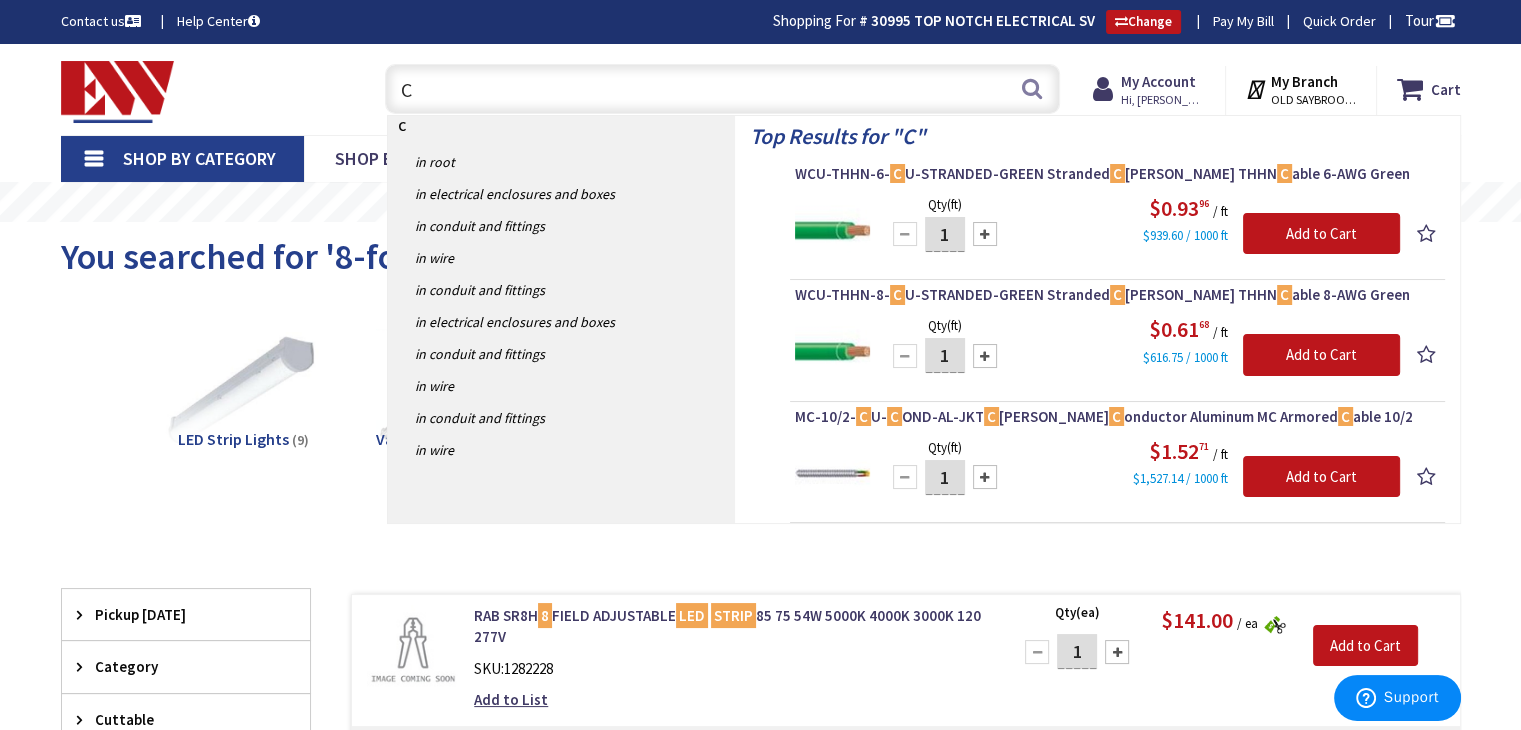 click on "C" at bounding box center (722, 89) 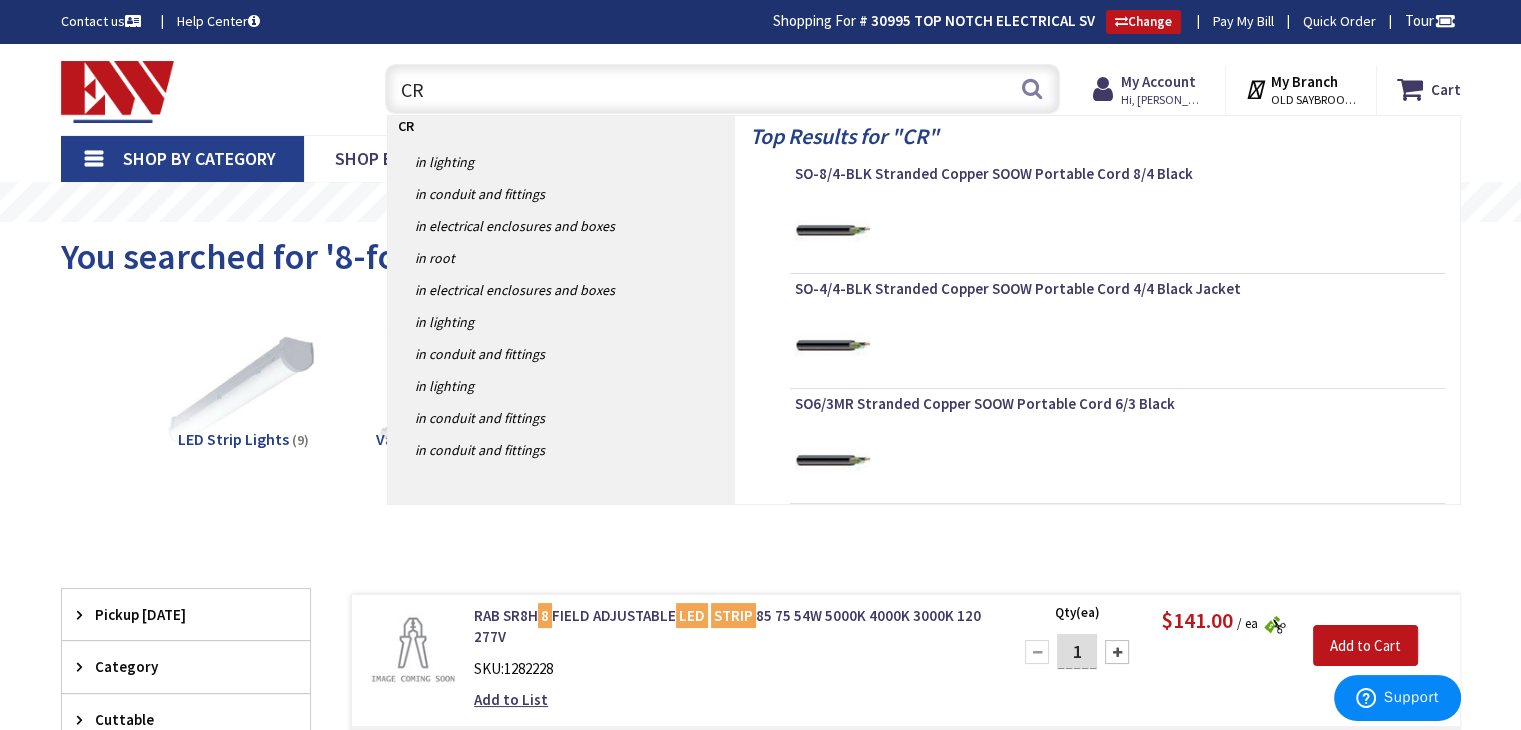 type on "C" 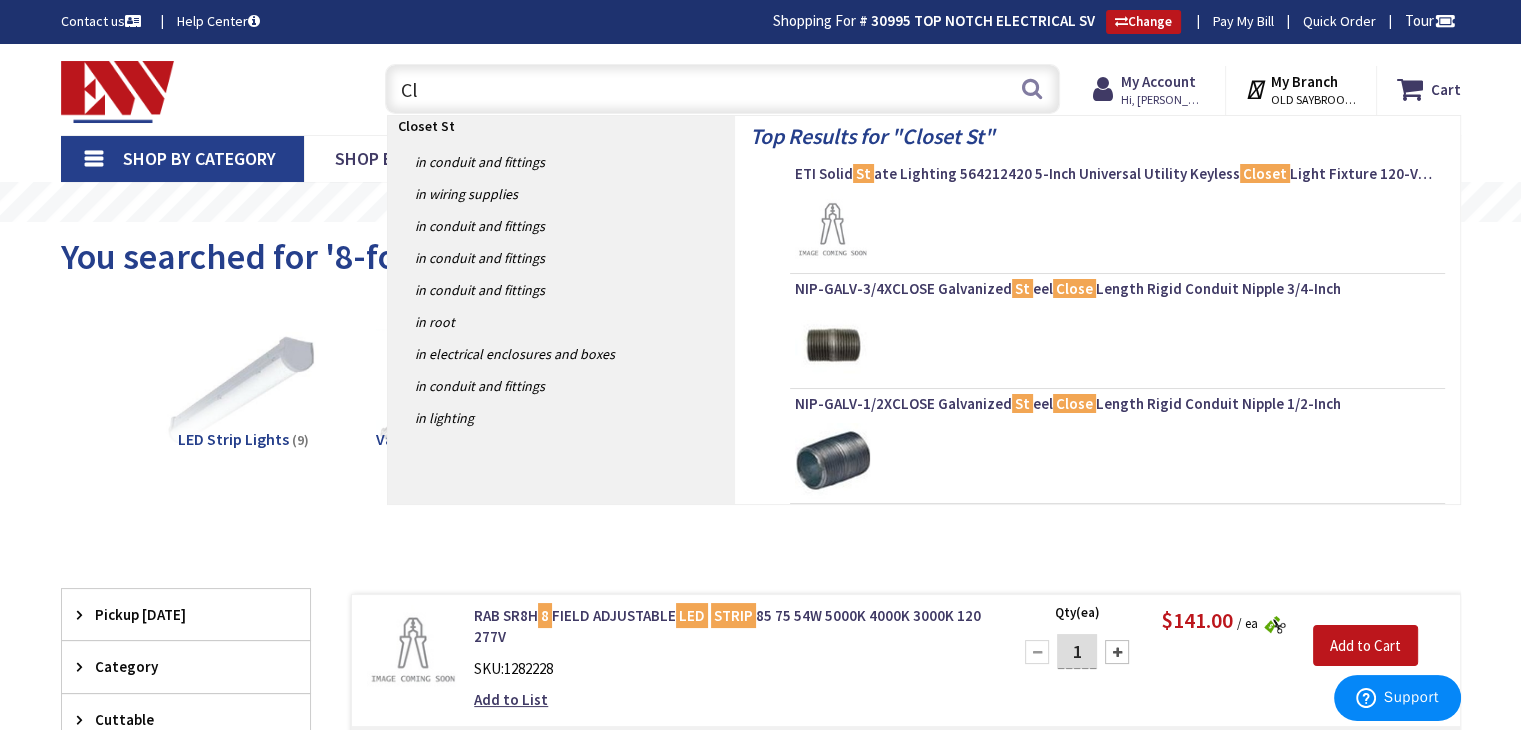 type on "C" 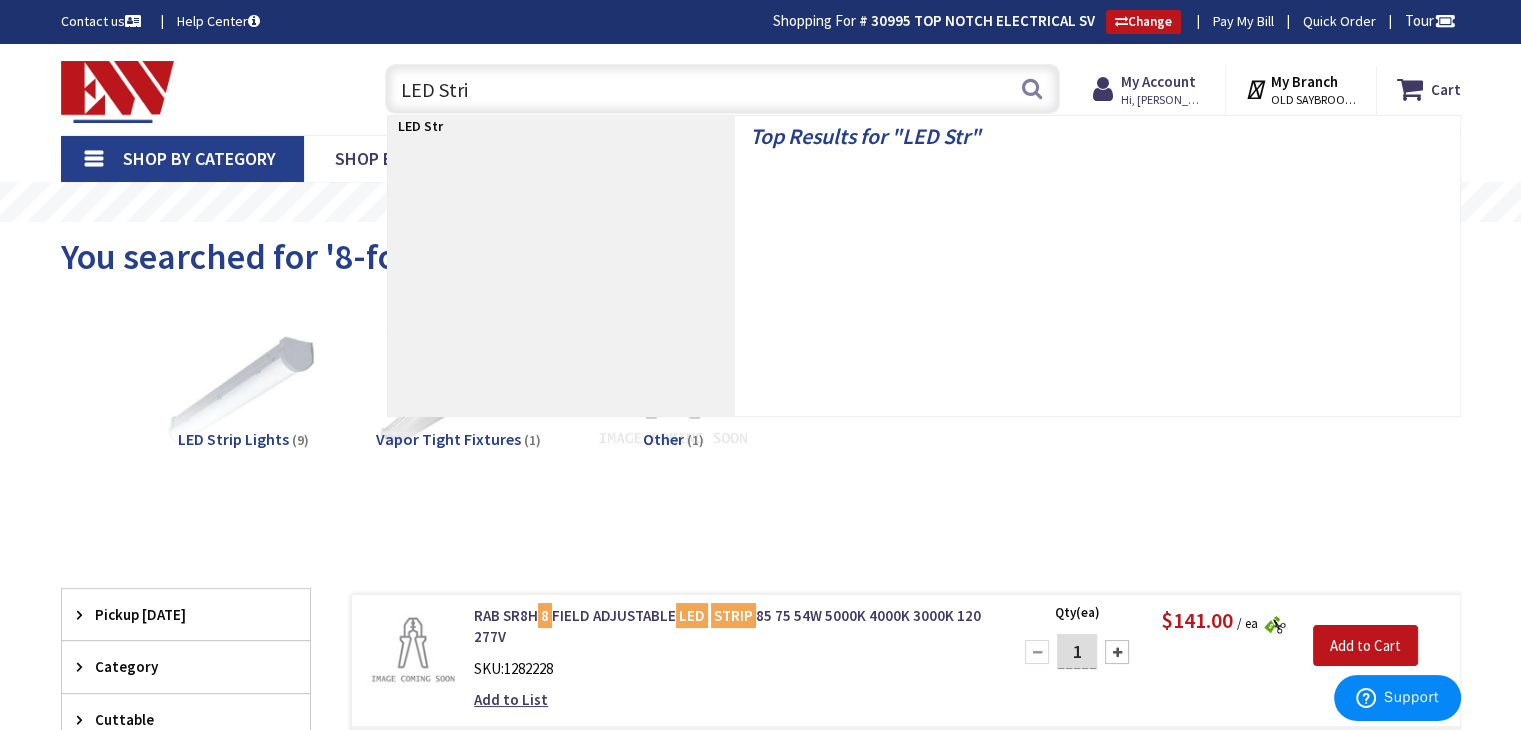 type on "LED Strip" 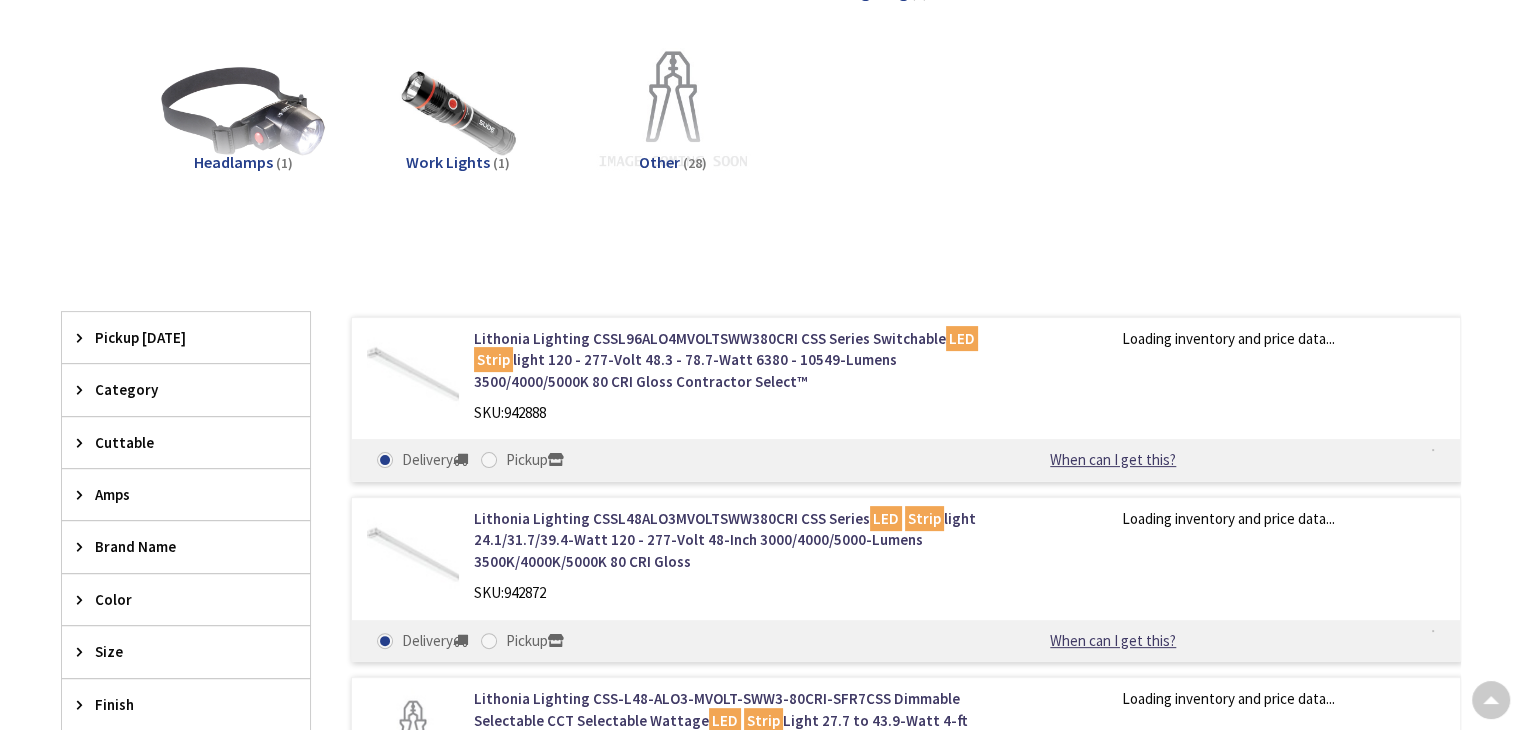 scroll, scrollTop: 600, scrollLeft: 0, axis: vertical 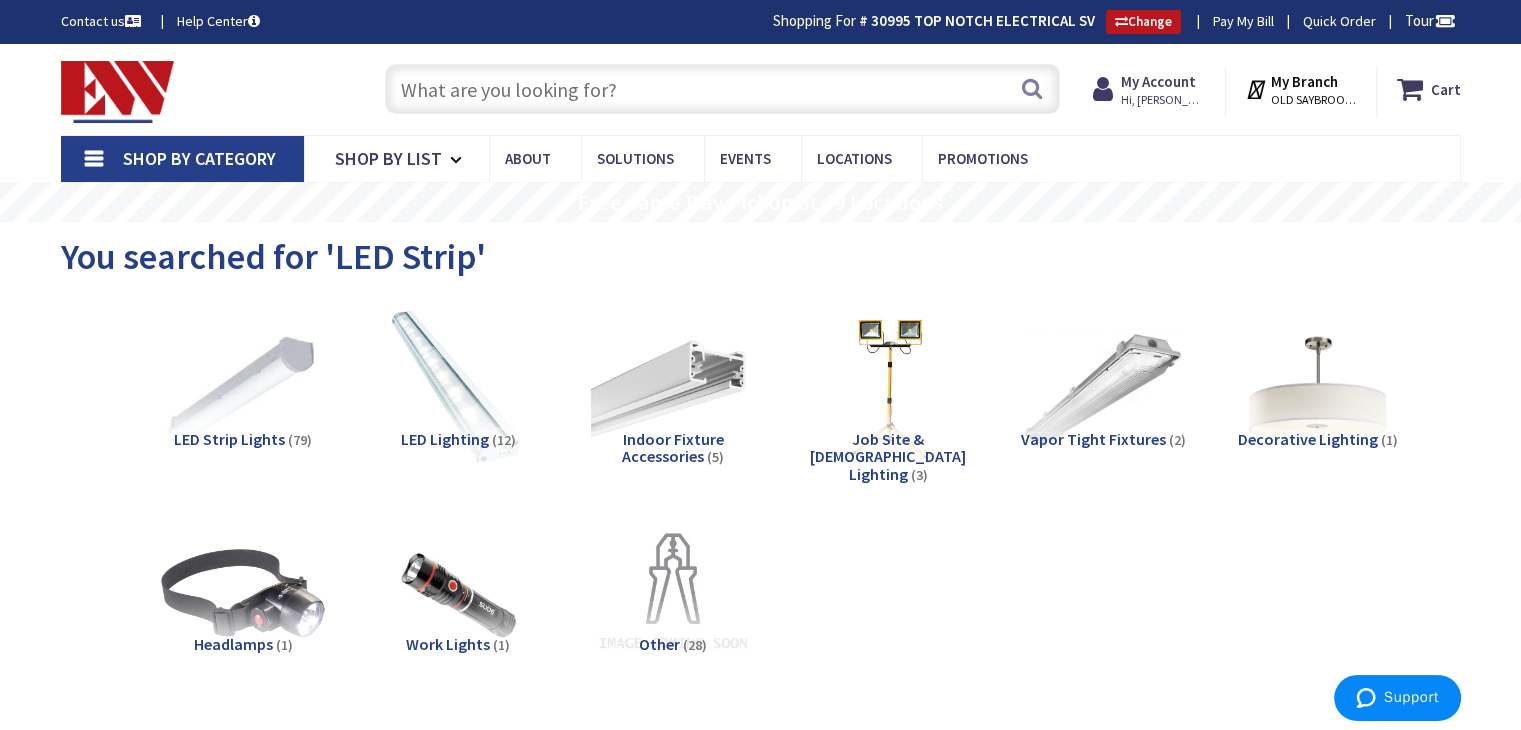 click at bounding box center [722, 89] 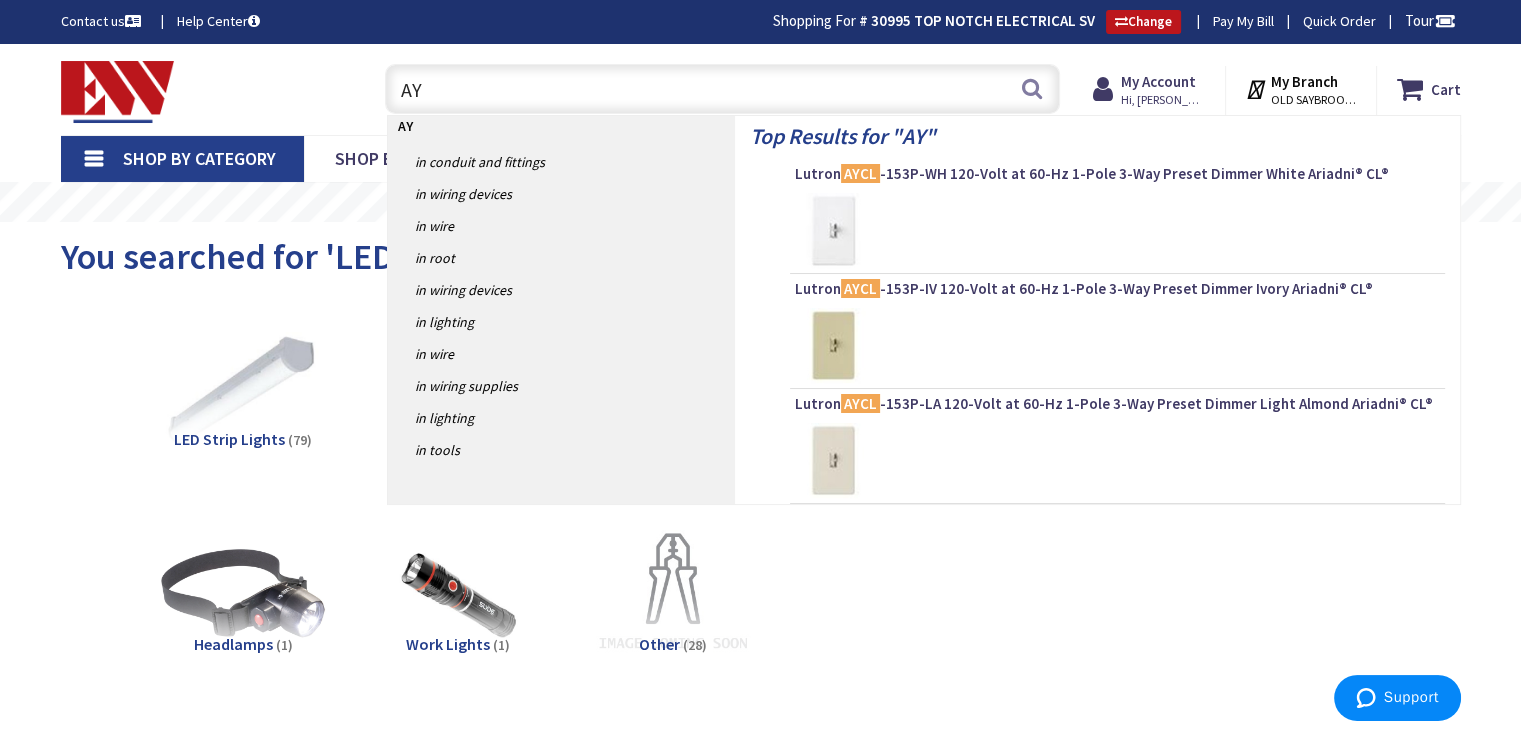 type on "A" 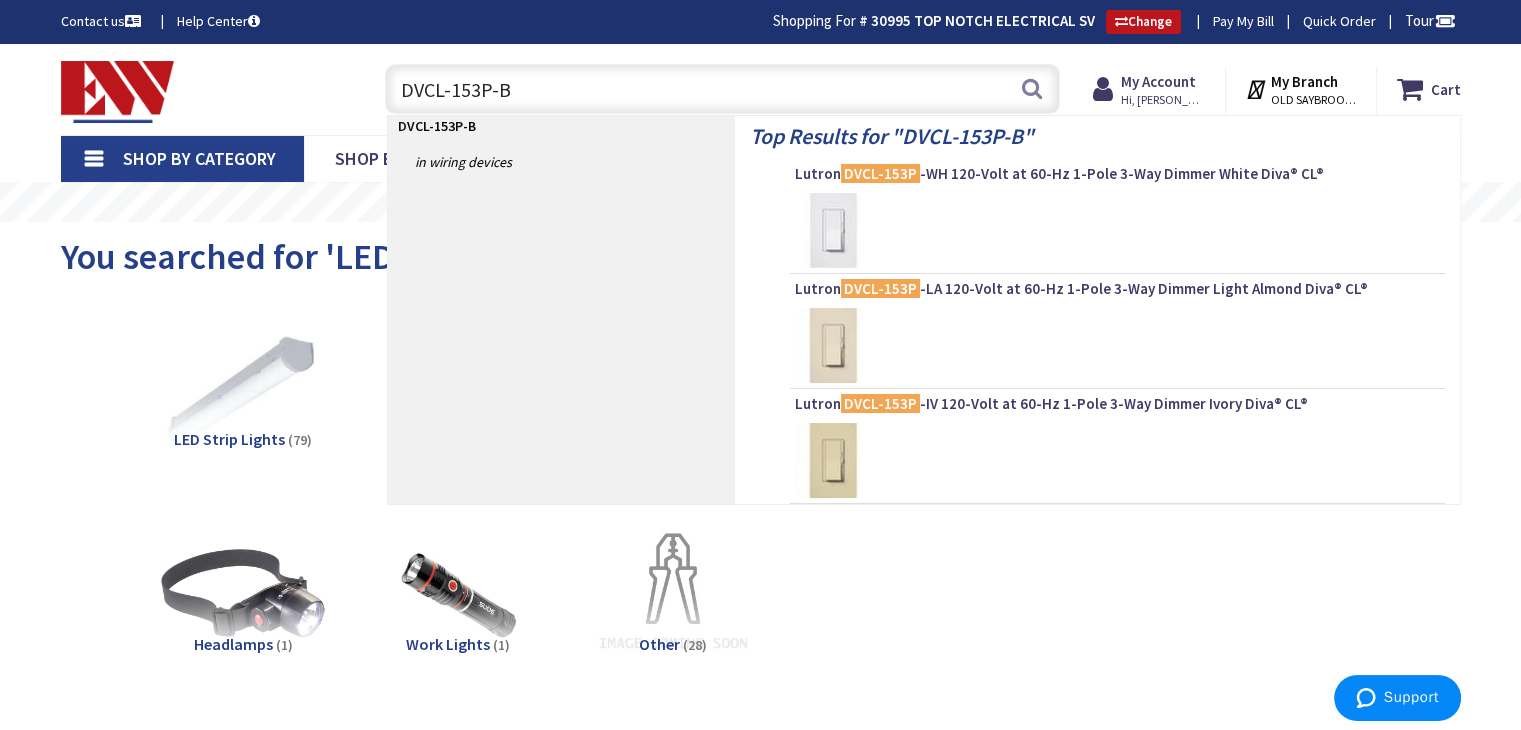 type on "DVCL-153P-BL" 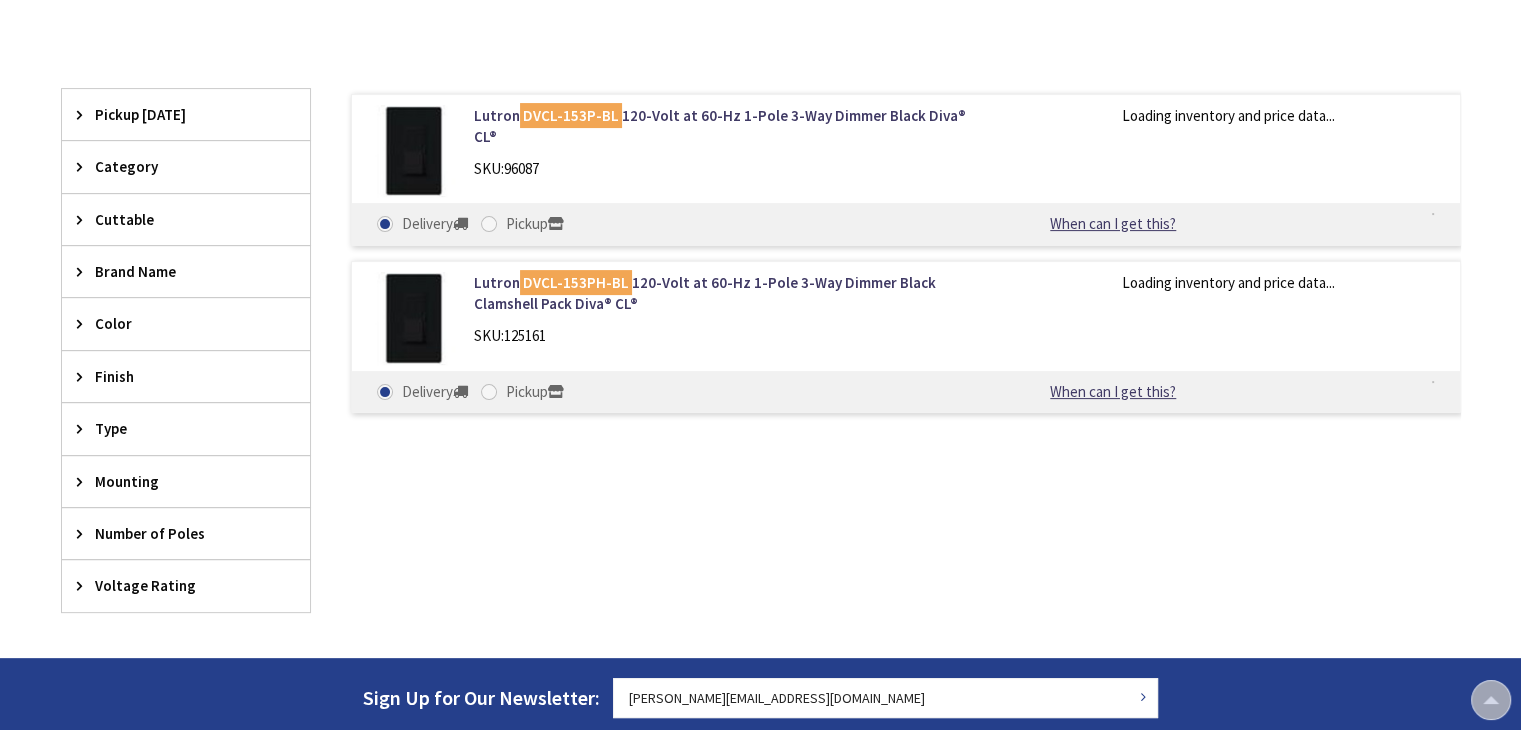 scroll, scrollTop: 502, scrollLeft: 0, axis: vertical 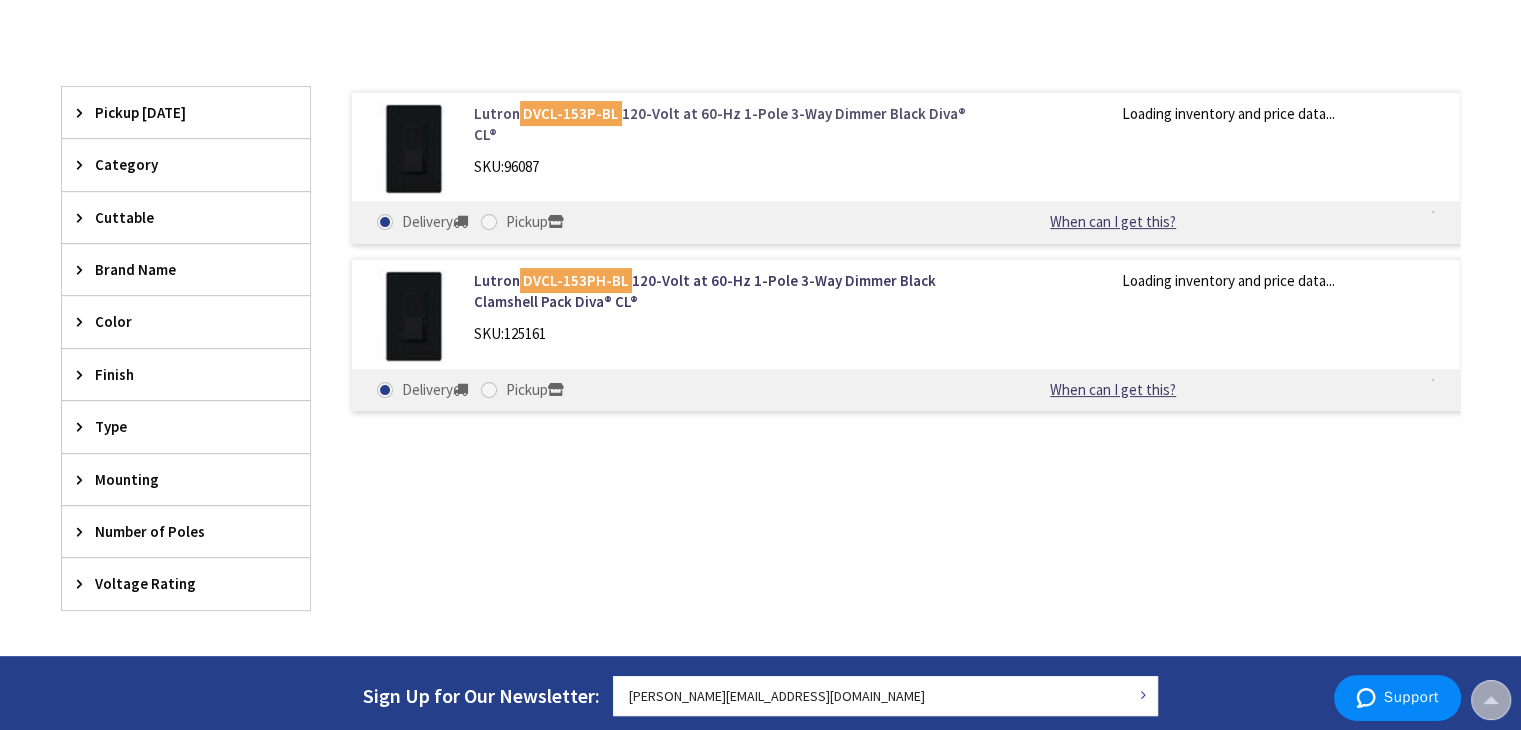 click on "Lutron  DVCL-153P-BL  120-Volt at 60-Hz 1-Pole 3-Way Dimmer Black Diva® CL®" at bounding box center (728, 124) 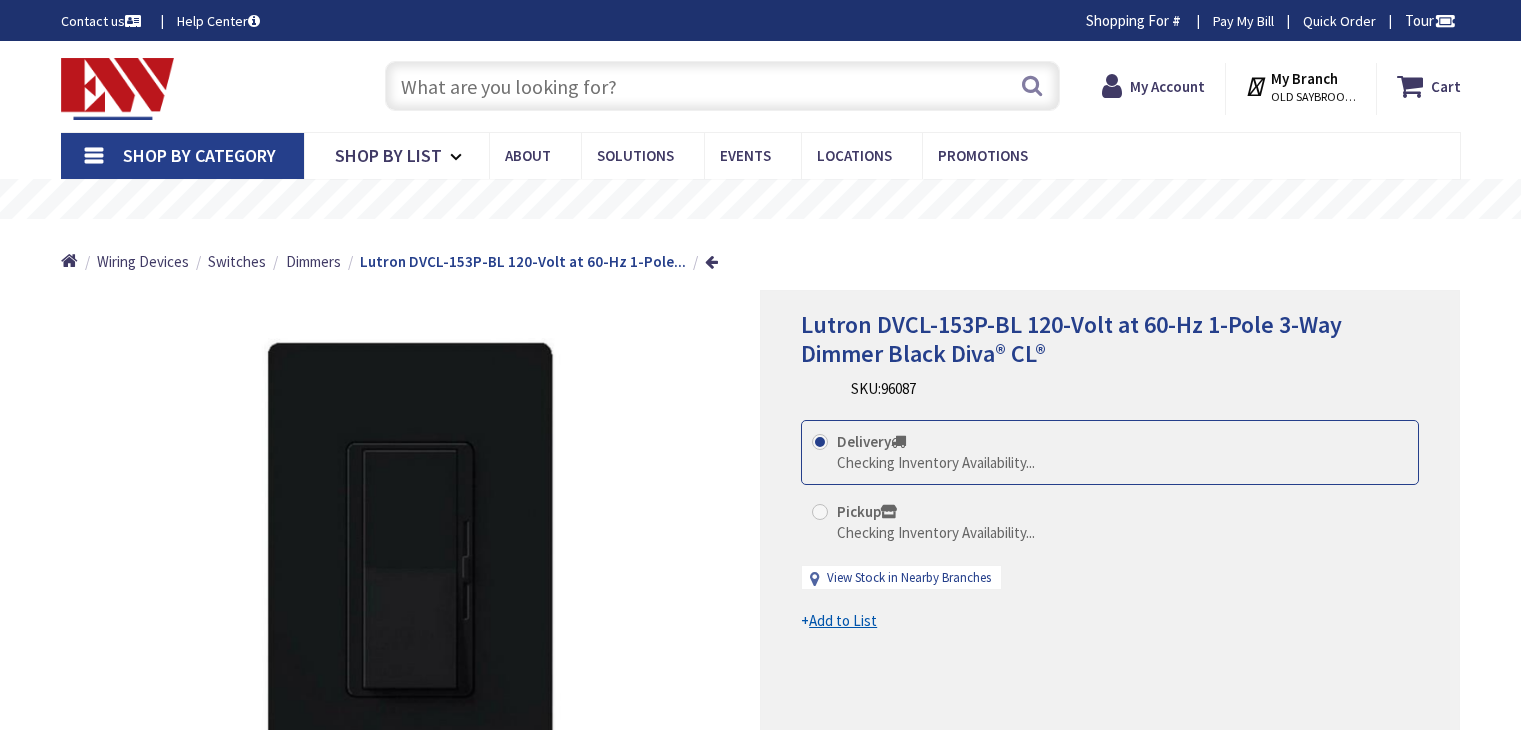 scroll, scrollTop: 0, scrollLeft: 0, axis: both 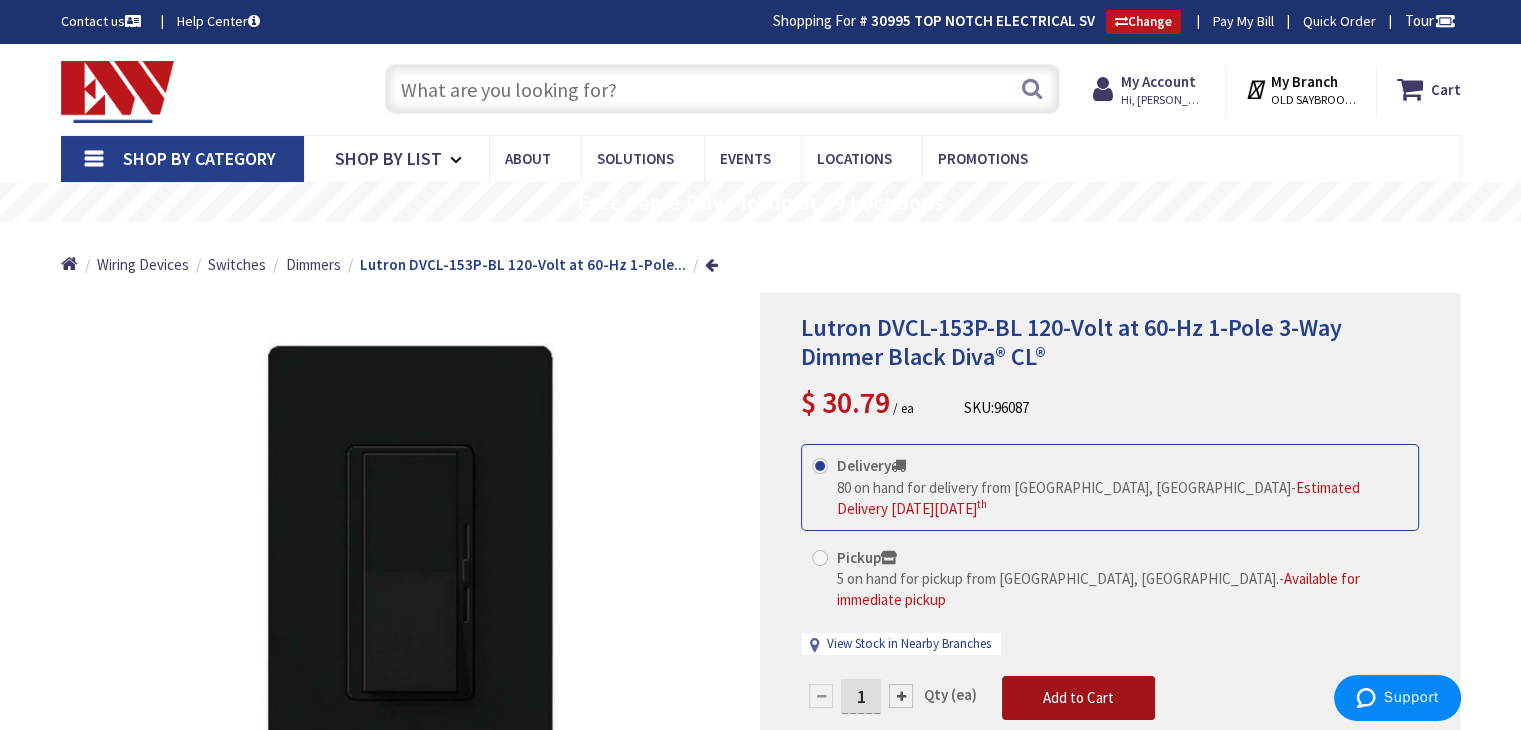 click on "Add to Cart" at bounding box center [1078, 697] 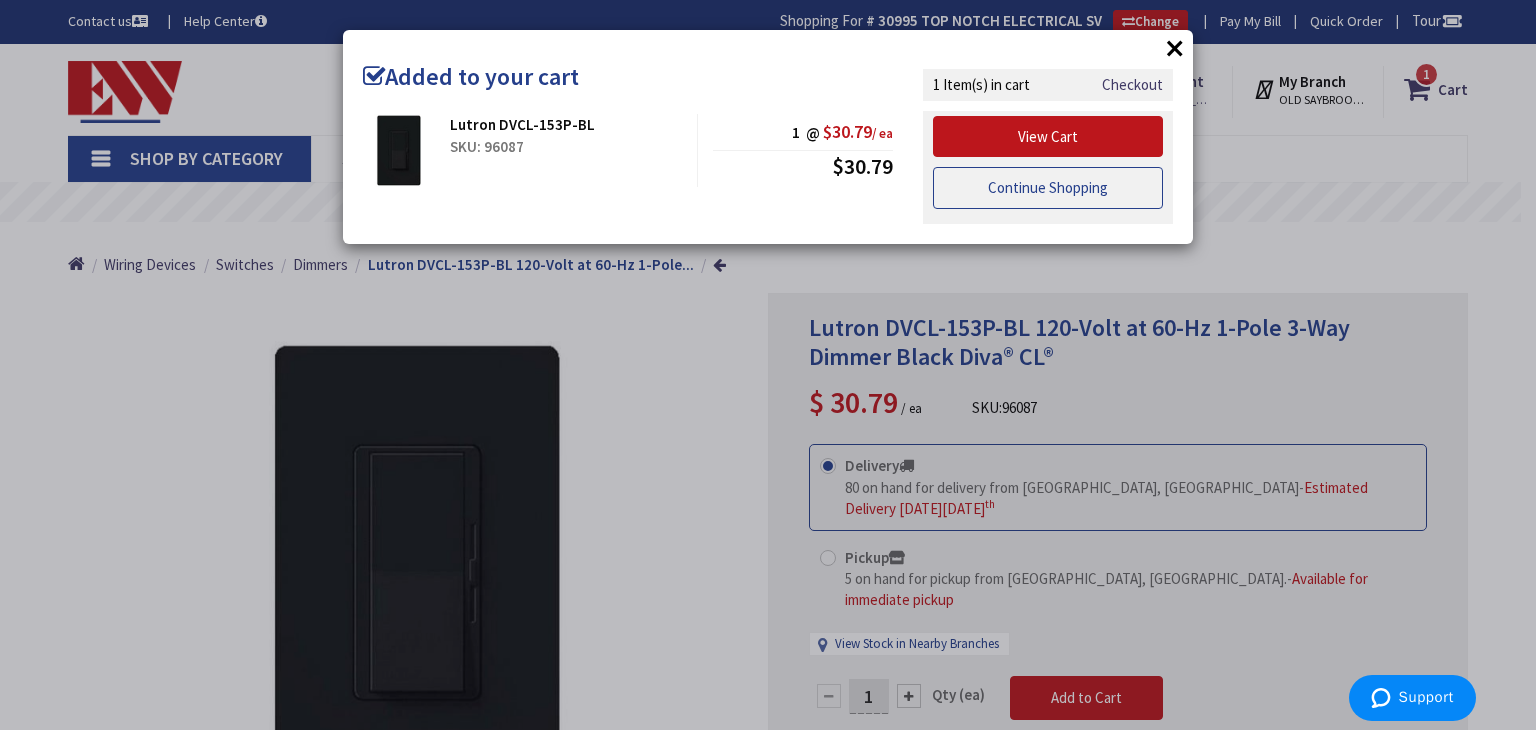 click on "Continue Shopping" at bounding box center [1048, 188] 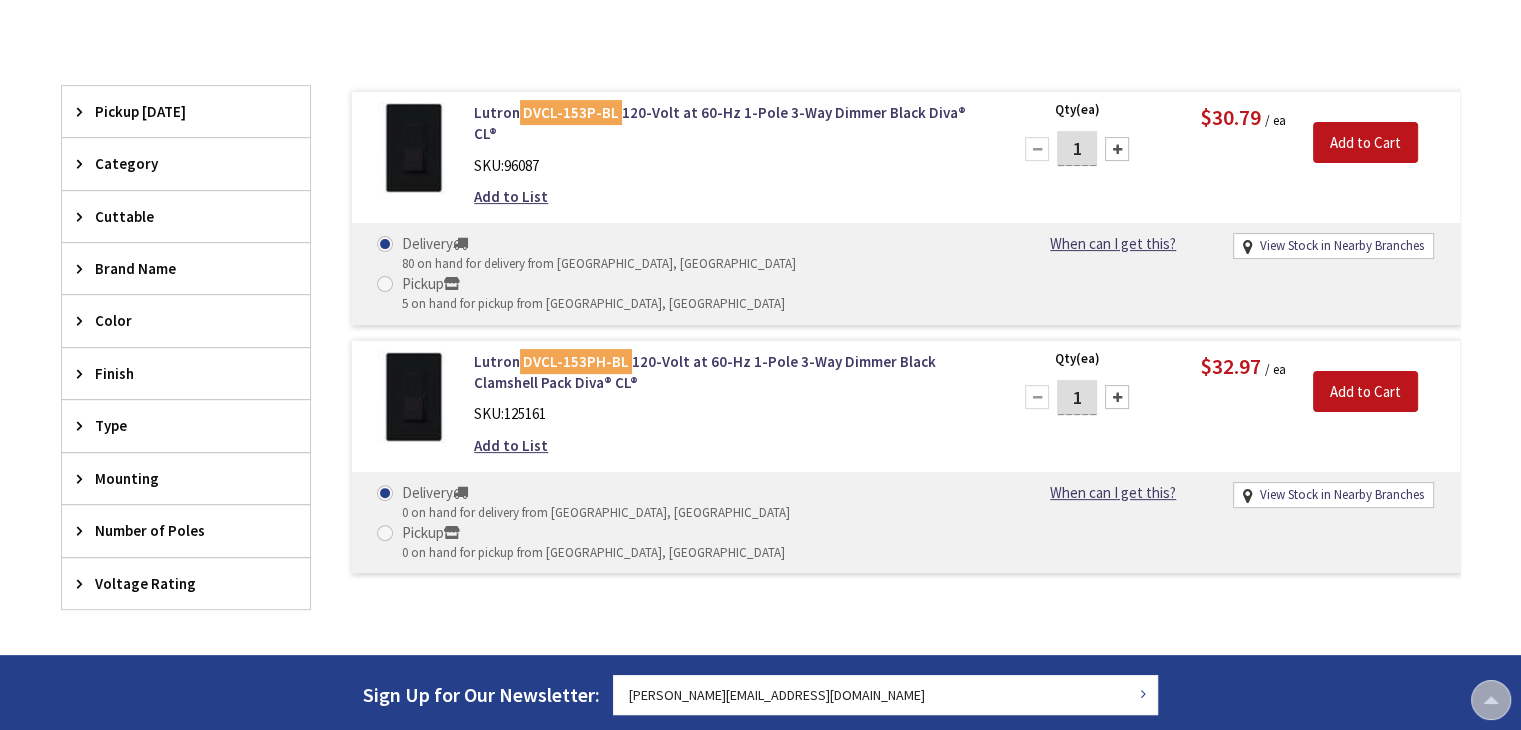 scroll, scrollTop: 500, scrollLeft: 0, axis: vertical 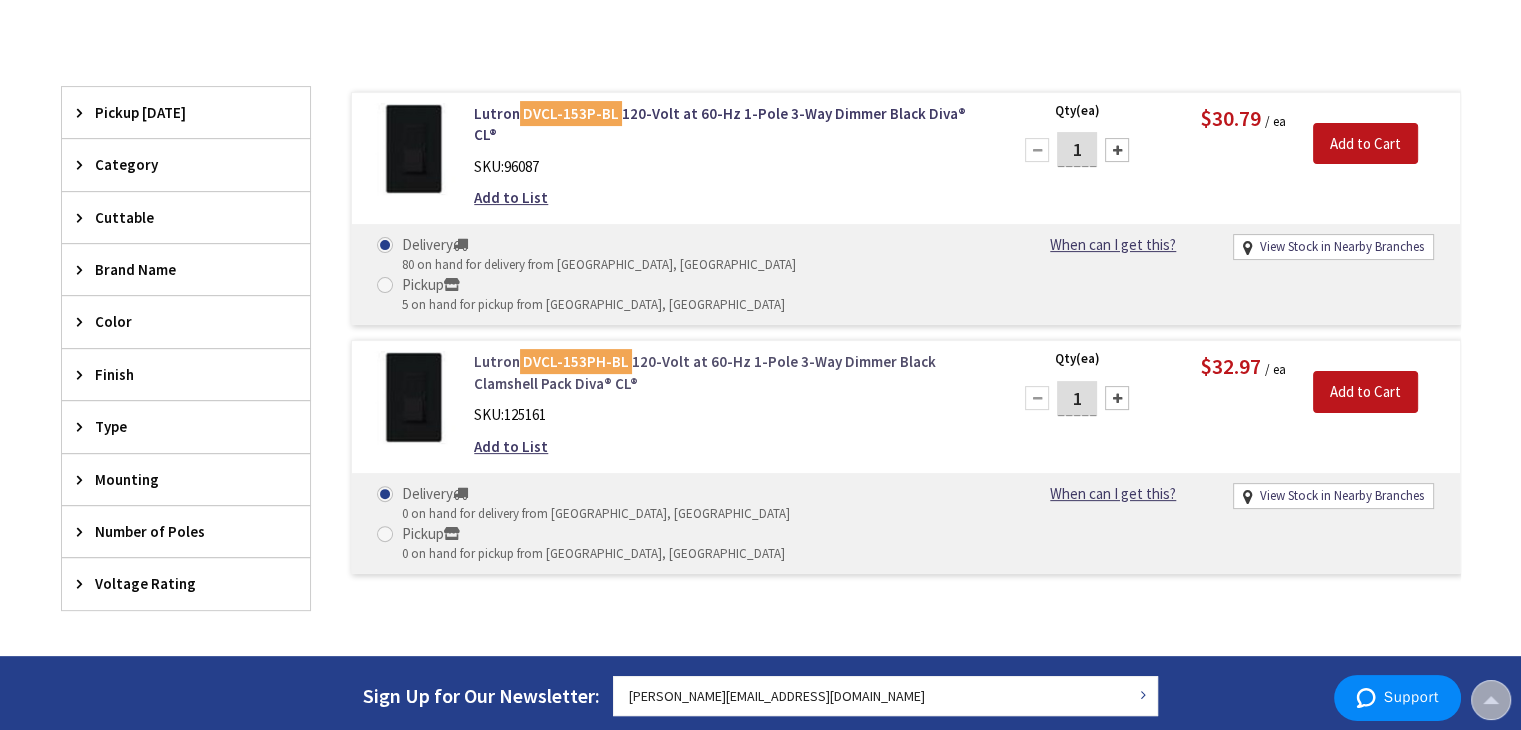 click on "Lutron  DVCL-153PH-BL  120-Volt at 60-Hz 1-Pole 3-Way Dimmer Black Clamshell Pack Diva® CL®" at bounding box center (728, 372) 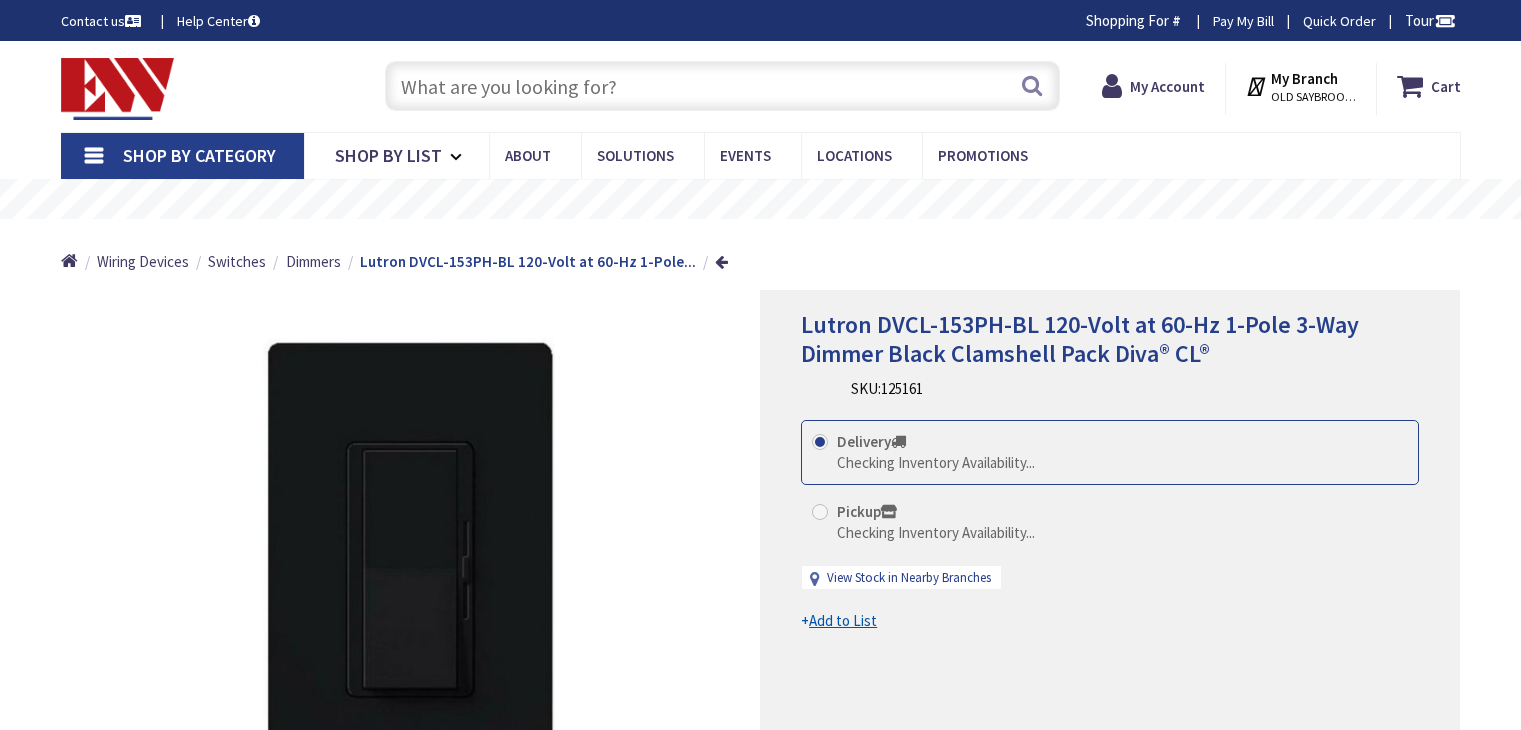 scroll, scrollTop: 0, scrollLeft: 0, axis: both 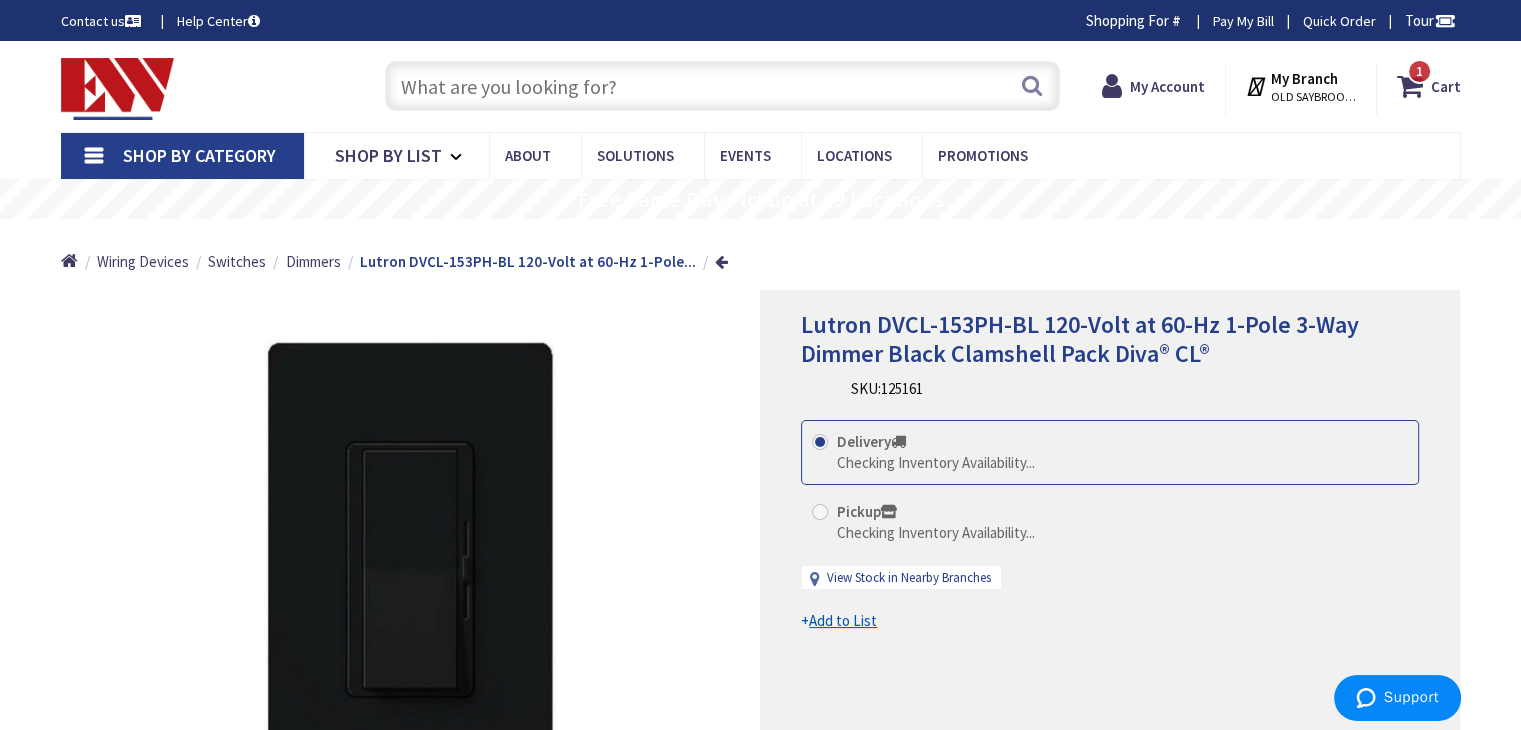 click at bounding box center [722, 86] 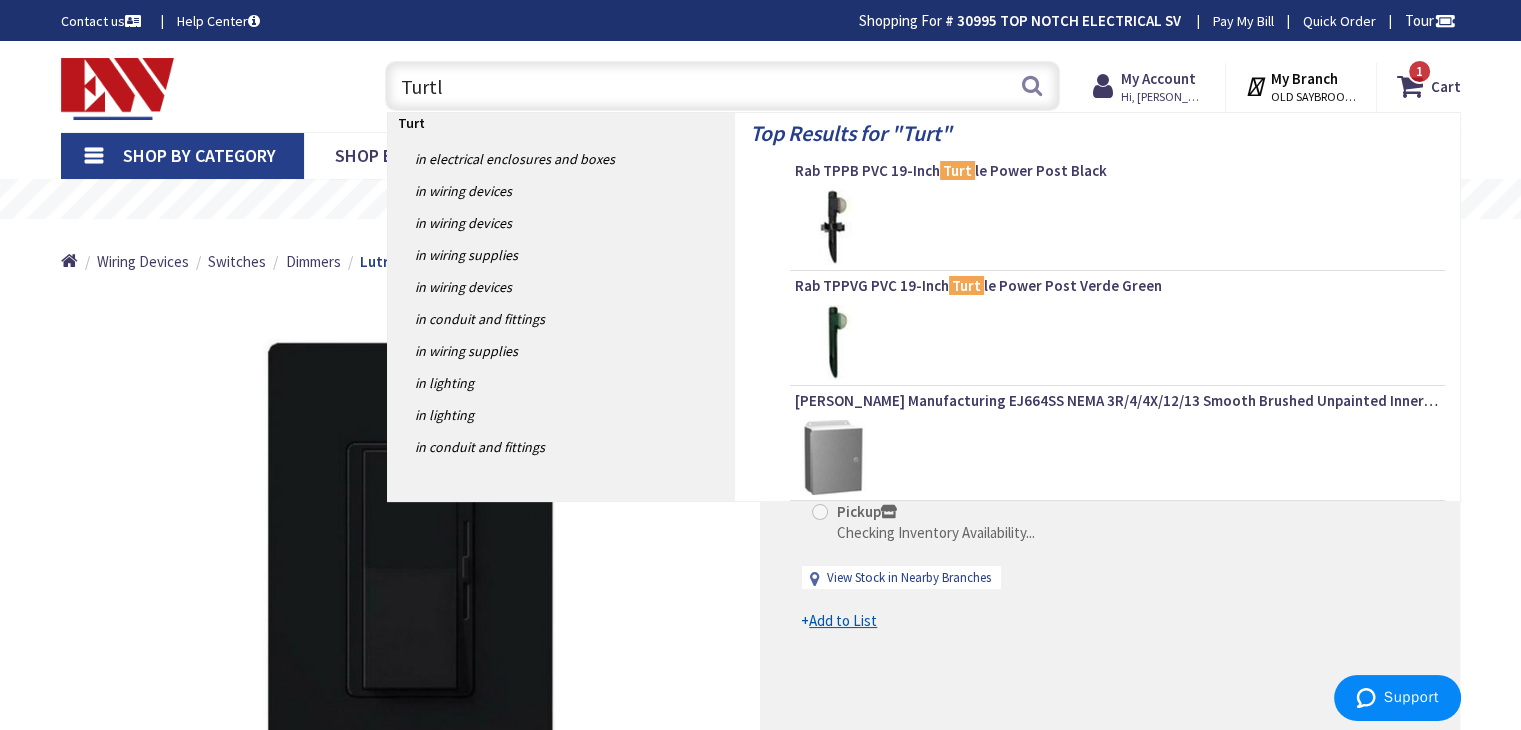 type on "Turtle" 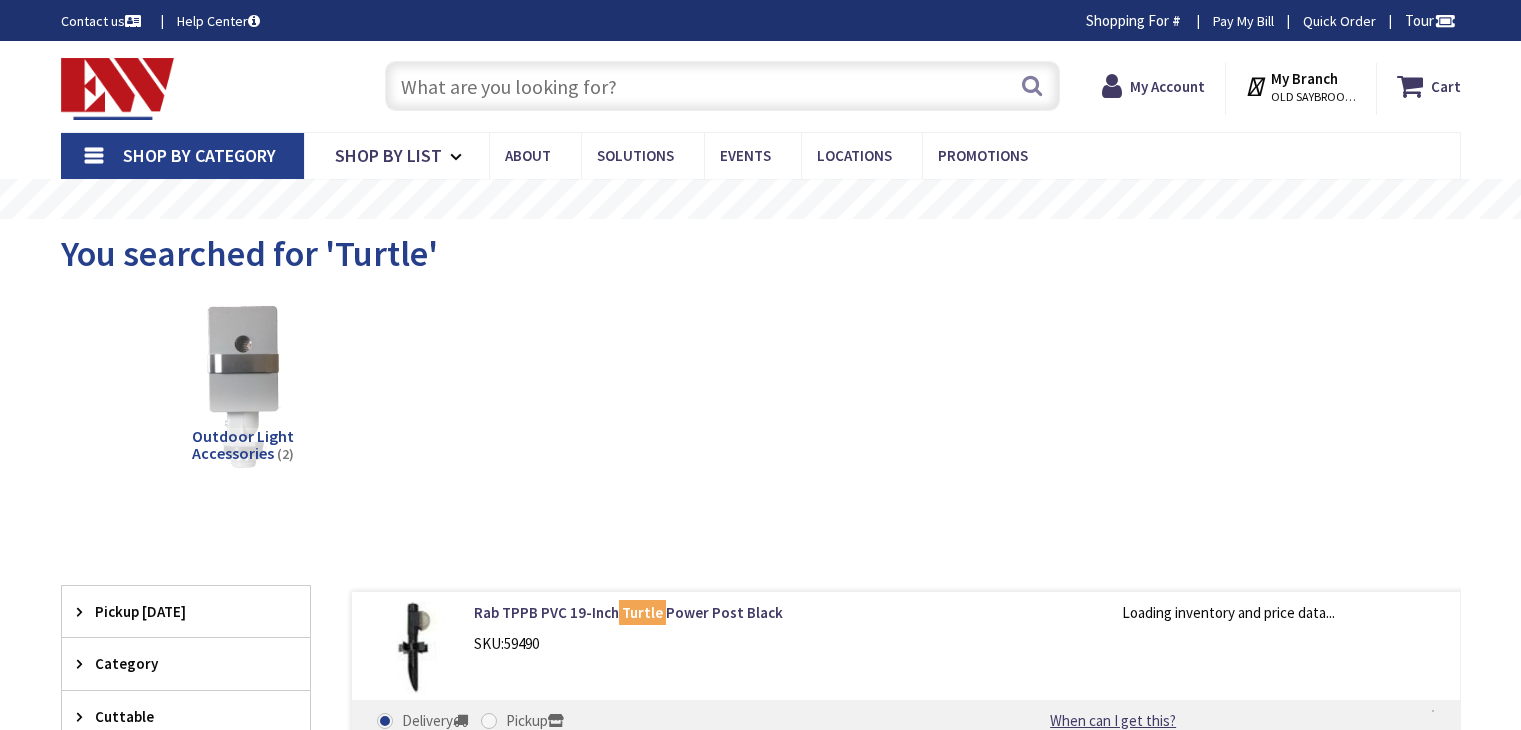 scroll, scrollTop: 0, scrollLeft: 0, axis: both 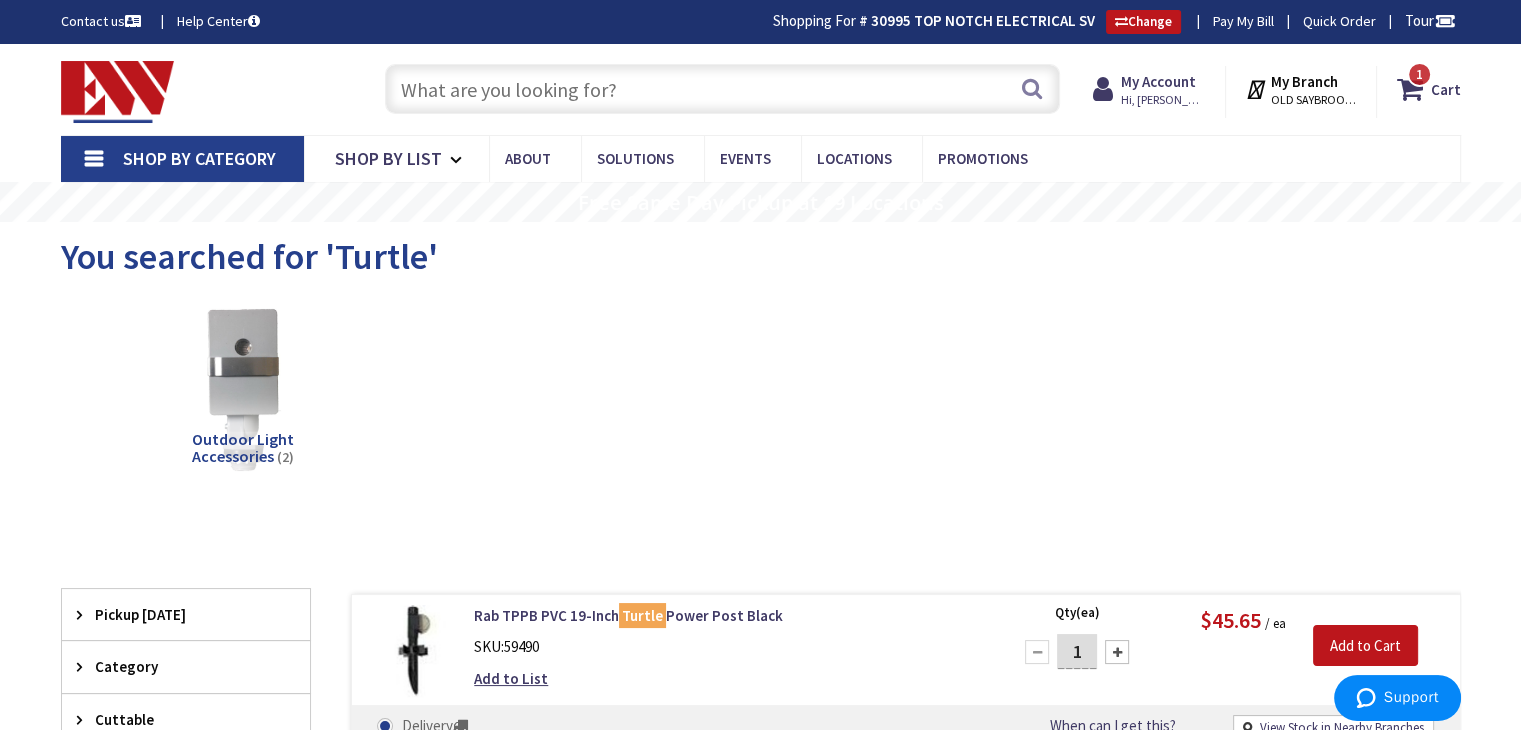 click at bounding box center (722, 89) 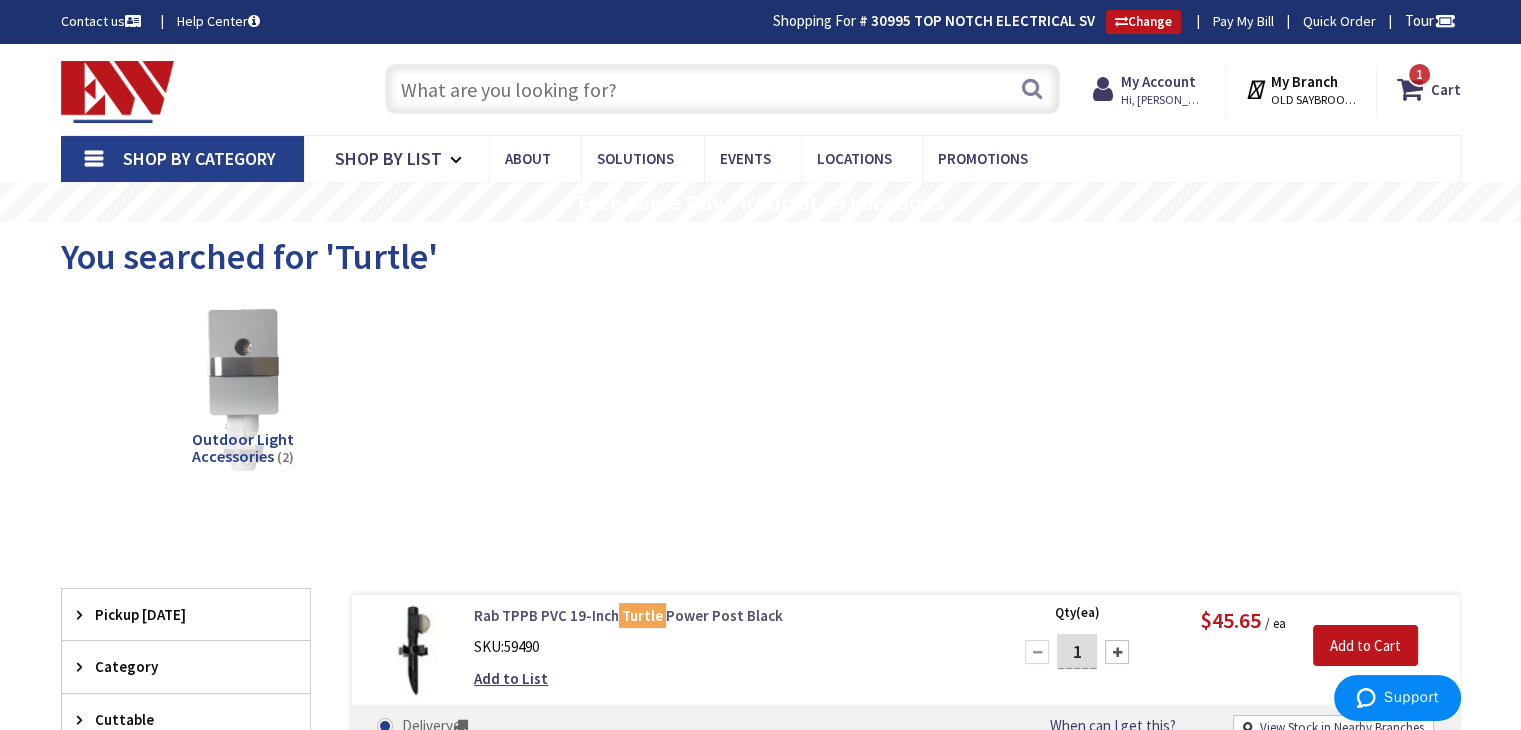 click on "Rab TPPB PVC 19-Inch  Turtle  Power Post Black" at bounding box center [728, 615] 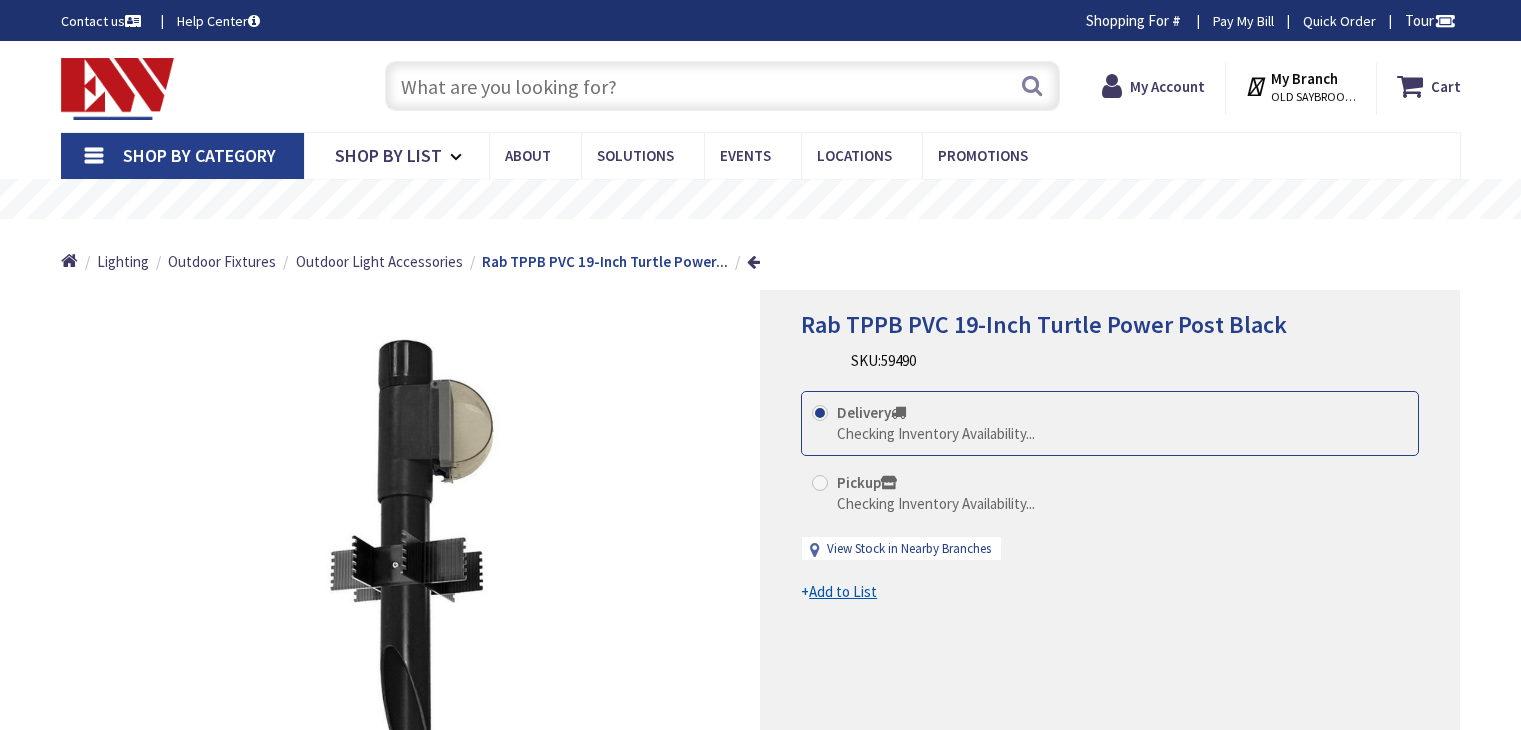 scroll, scrollTop: 0, scrollLeft: 0, axis: both 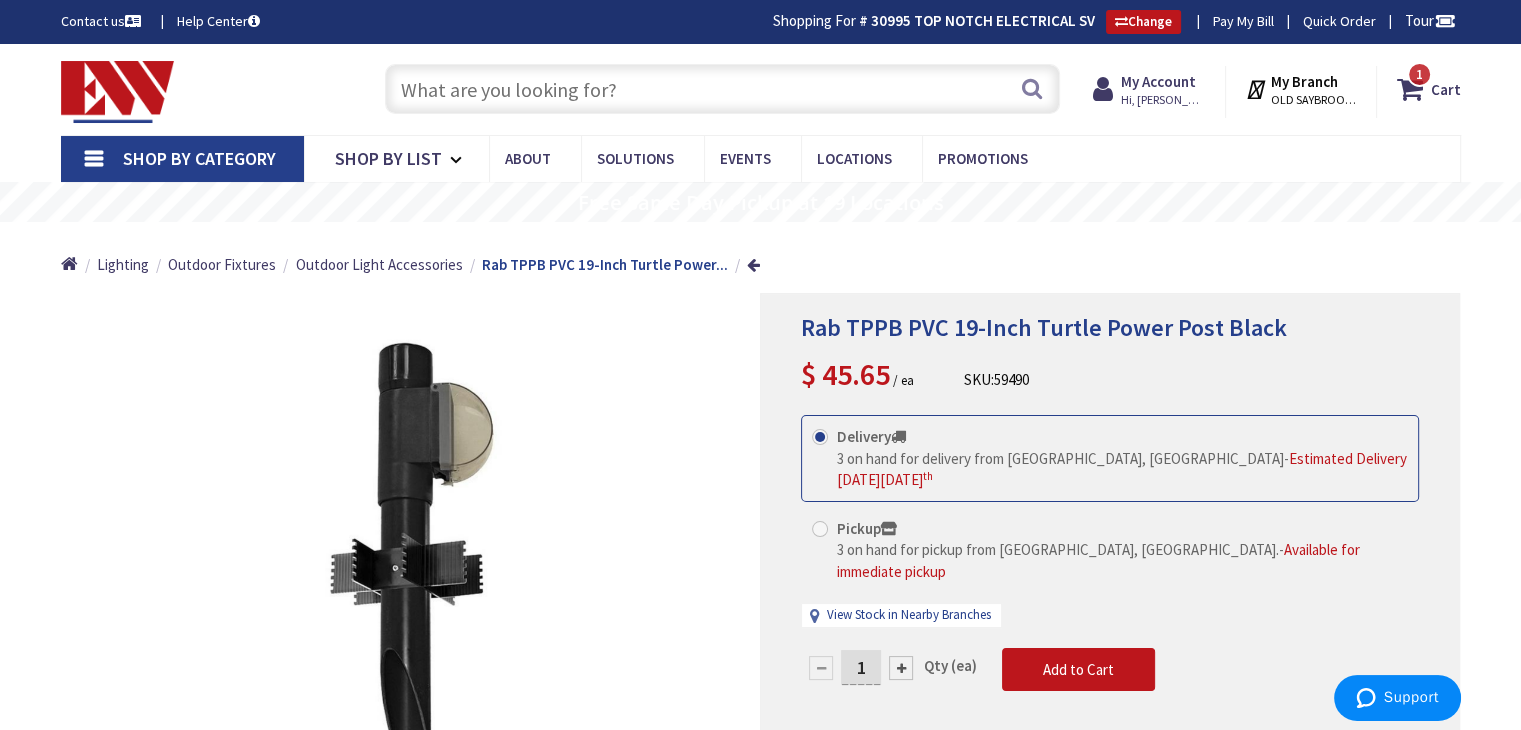 click at bounding box center (722, 89) 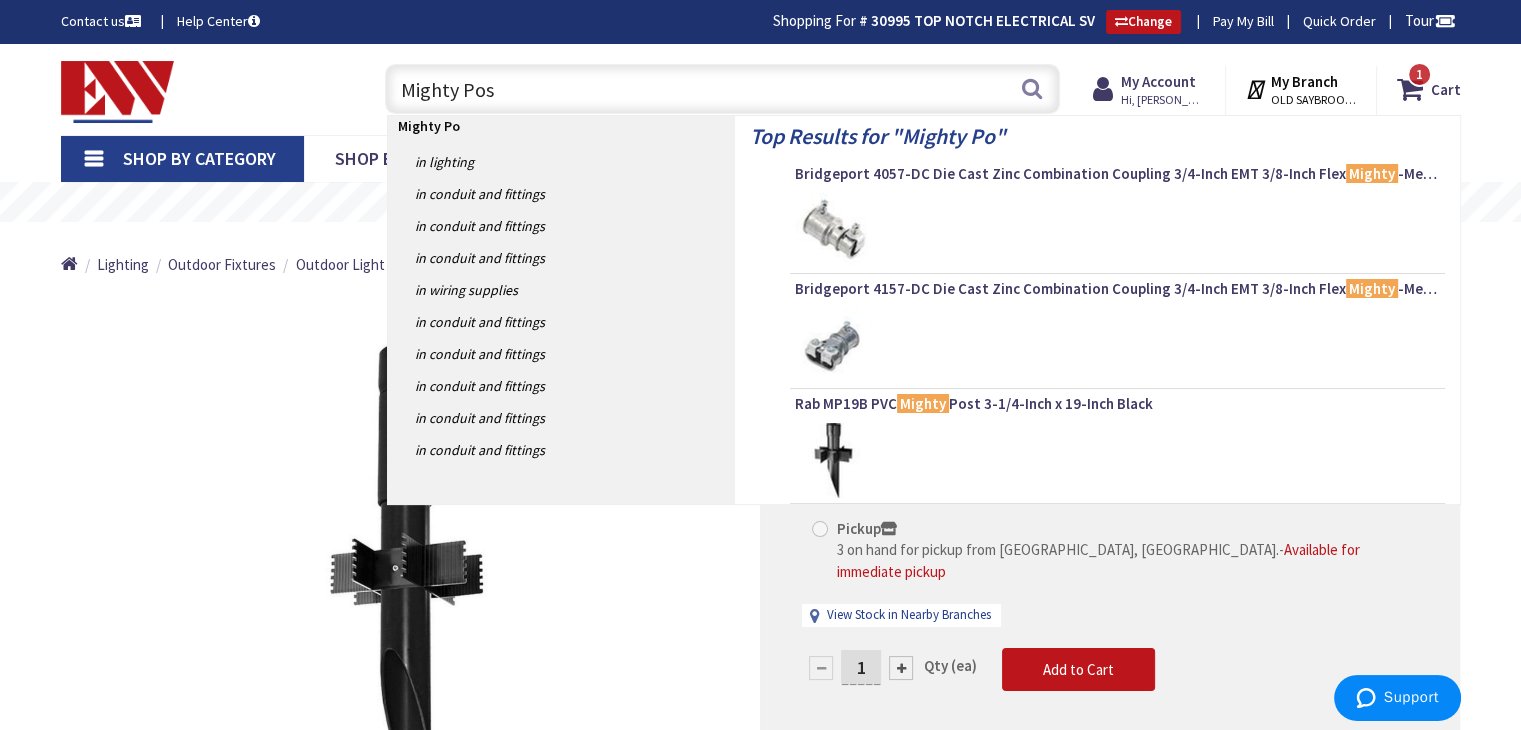 type on "Mighty Post" 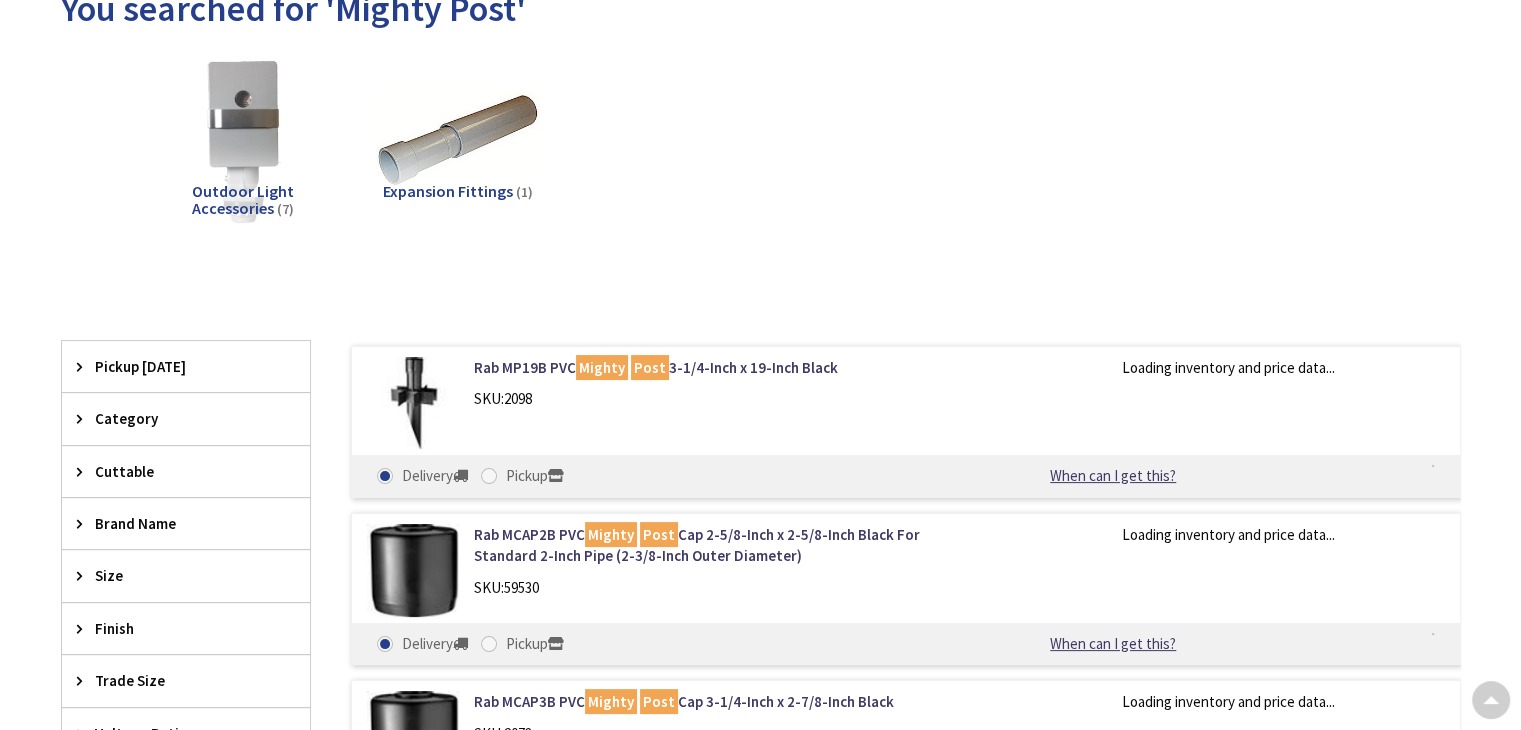 scroll, scrollTop: 300, scrollLeft: 0, axis: vertical 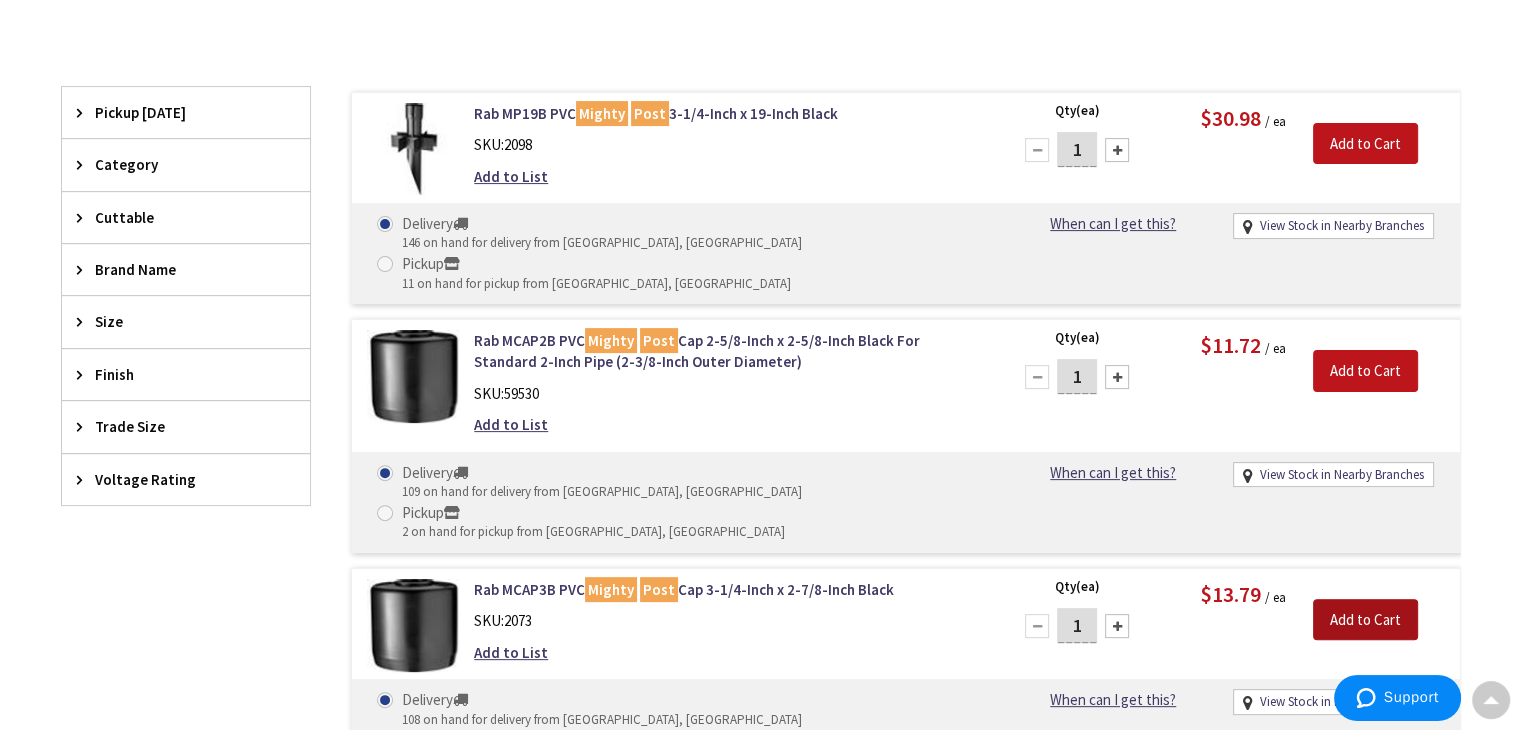 click on "Add to Cart" at bounding box center [1365, 620] 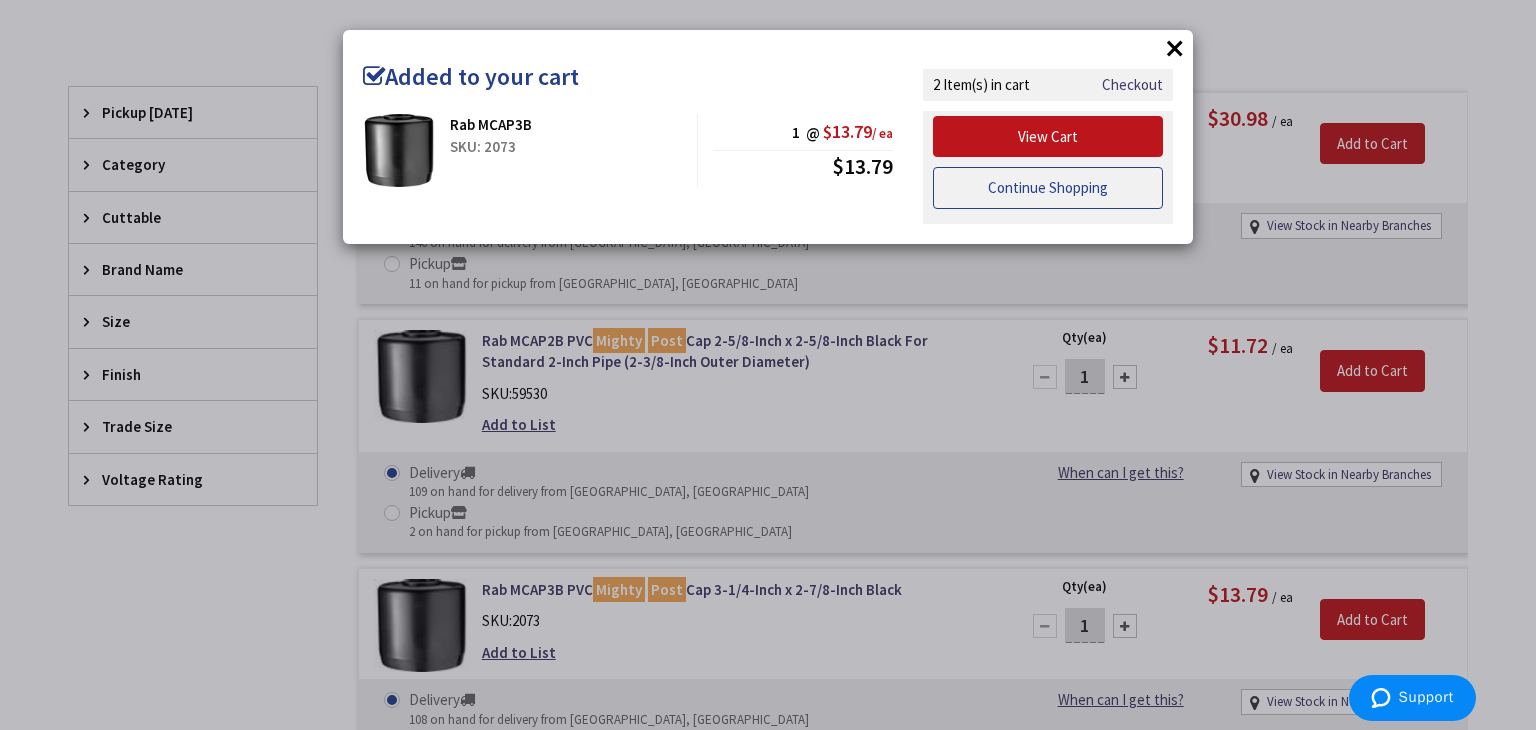 click on "Continue Shopping" at bounding box center [1048, 188] 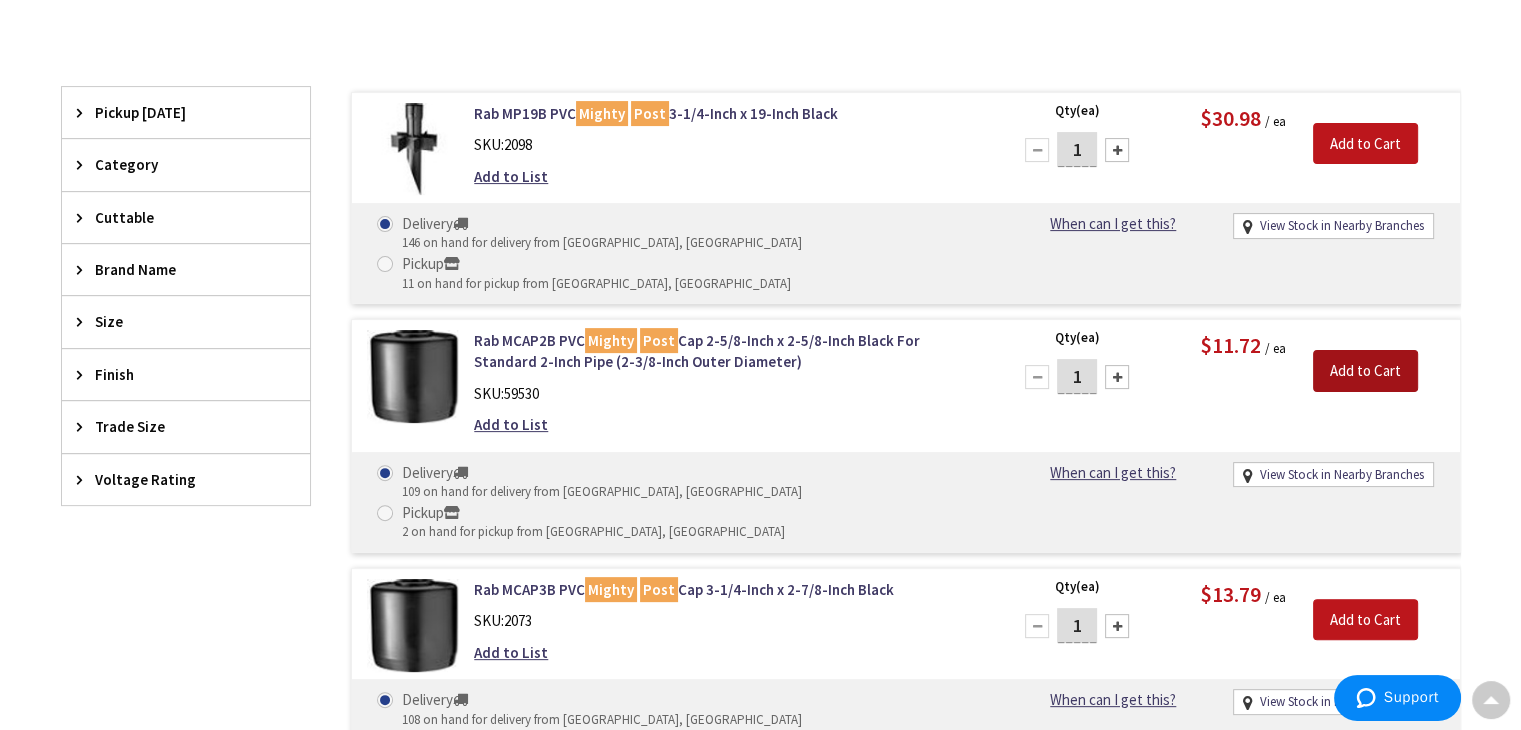 click on "Add to Cart" at bounding box center [1365, 371] 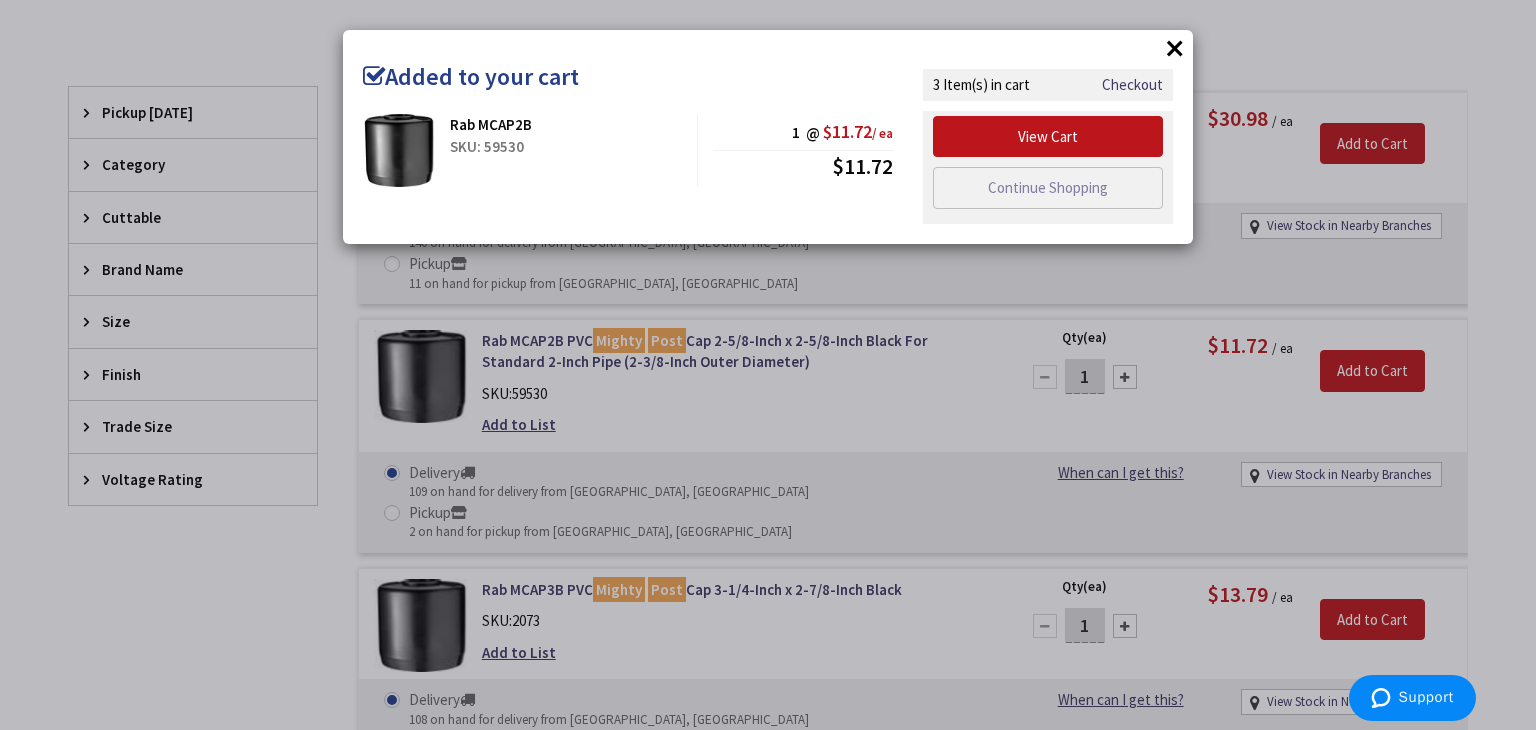 click on "×" at bounding box center [1175, 48] 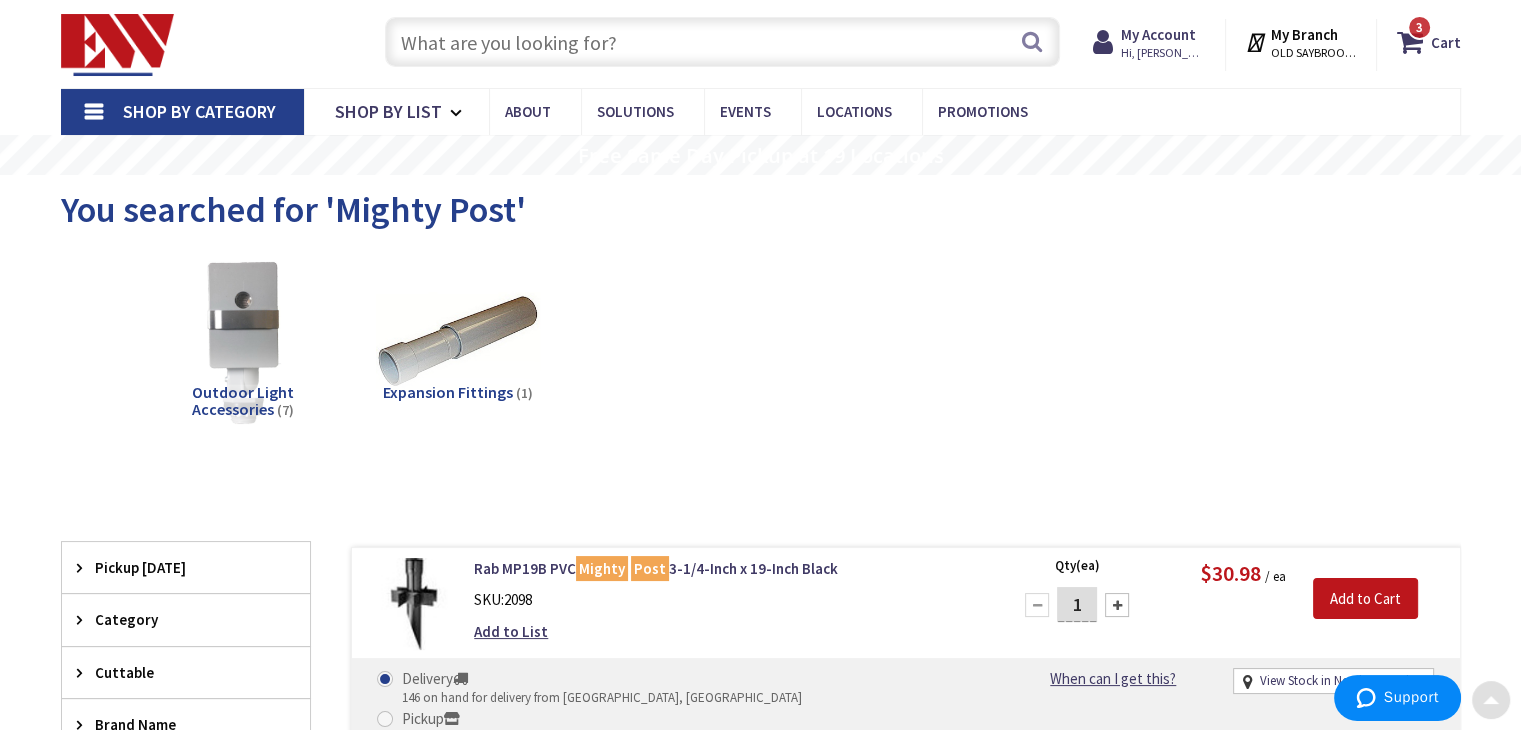 scroll, scrollTop: 0, scrollLeft: 0, axis: both 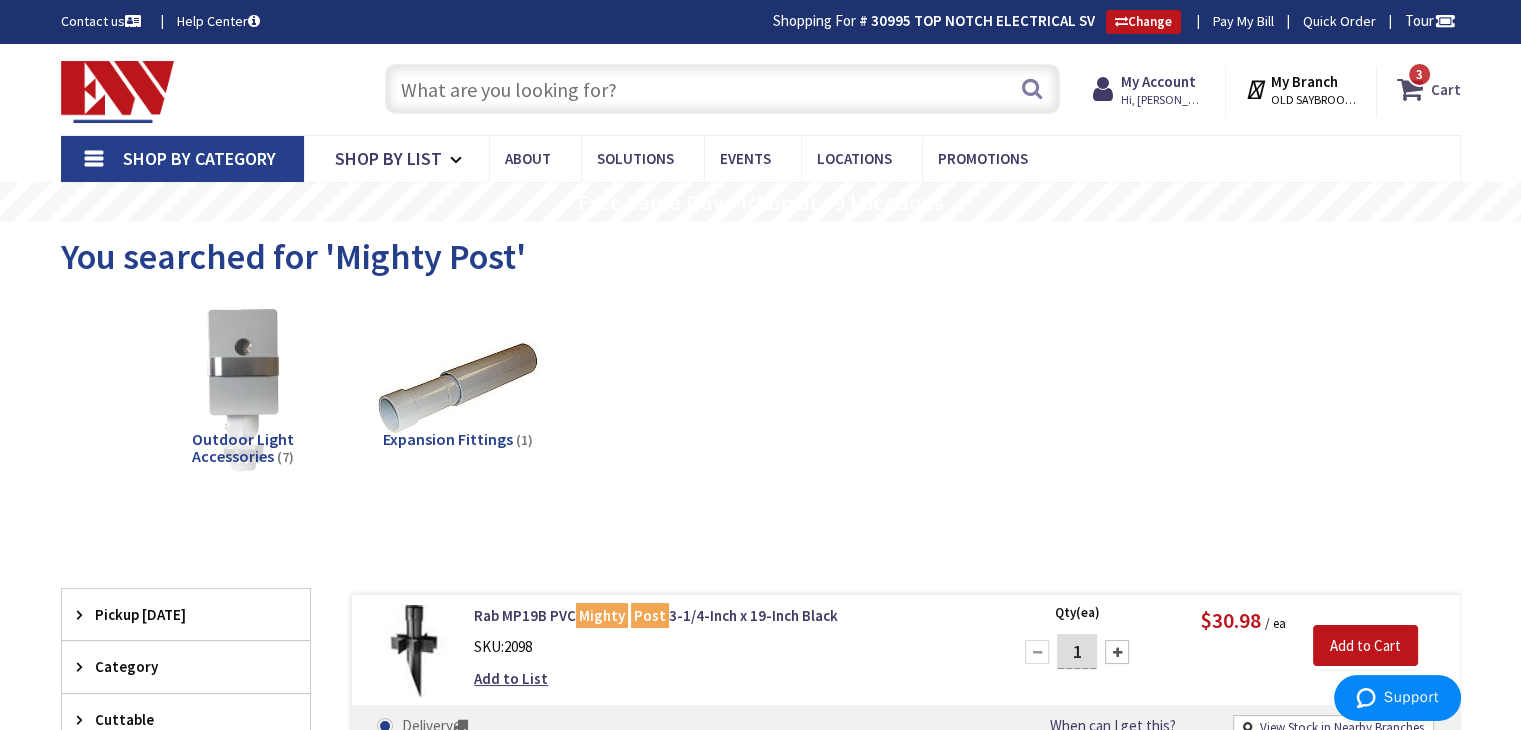 click on "3
3
items" at bounding box center [1419, 74] 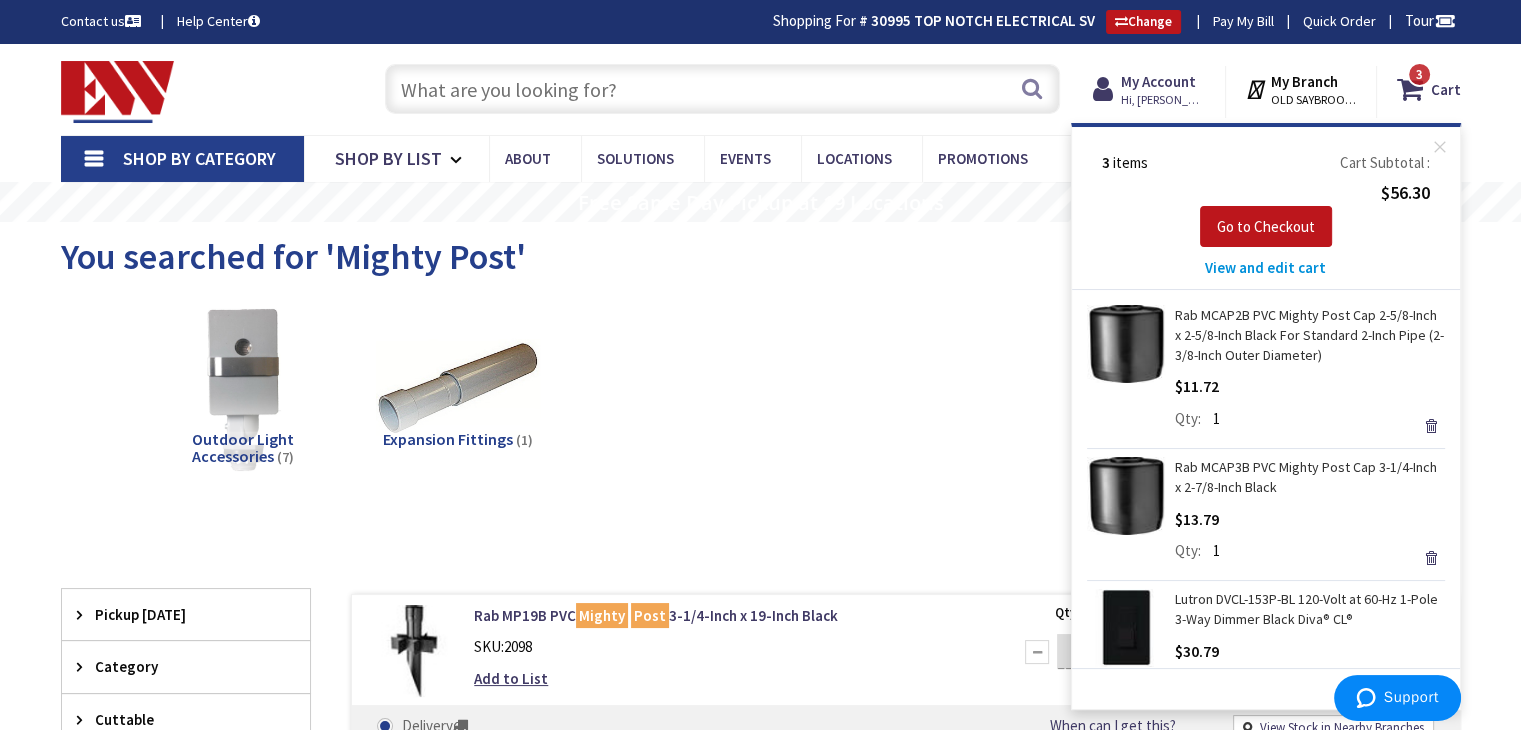 click on "Outdoor Light Accessories
(7)
Expansion Fittings
(1)" at bounding box center [761, 404] 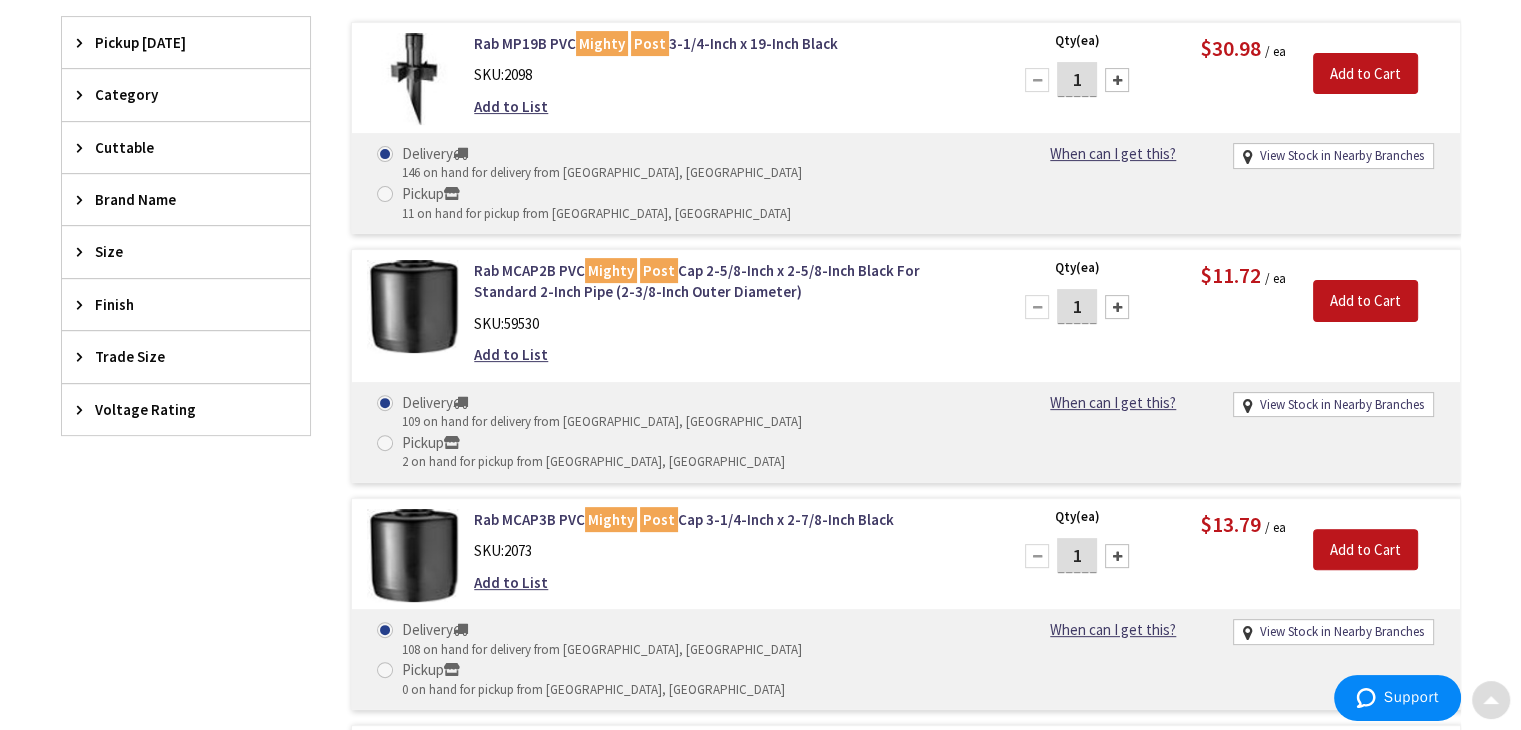 scroll, scrollTop: 600, scrollLeft: 0, axis: vertical 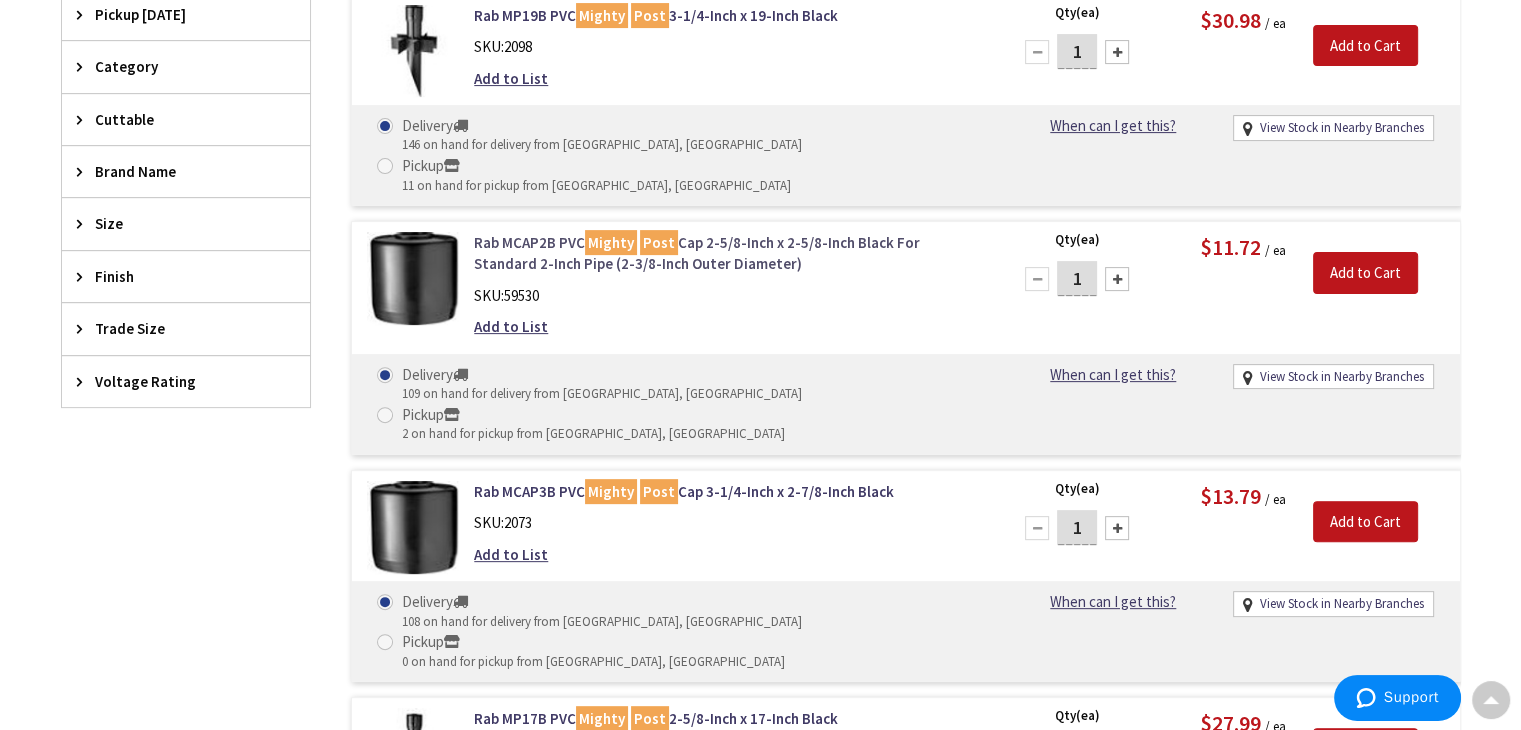 click on "Rab MCAP2B PVC  Mighty   Post  Cap 2-5/8-Inch x 2-5/8-Inch Black For Standard 2-Inch Pipe (2-3/8-Inch Outer Diameter)" at bounding box center [728, 253] 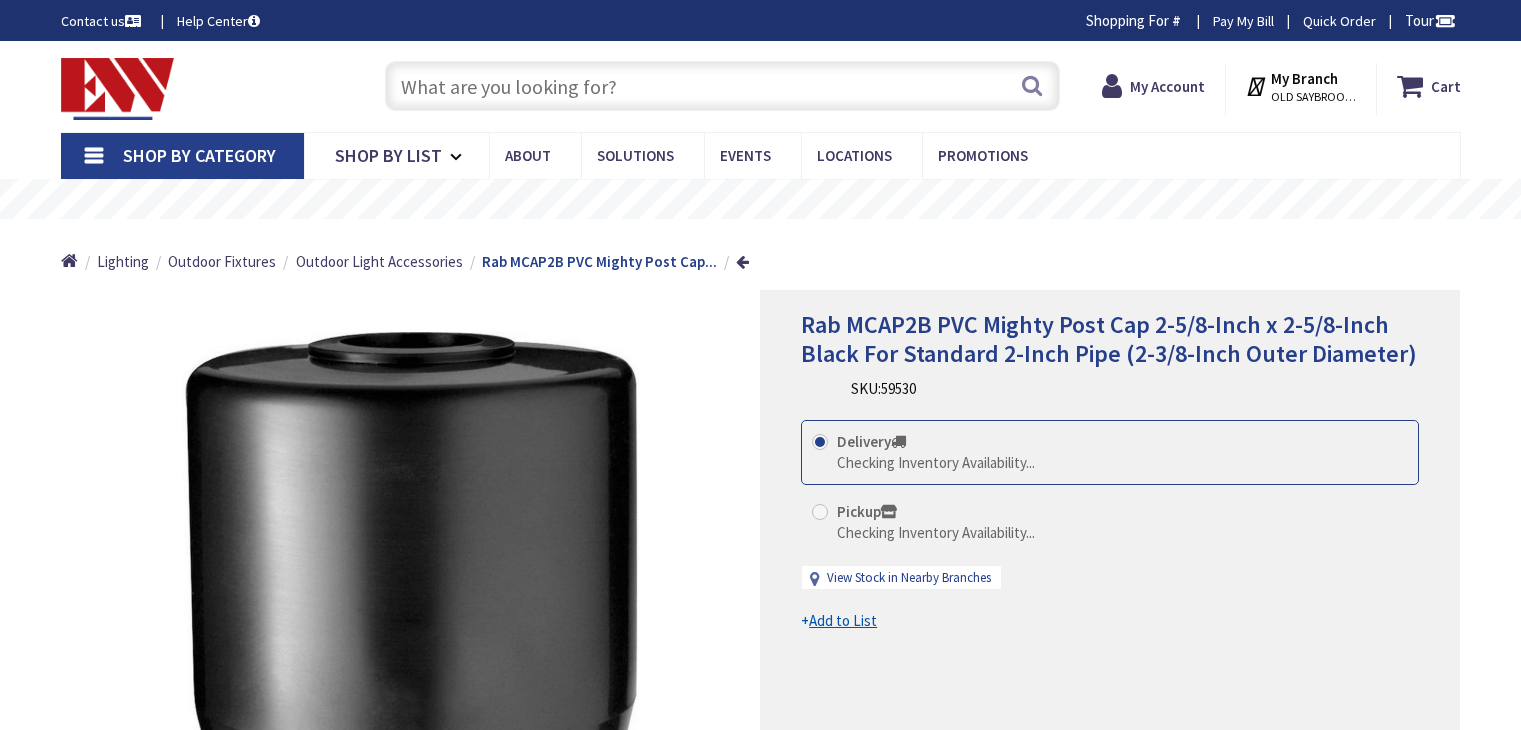scroll, scrollTop: 0, scrollLeft: 0, axis: both 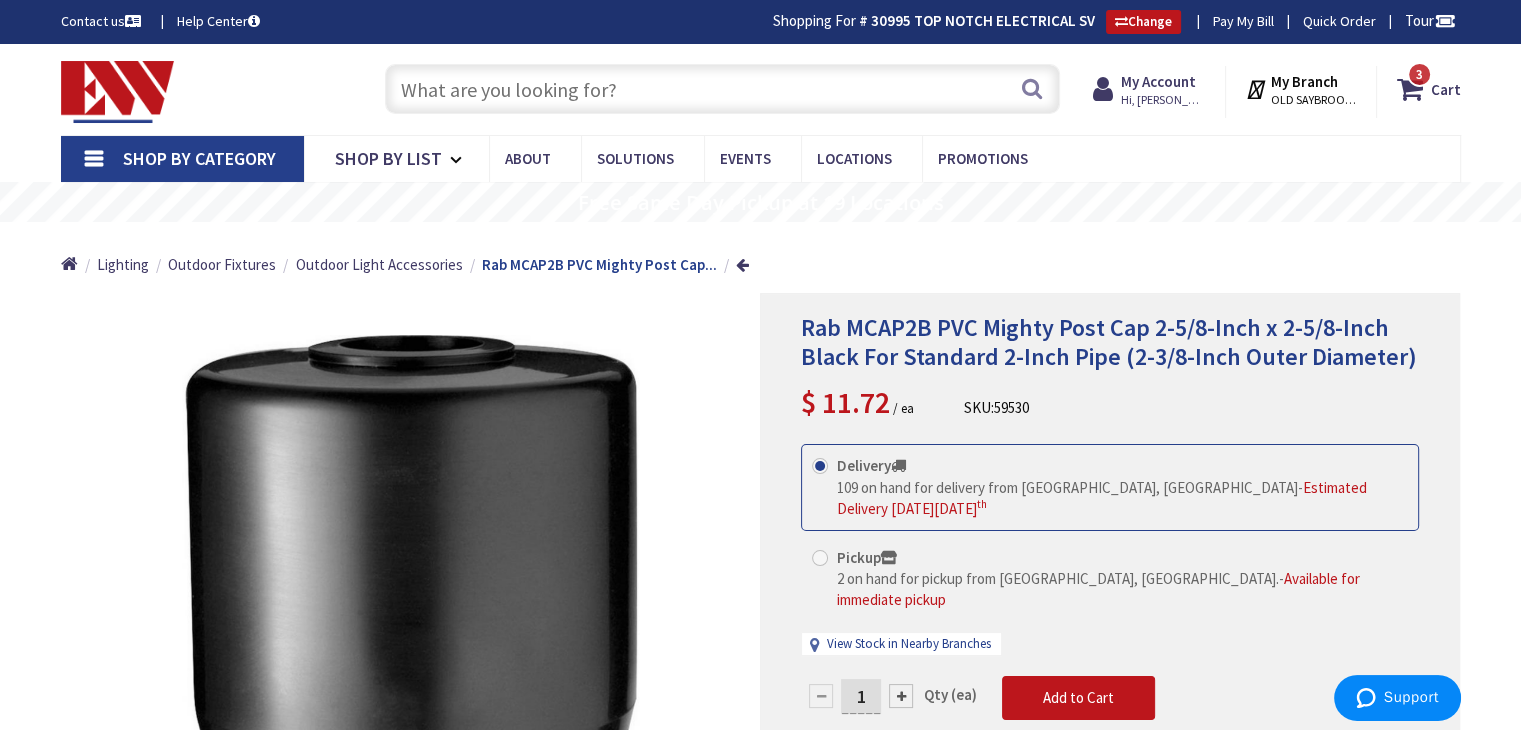 click at bounding box center [722, 89] 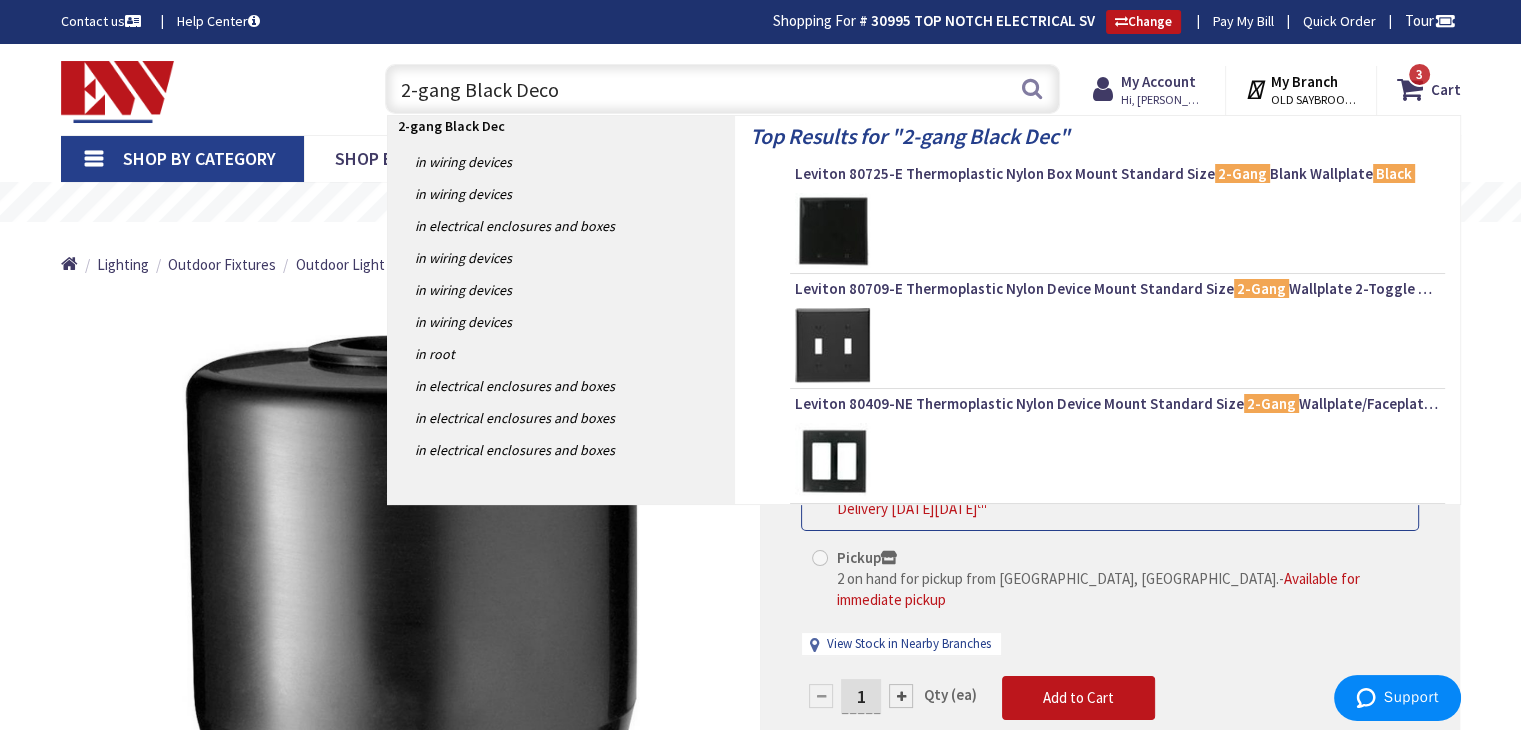 type on "2-gang Black Decor" 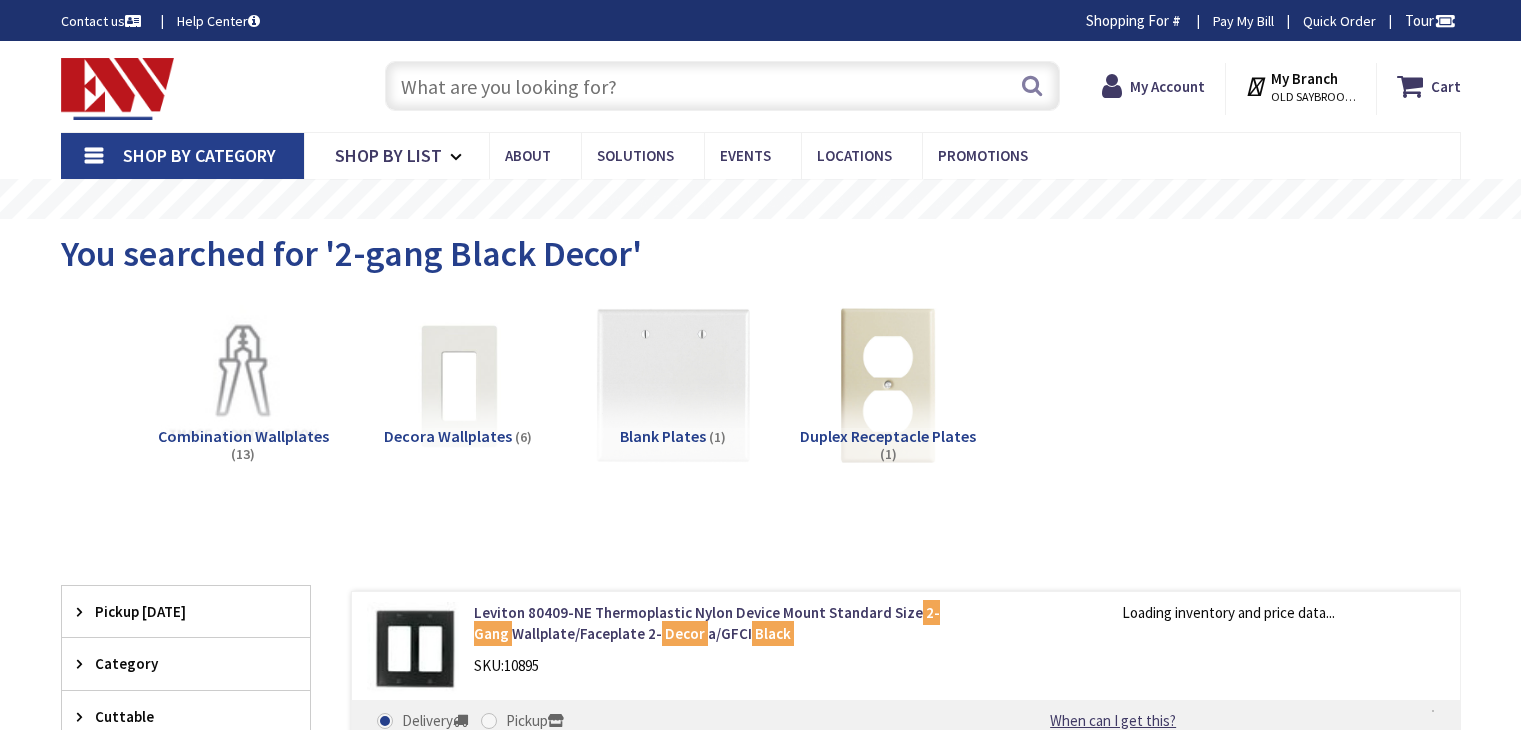 scroll, scrollTop: 0, scrollLeft: 0, axis: both 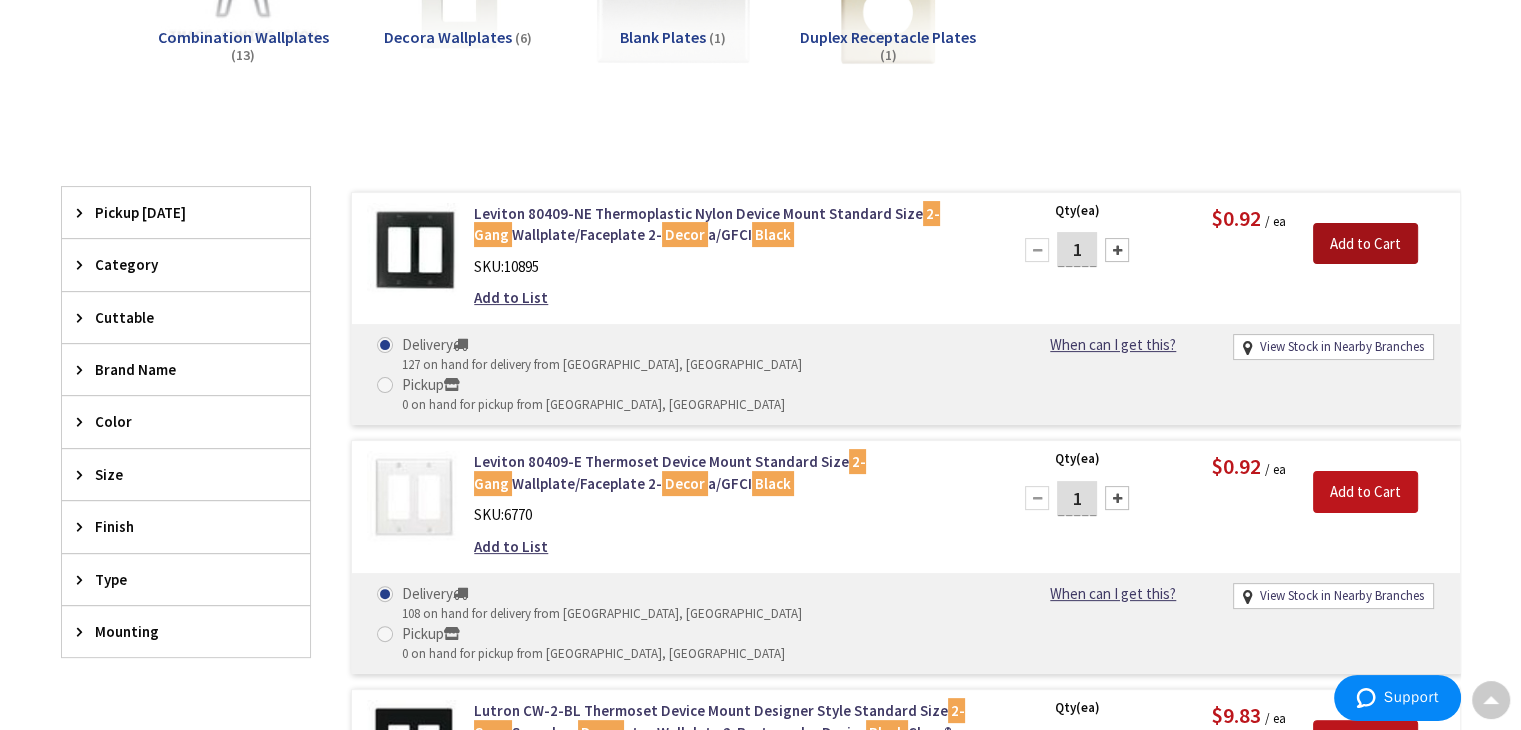 click on "Add to Cart" at bounding box center [1365, 244] 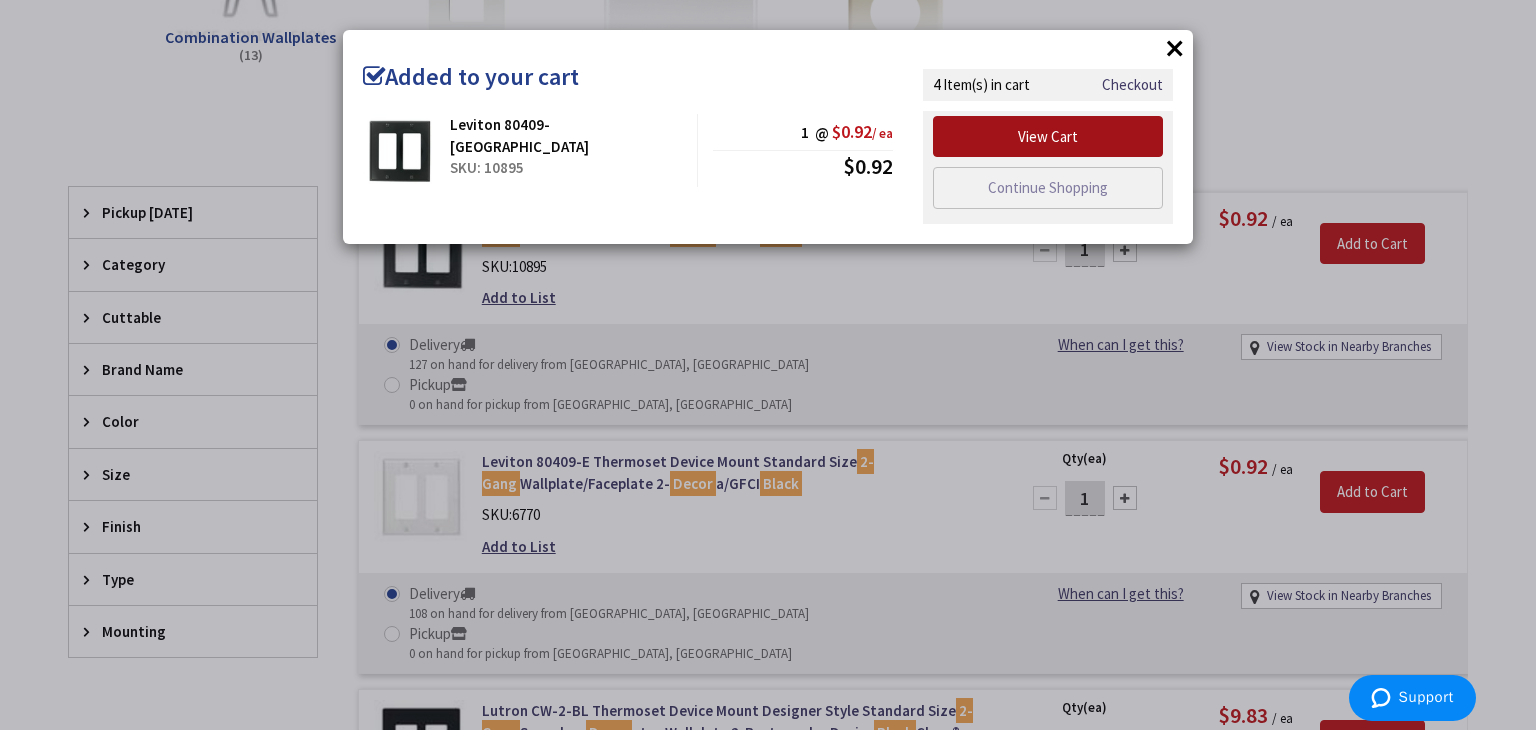 click on "View Cart" at bounding box center (1048, 137) 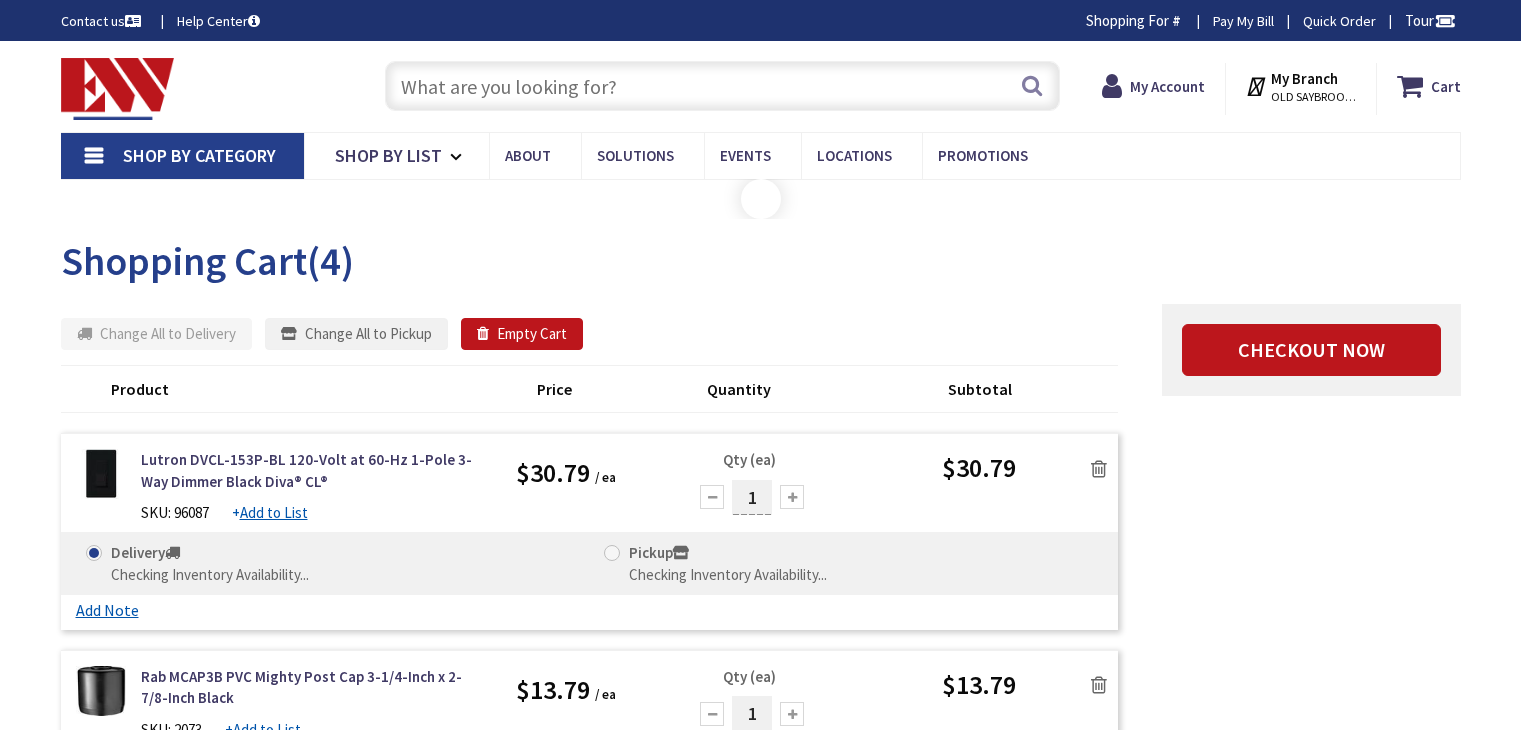 scroll, scrollTop: 0, scrollLeft: 0, axis: both 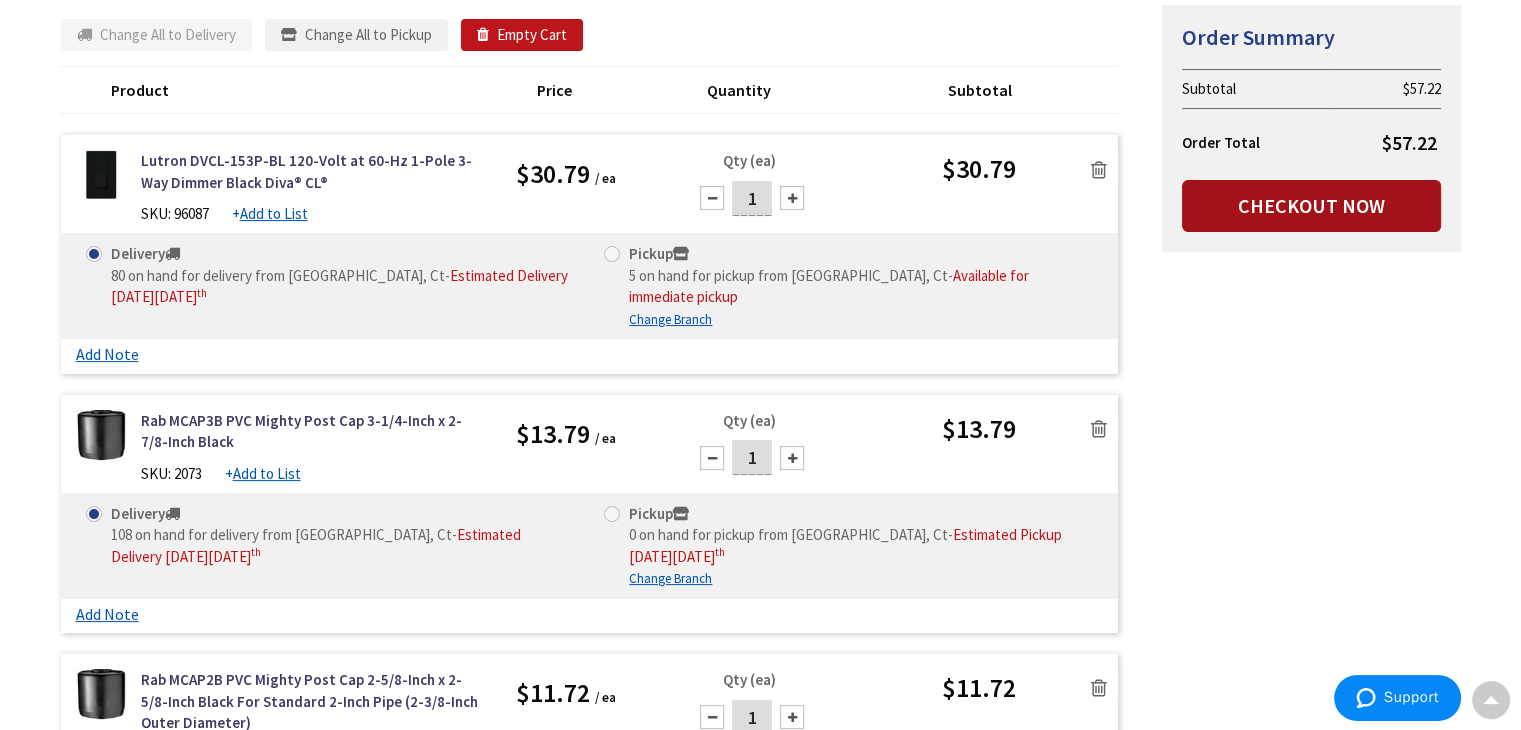 click on "Checkout Now" at bounding box center [1311, 206] 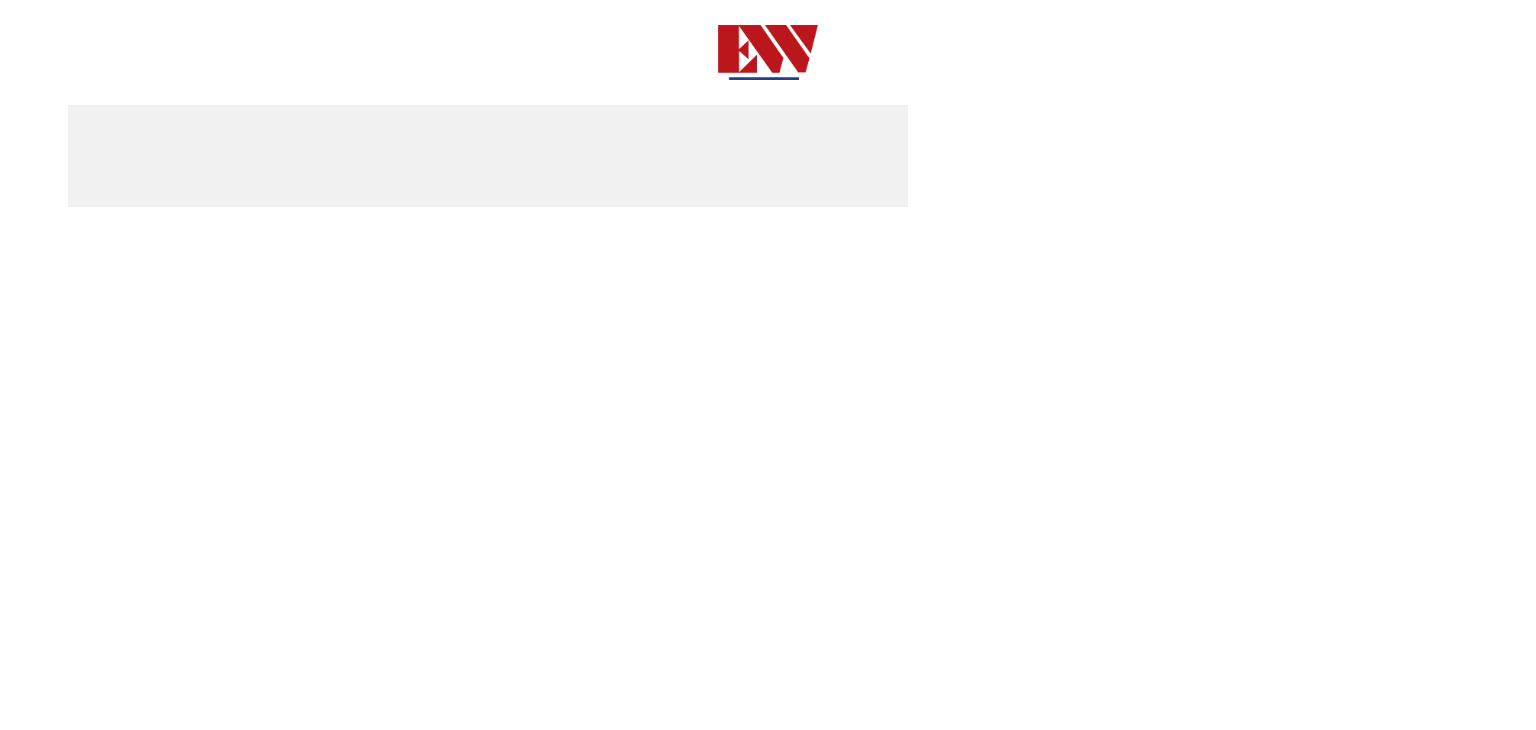 scroll, scrollTop: 0, scrollLeft: 0, axis: both 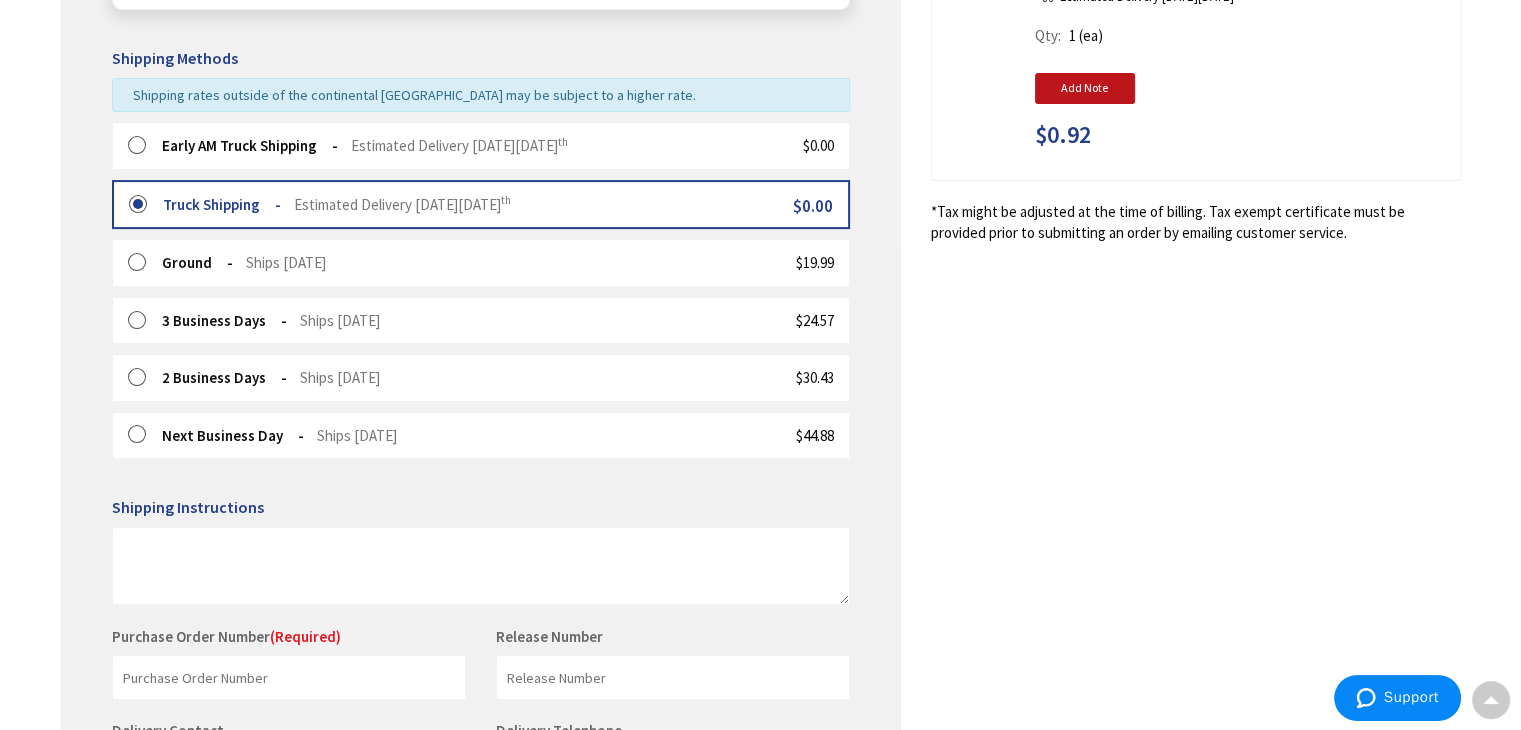 click at bounding box center (143, 146) 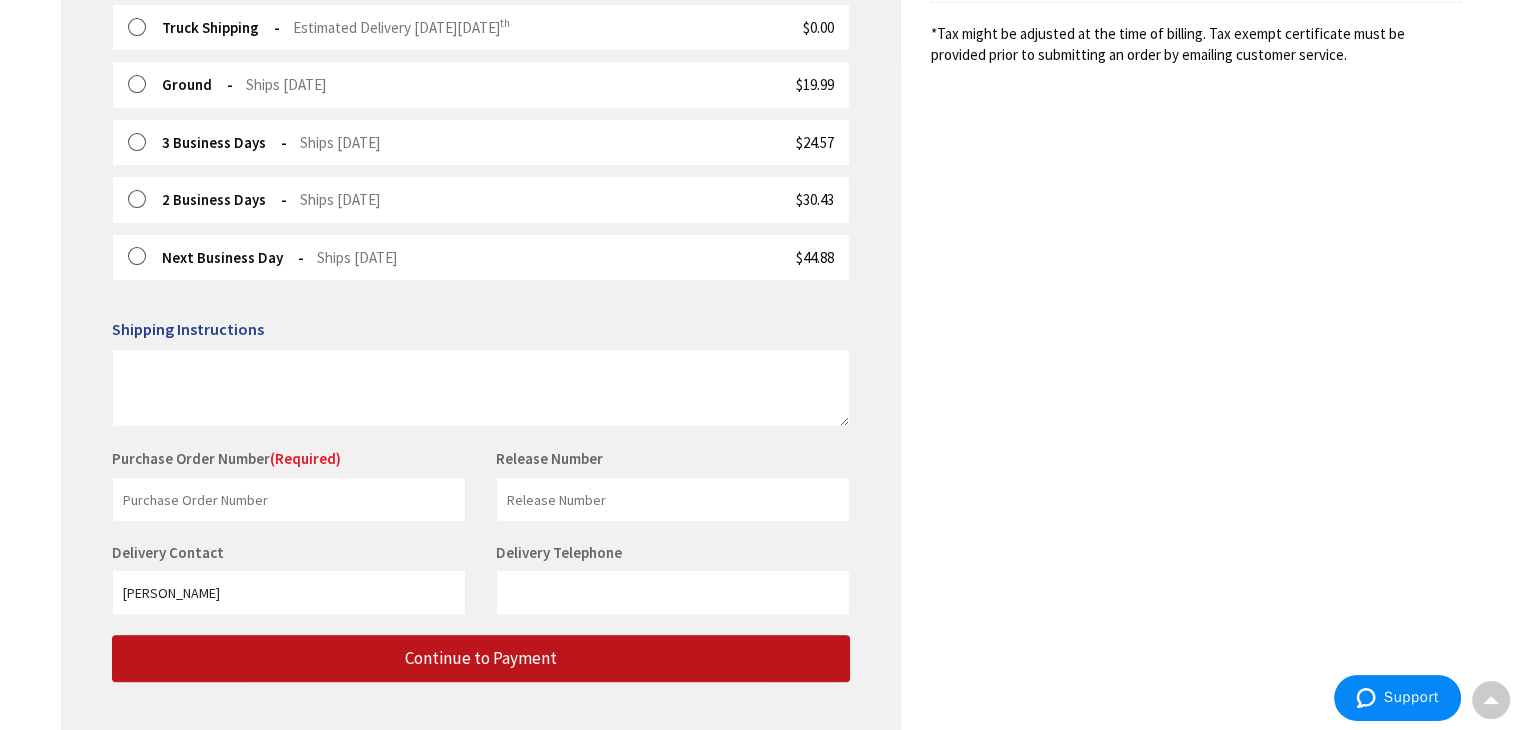 scroll, scrollTop: 662, scrollLeft: 0, axis: vertical 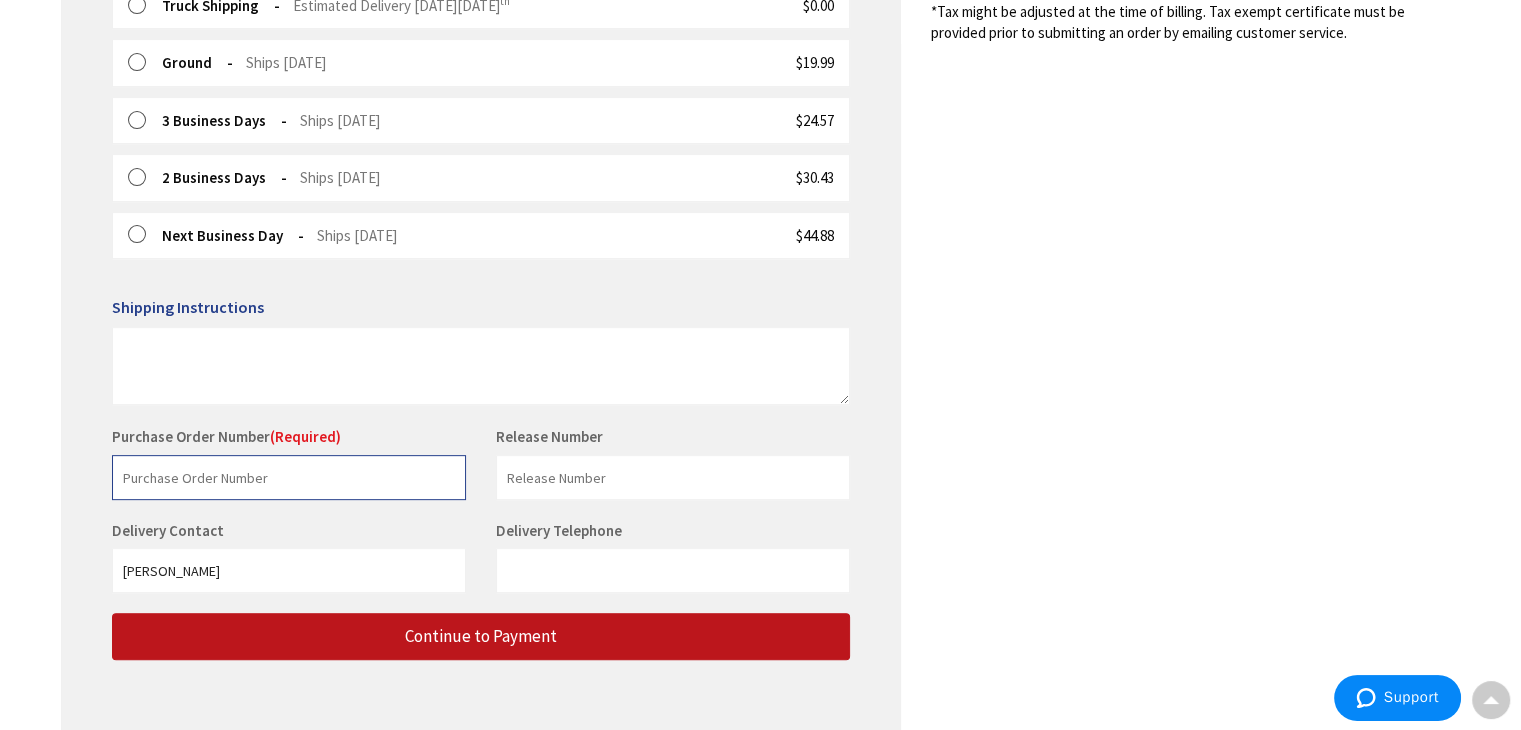 click at bounding box center [289, 477] 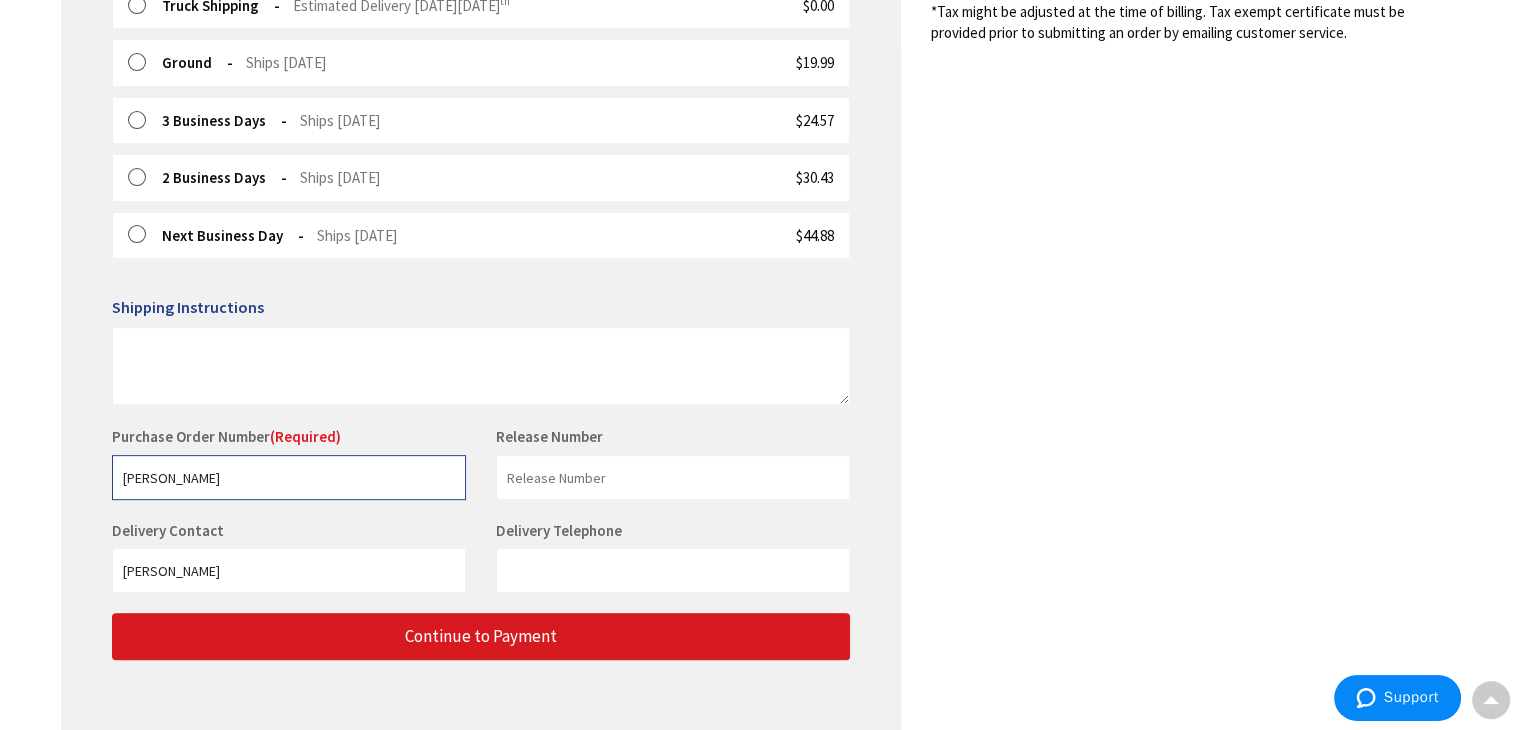 type on "Schroeder" 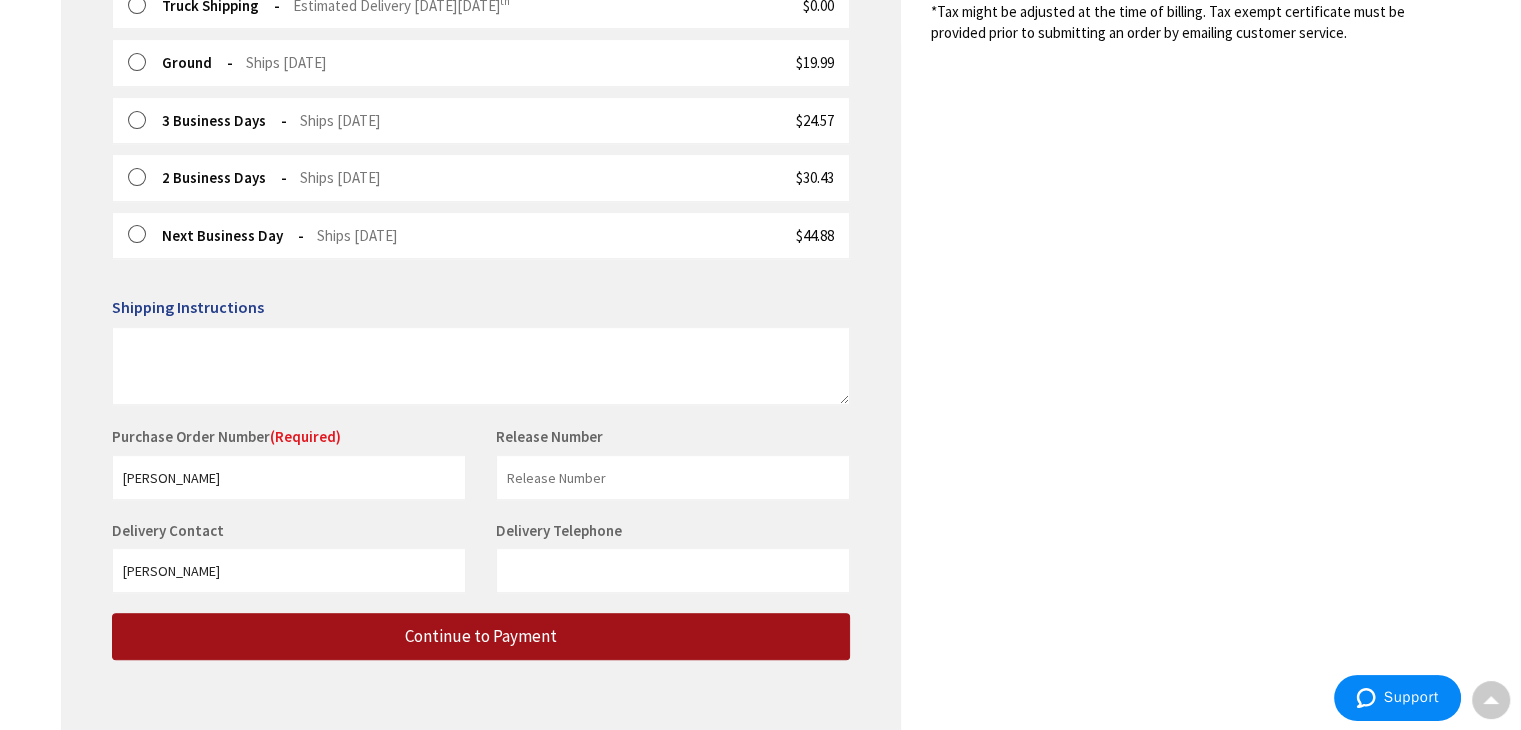 click on "Continue to Payment" at bounding box center (481, 636) 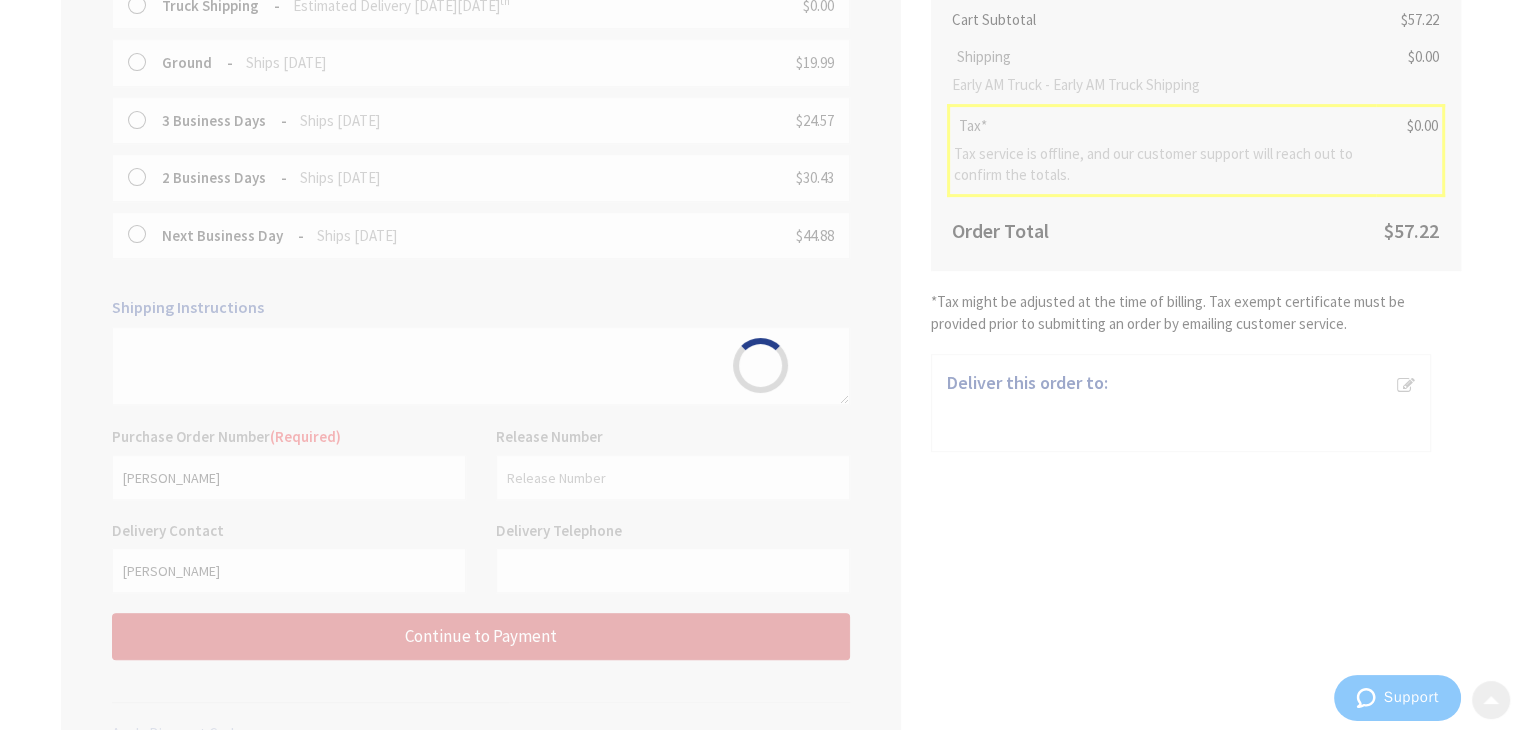 scroll, scrollTop: 0, scrollLeft: 0, axis: both 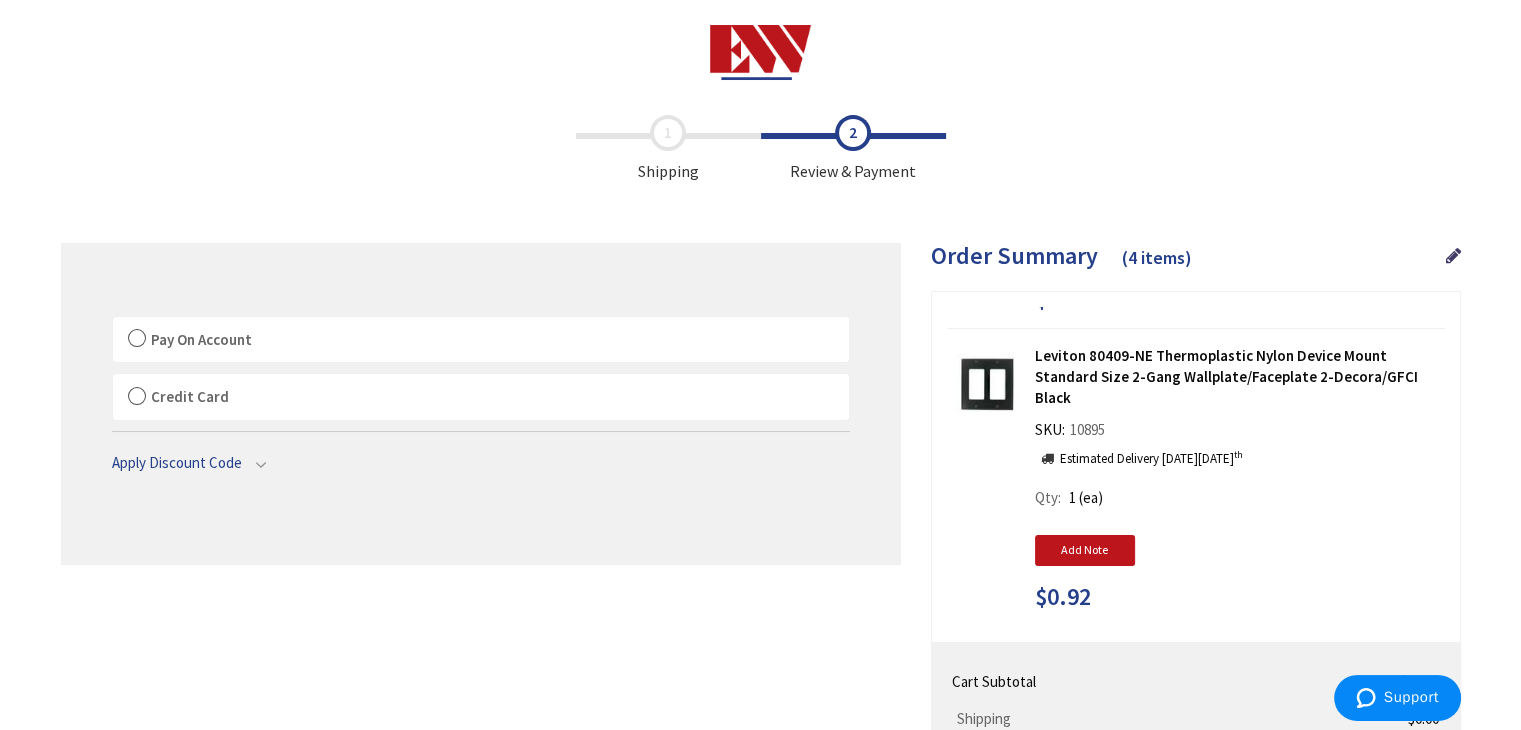 click on "Pay On Account" at bounding box center (481, 340) 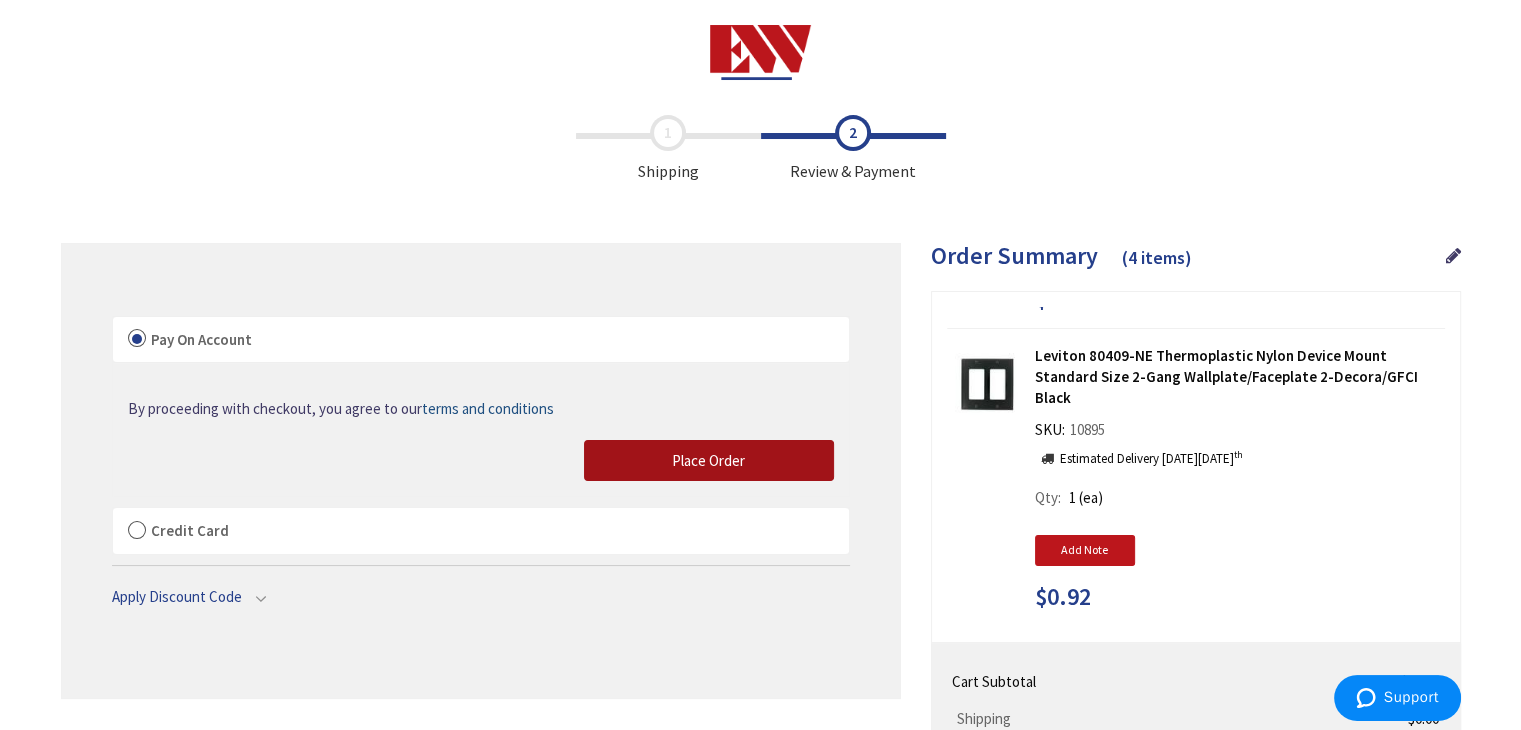click on "Place Order" at bounding box center [708, 460] 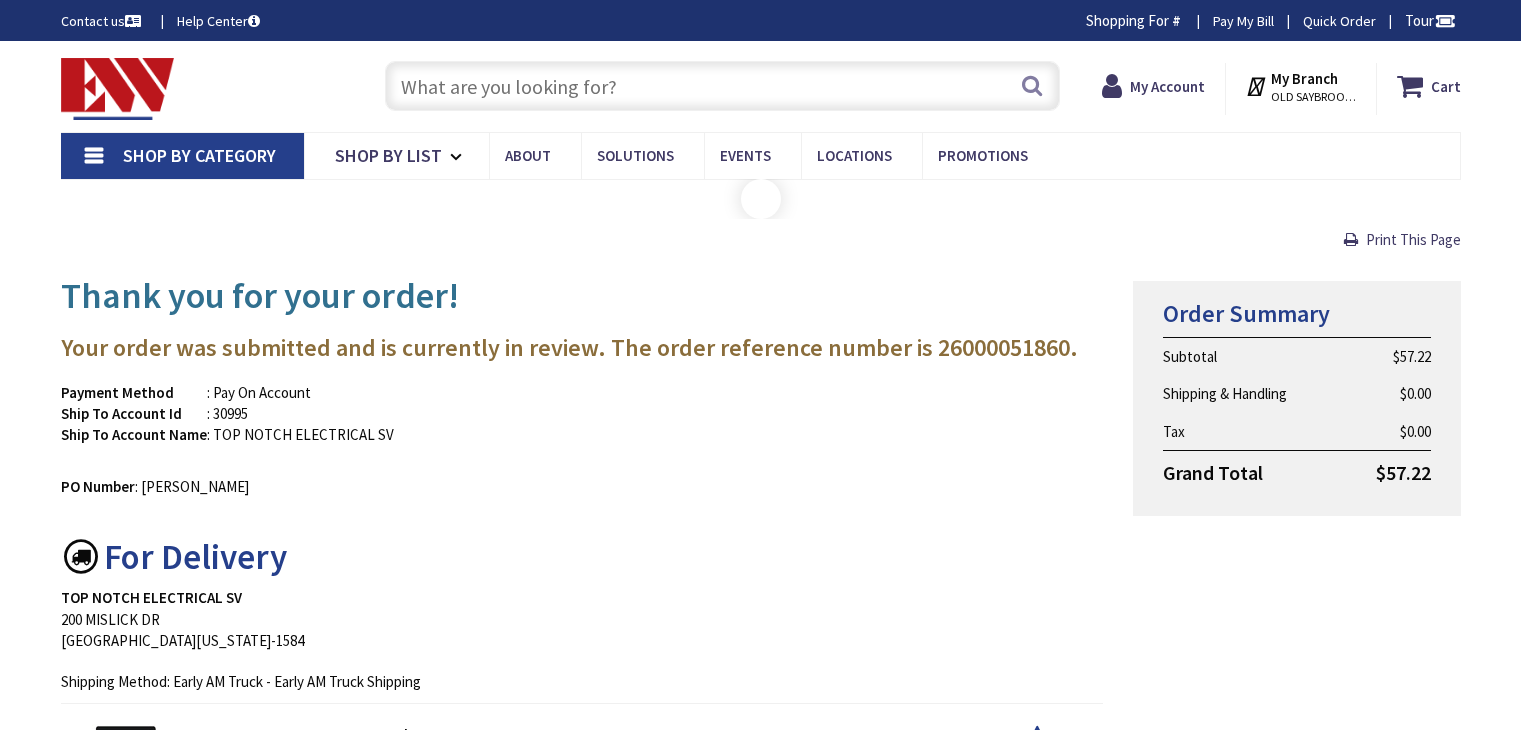 scroll, scrollTop: 0, scrollLeft: 0, axis: both 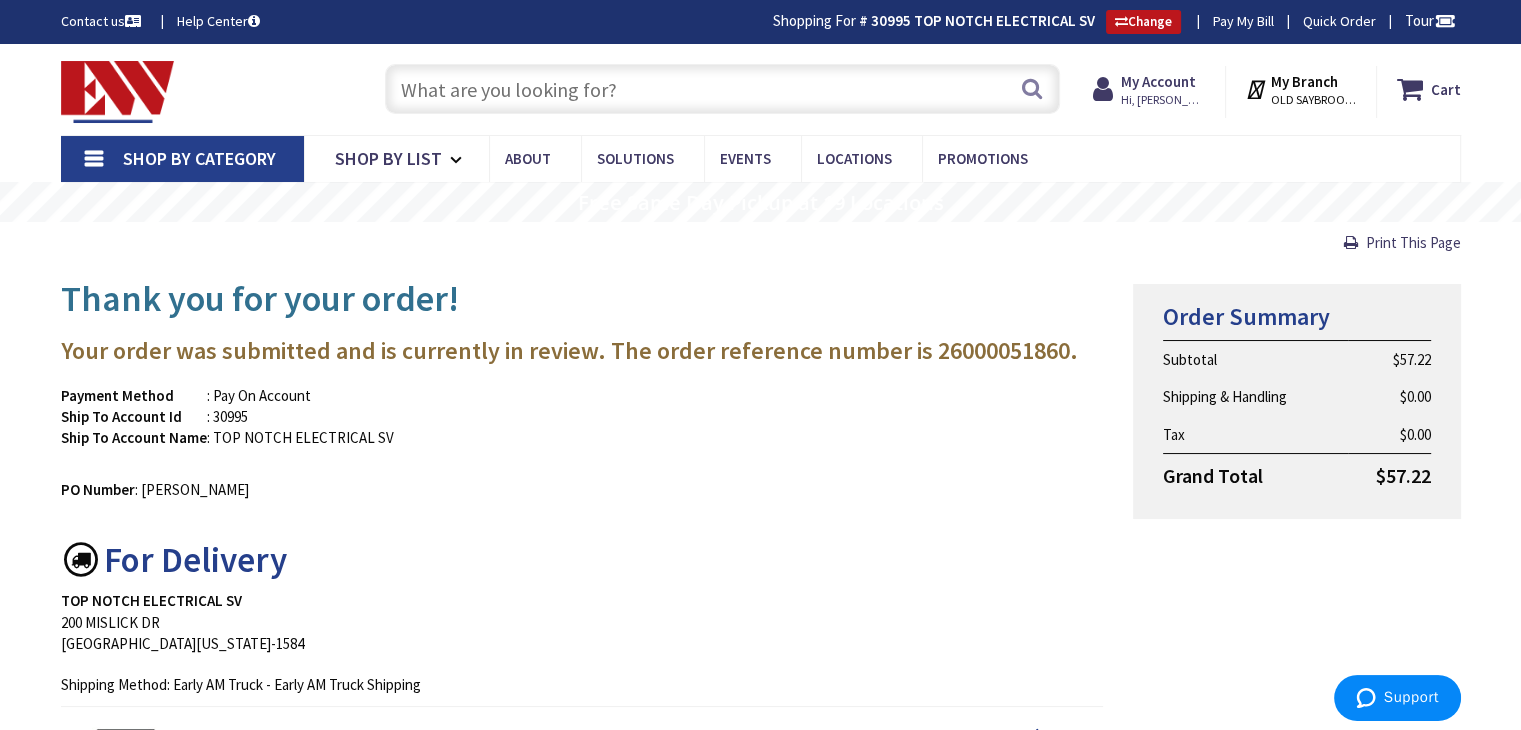 click at bounding box center [118, 92] 